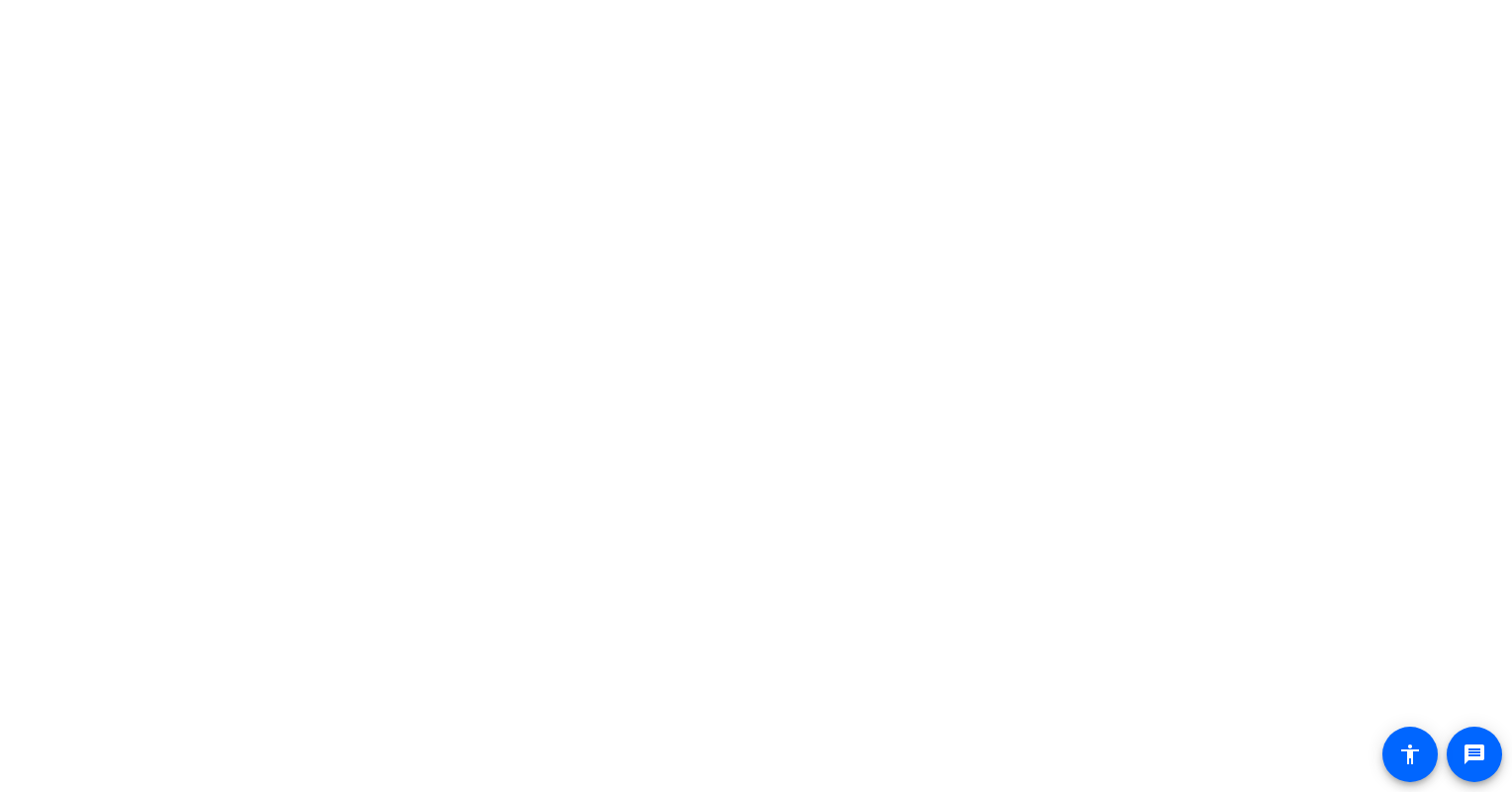 scroll, scrollTop: 0, scrollLeft: 0, axis: both 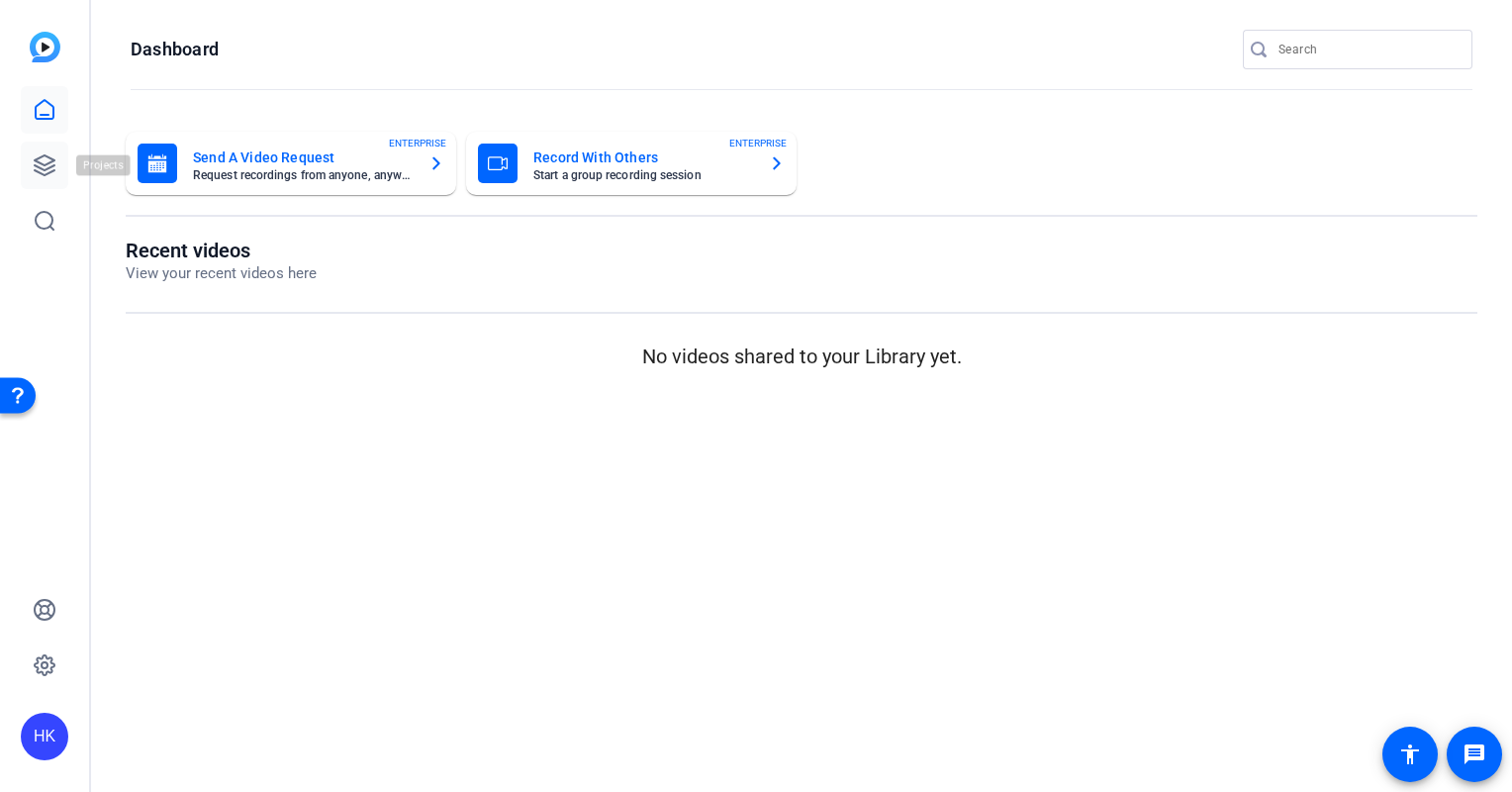 click 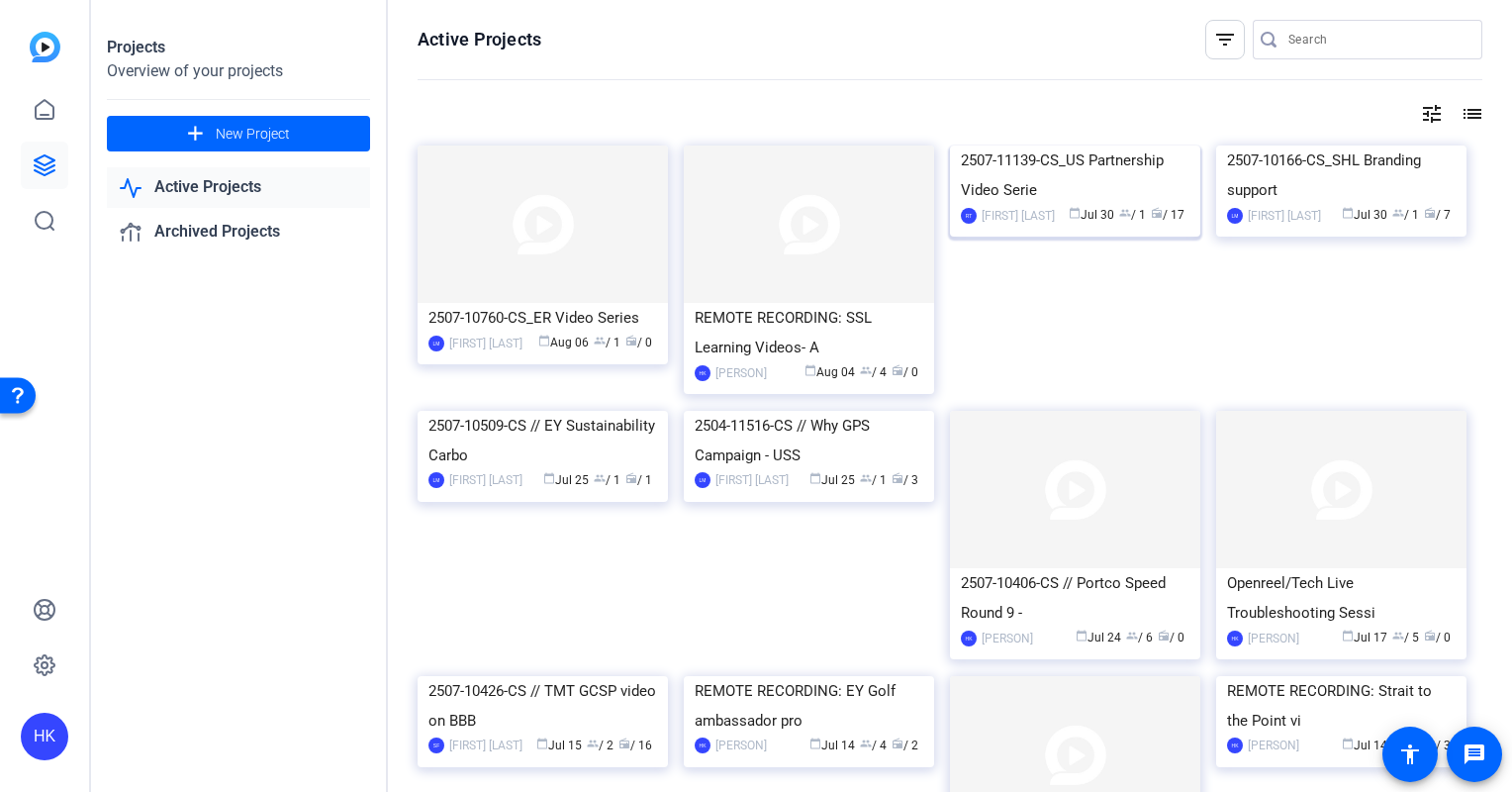 click 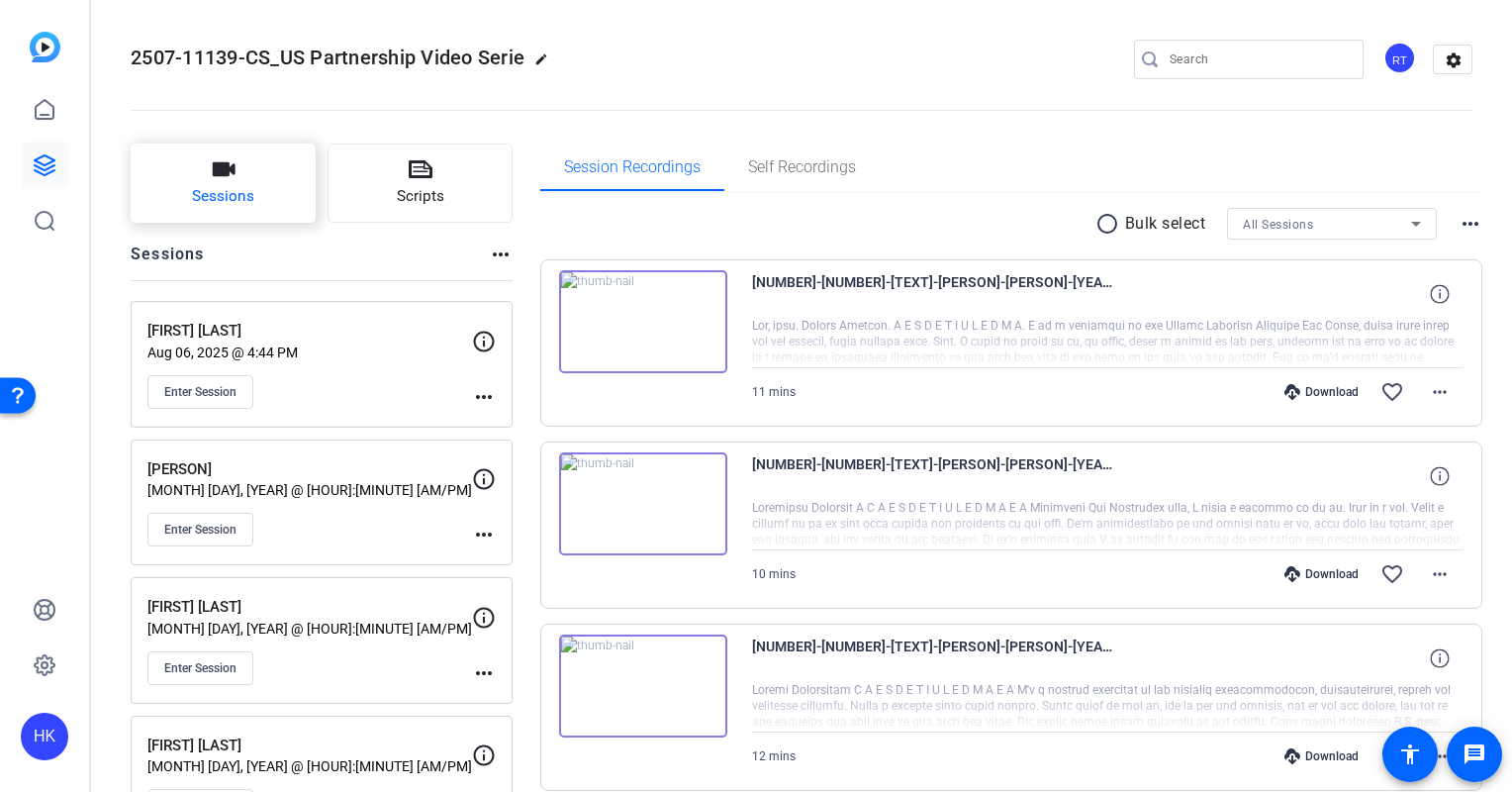 click on "Sessions" 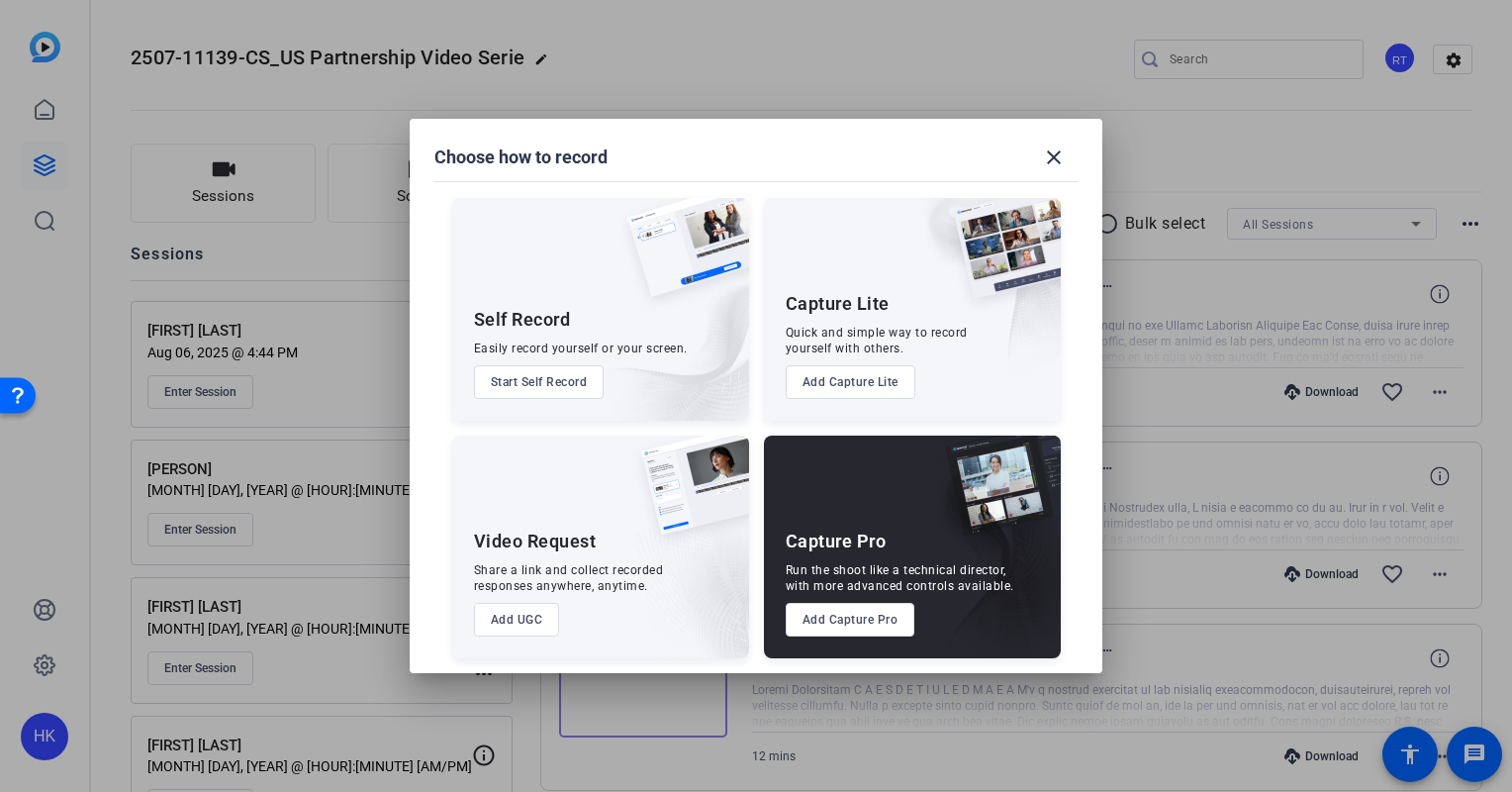 click on "Add Capture Pro" at bounding box center [850, 620] 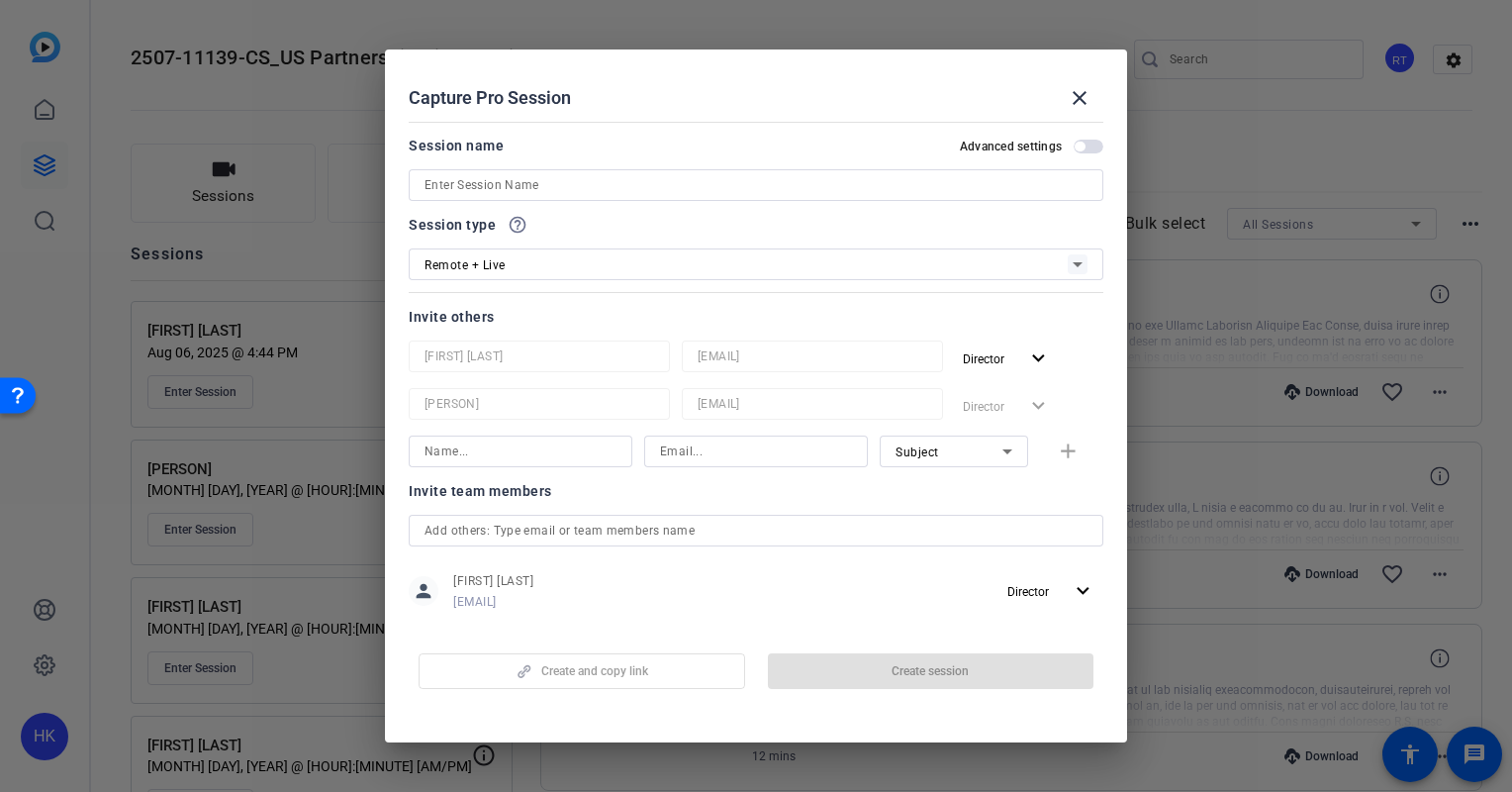 click 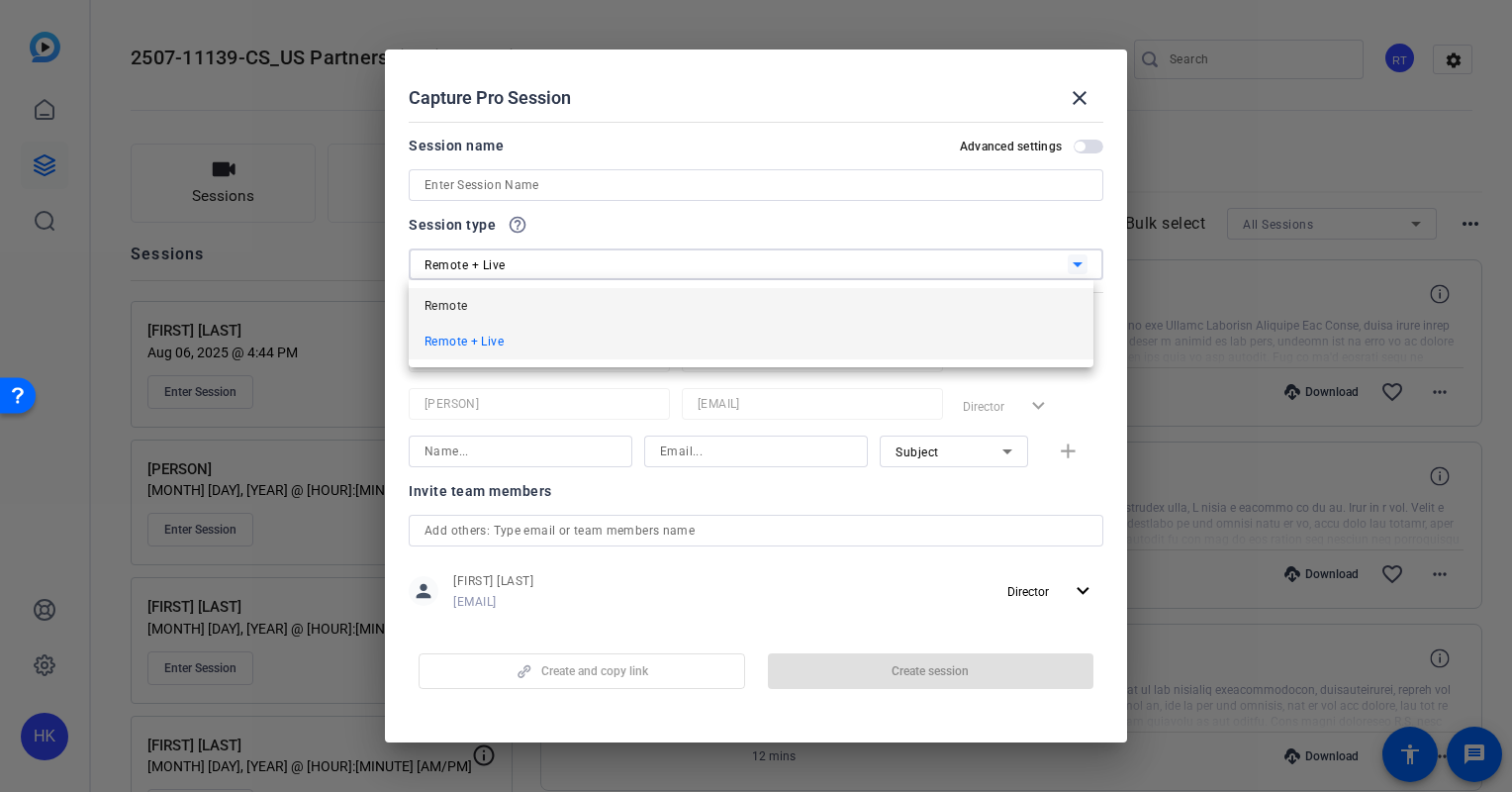 click on "Remote" at bounding box center [751, 306] 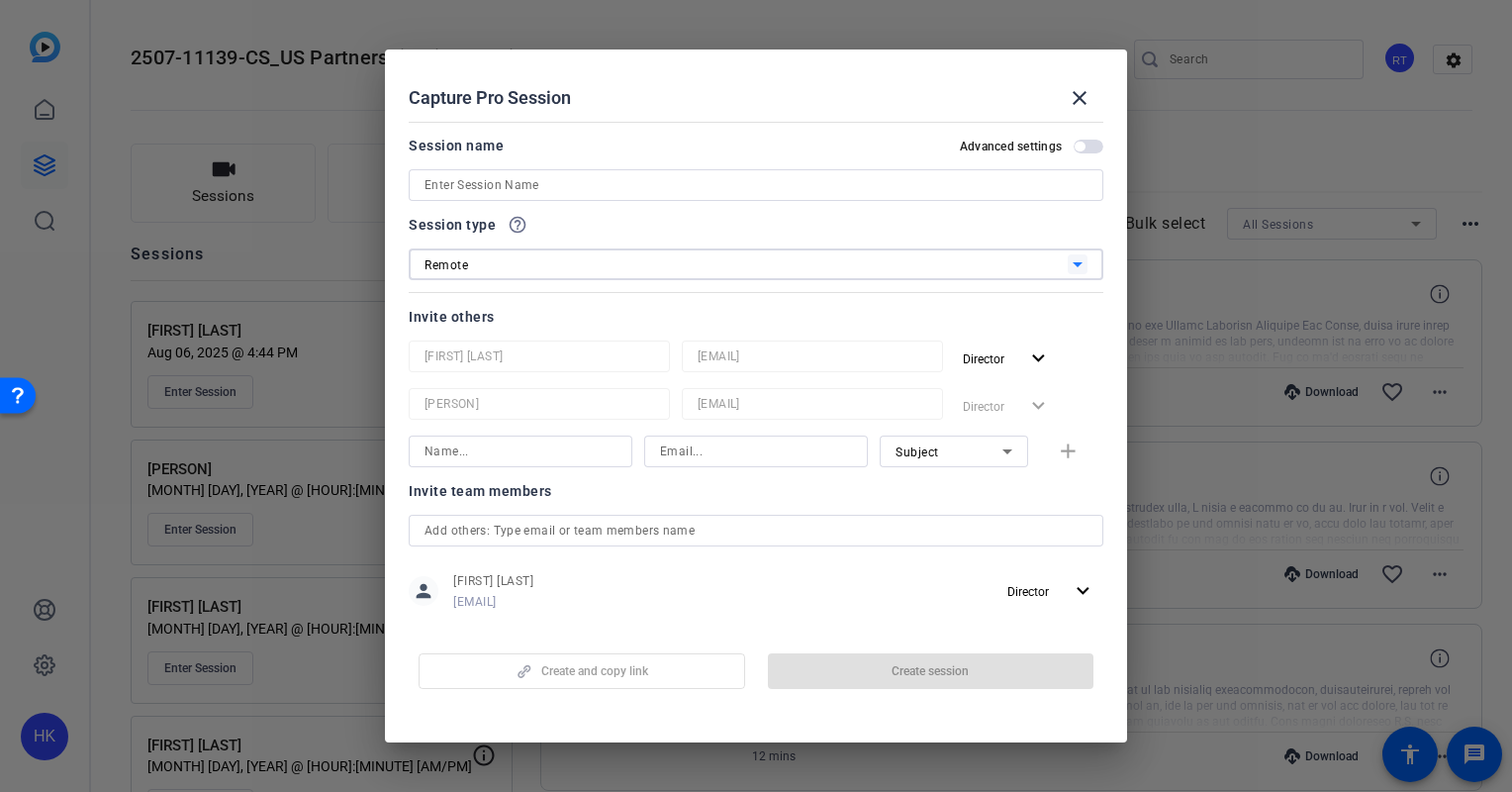 click at bounding box center (756, 185) 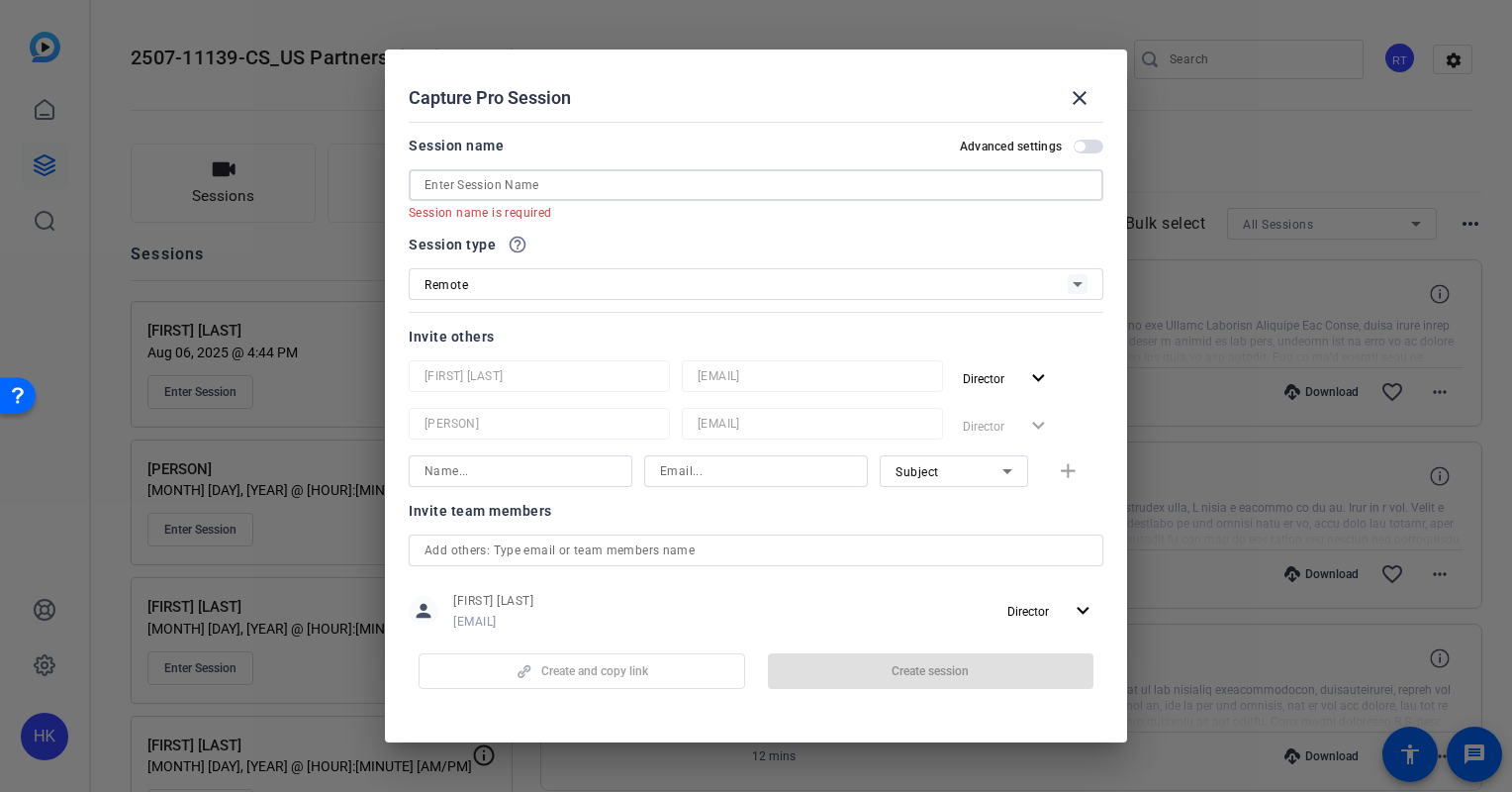paste on "[FIRST] [LAST]" 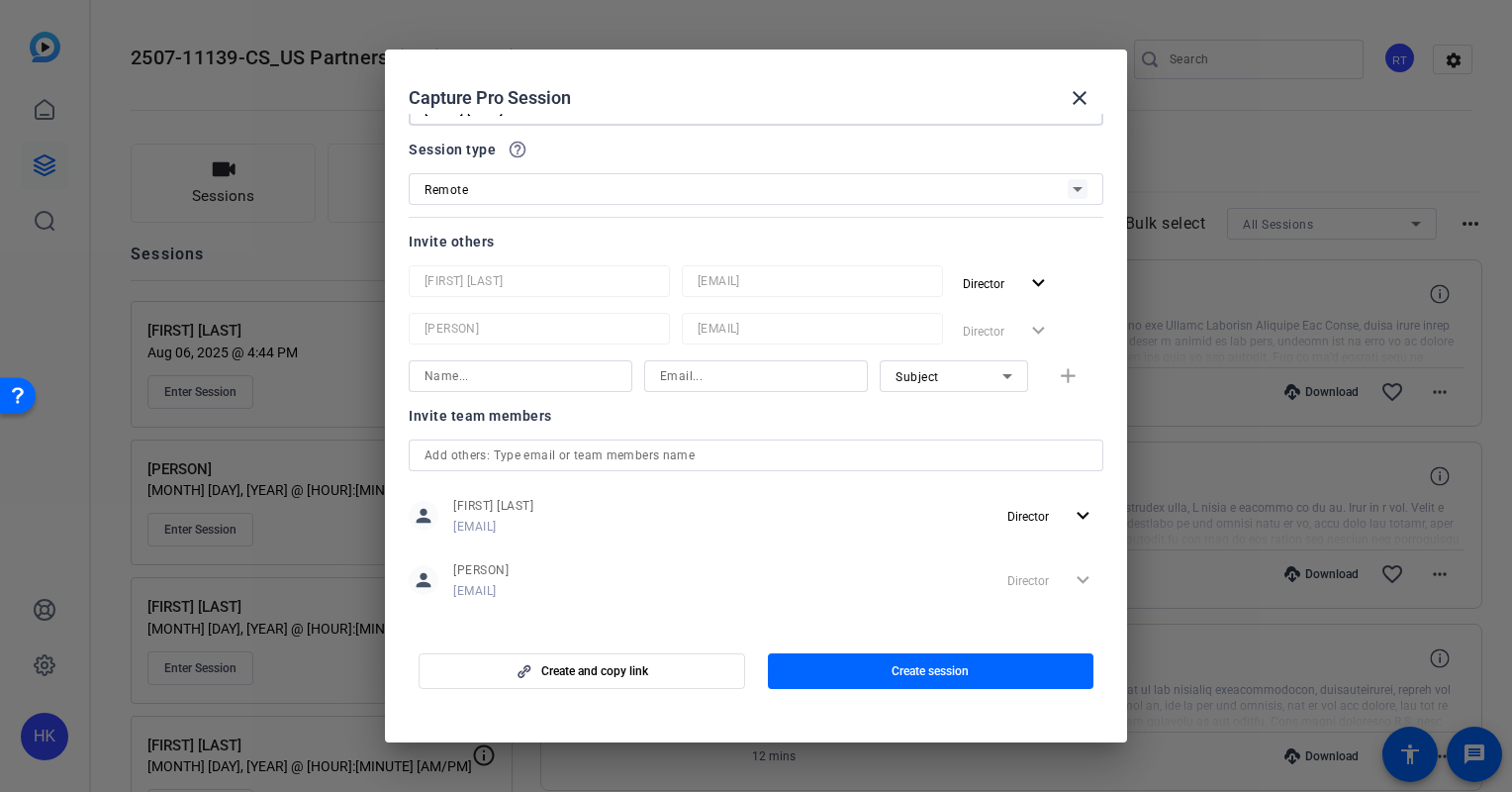 scroll, scrollTop: 92, scrollLeft: 0, axis: vertical 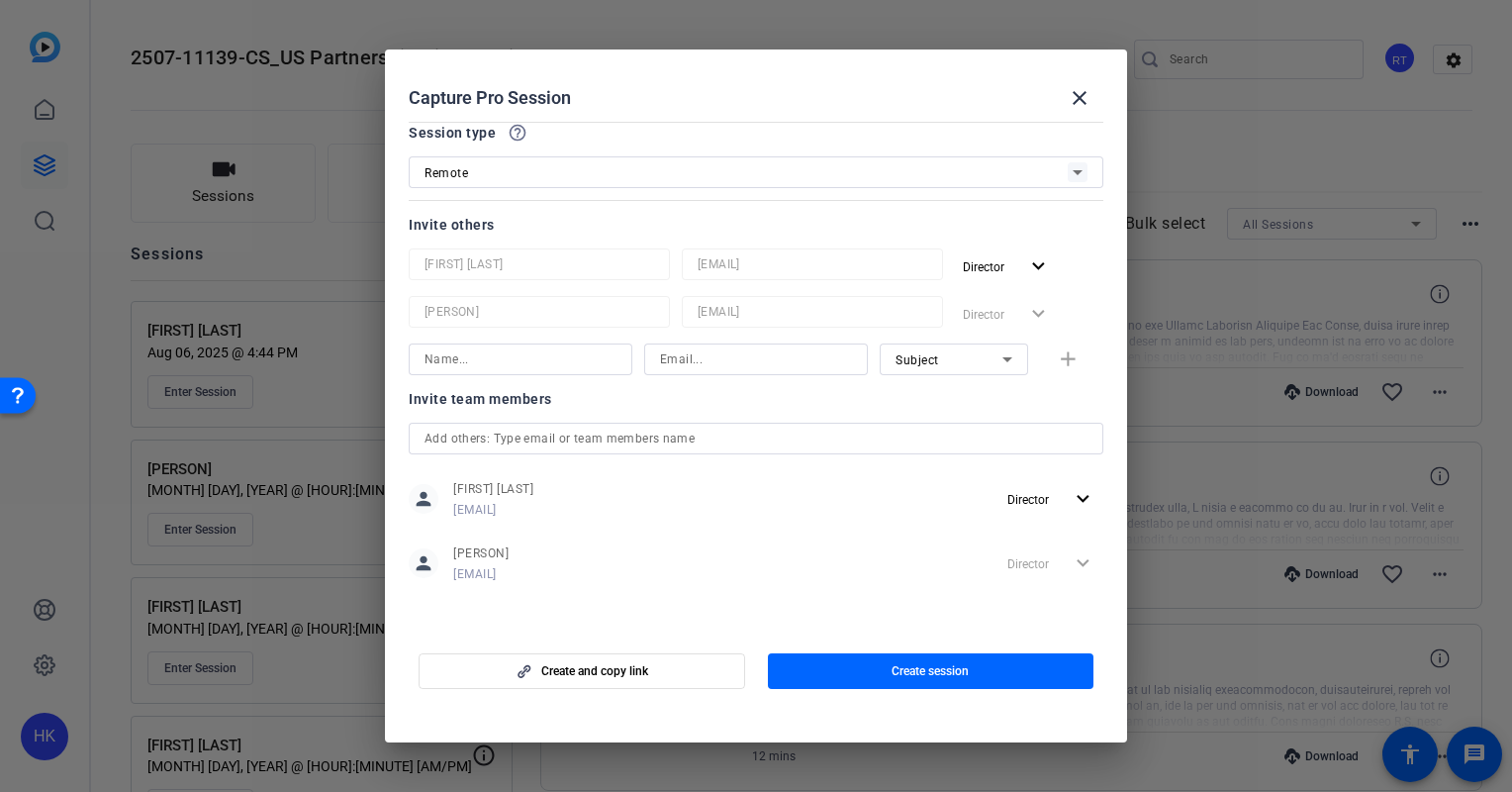 type on "[FIRST] [LAST]" 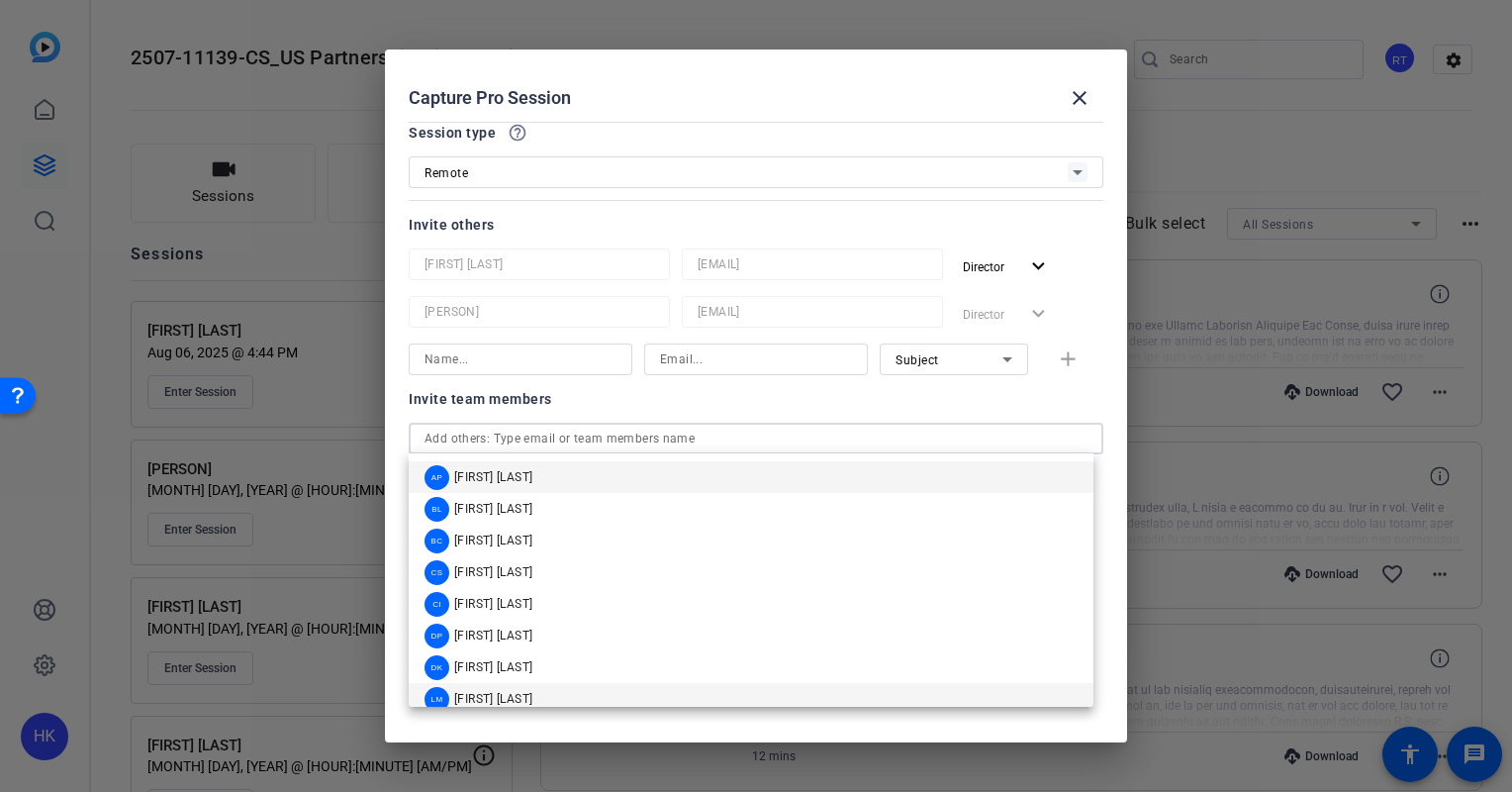 click on "[FIRST] [LAST]" at bounding box center (493, 699) 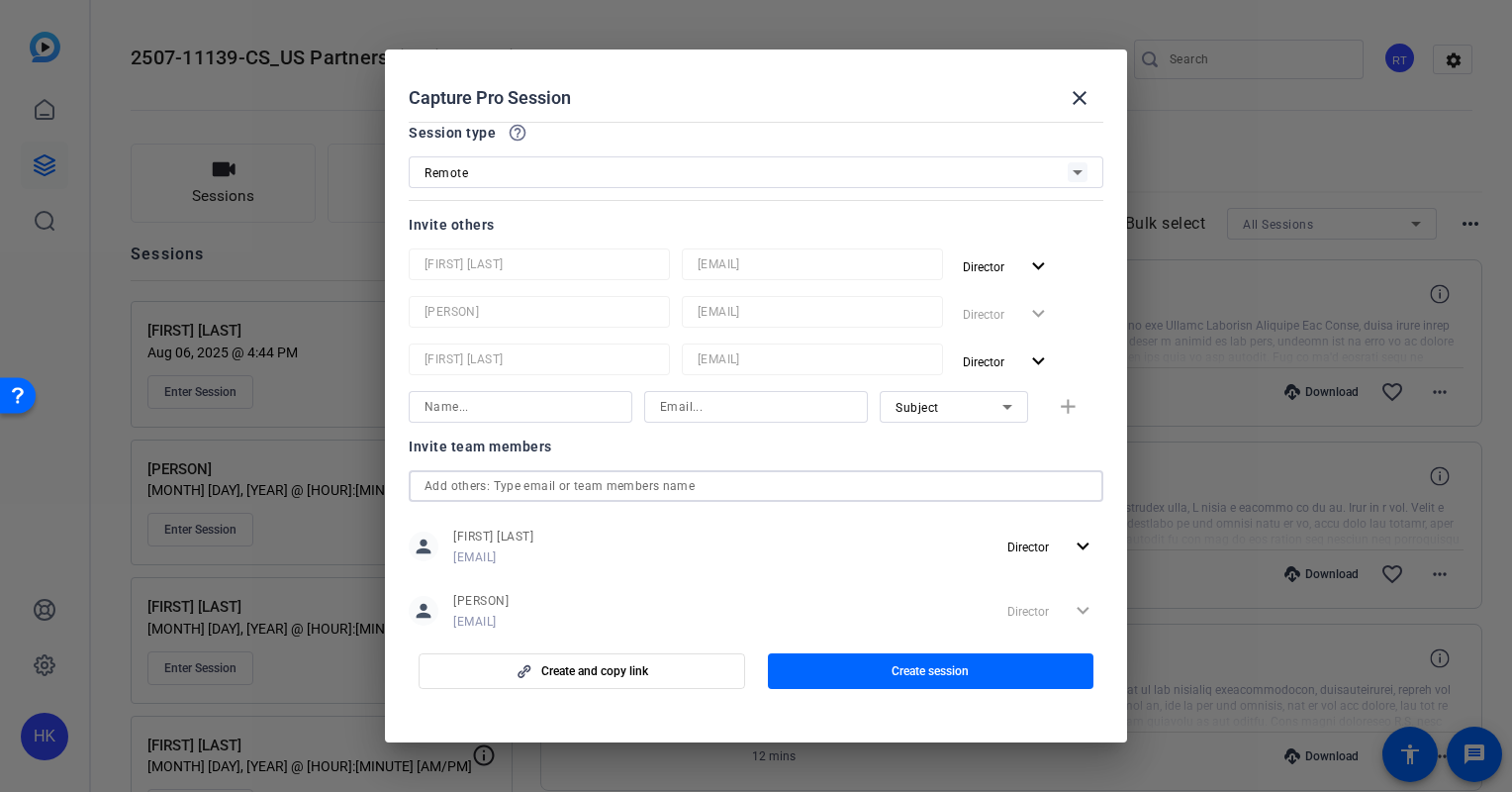 click at bounding box center [756, 486] 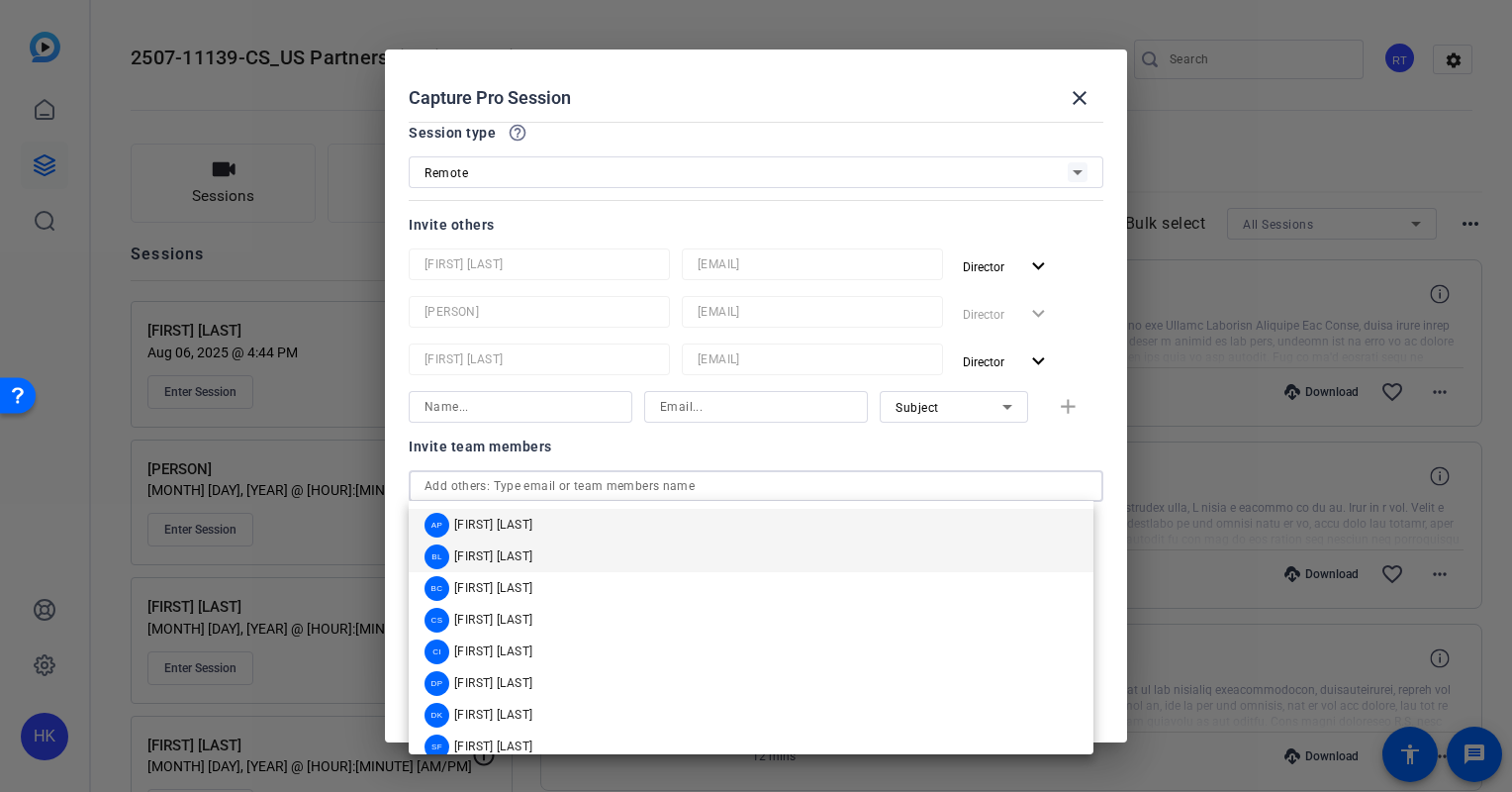 scroll, scrollTop: 16, scrollLeft: 0, axis: vertical 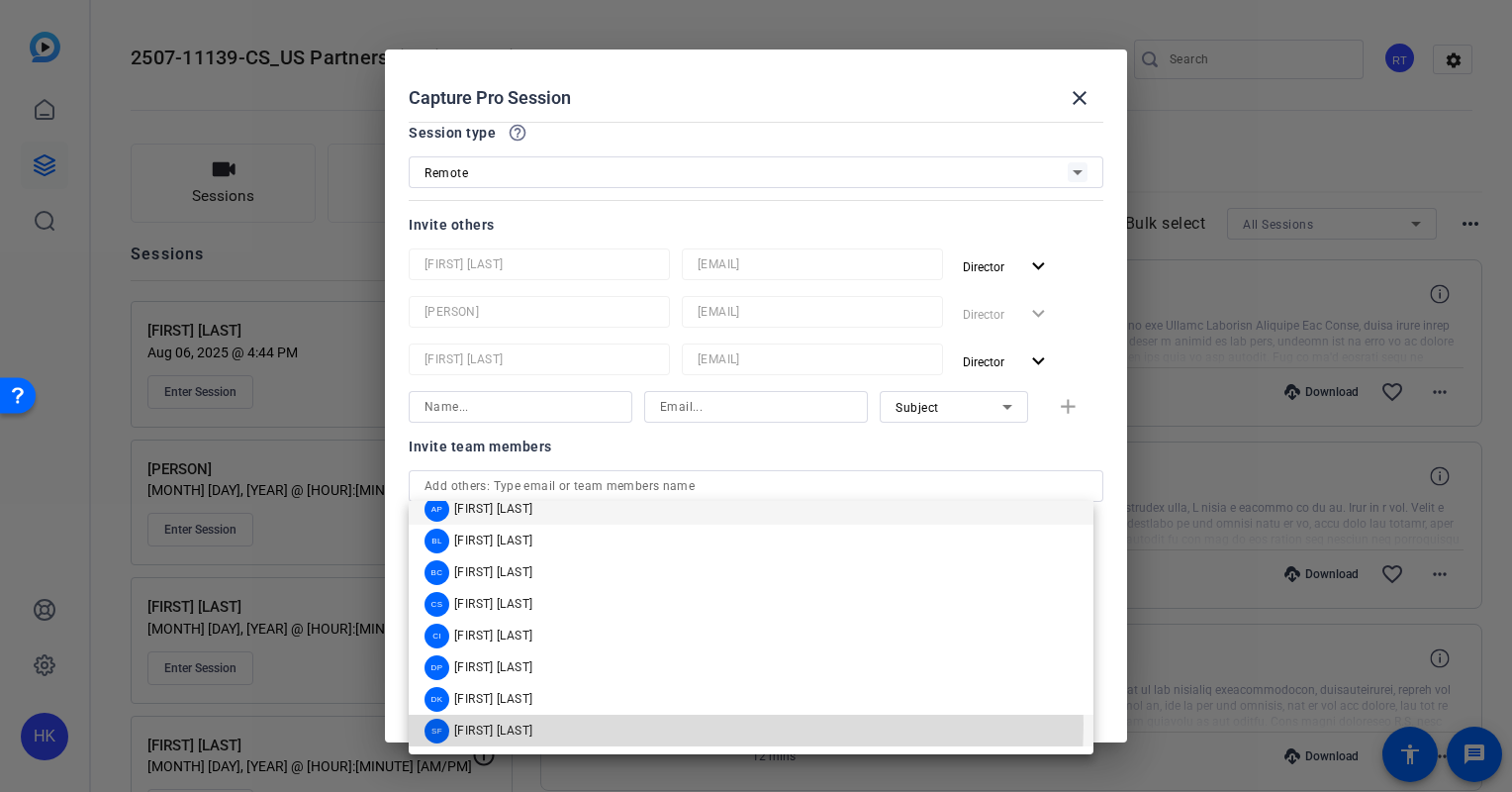 click on "[FIRST] [LAST]" at bounding box center [493, 731] 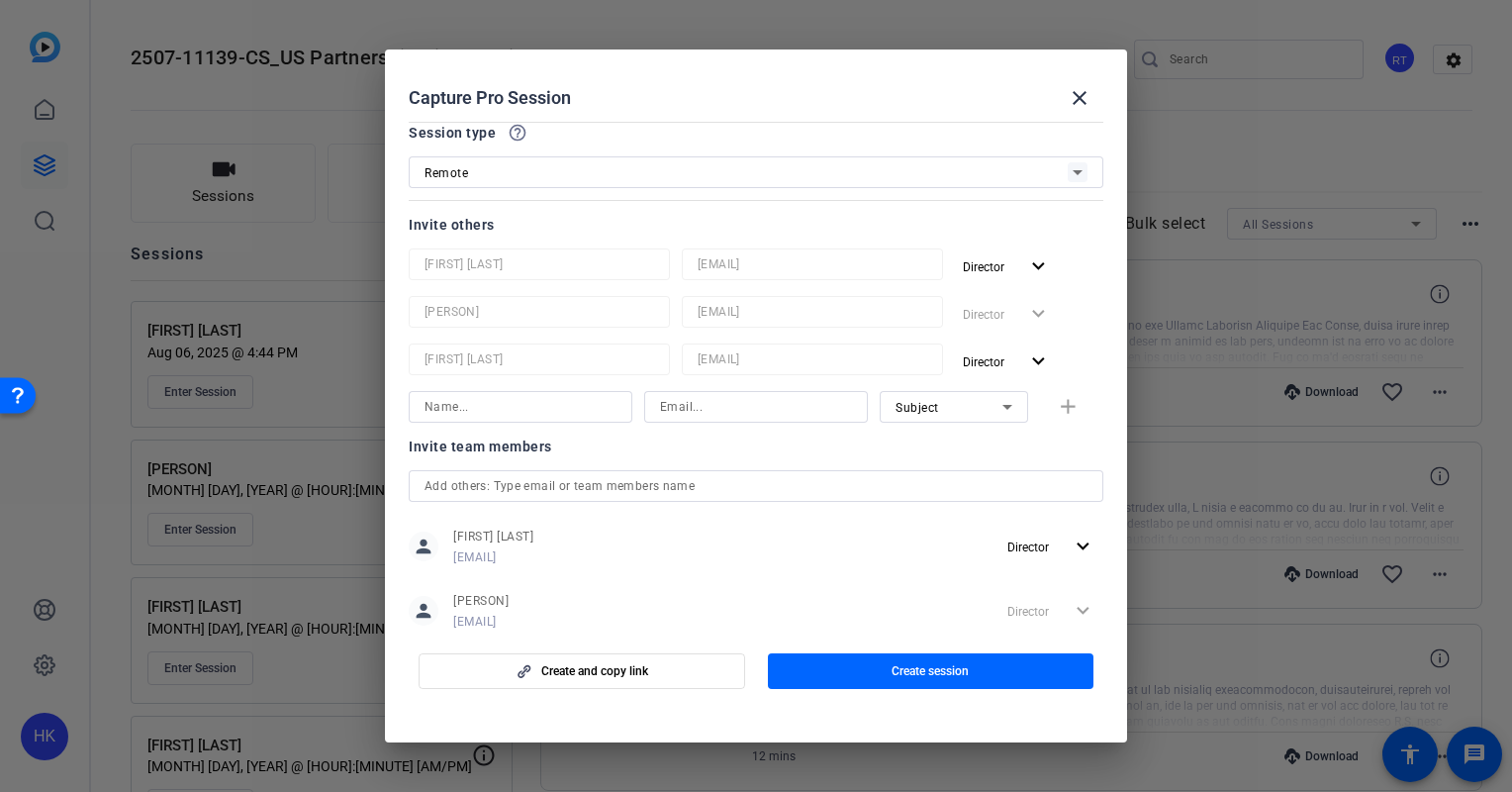 type 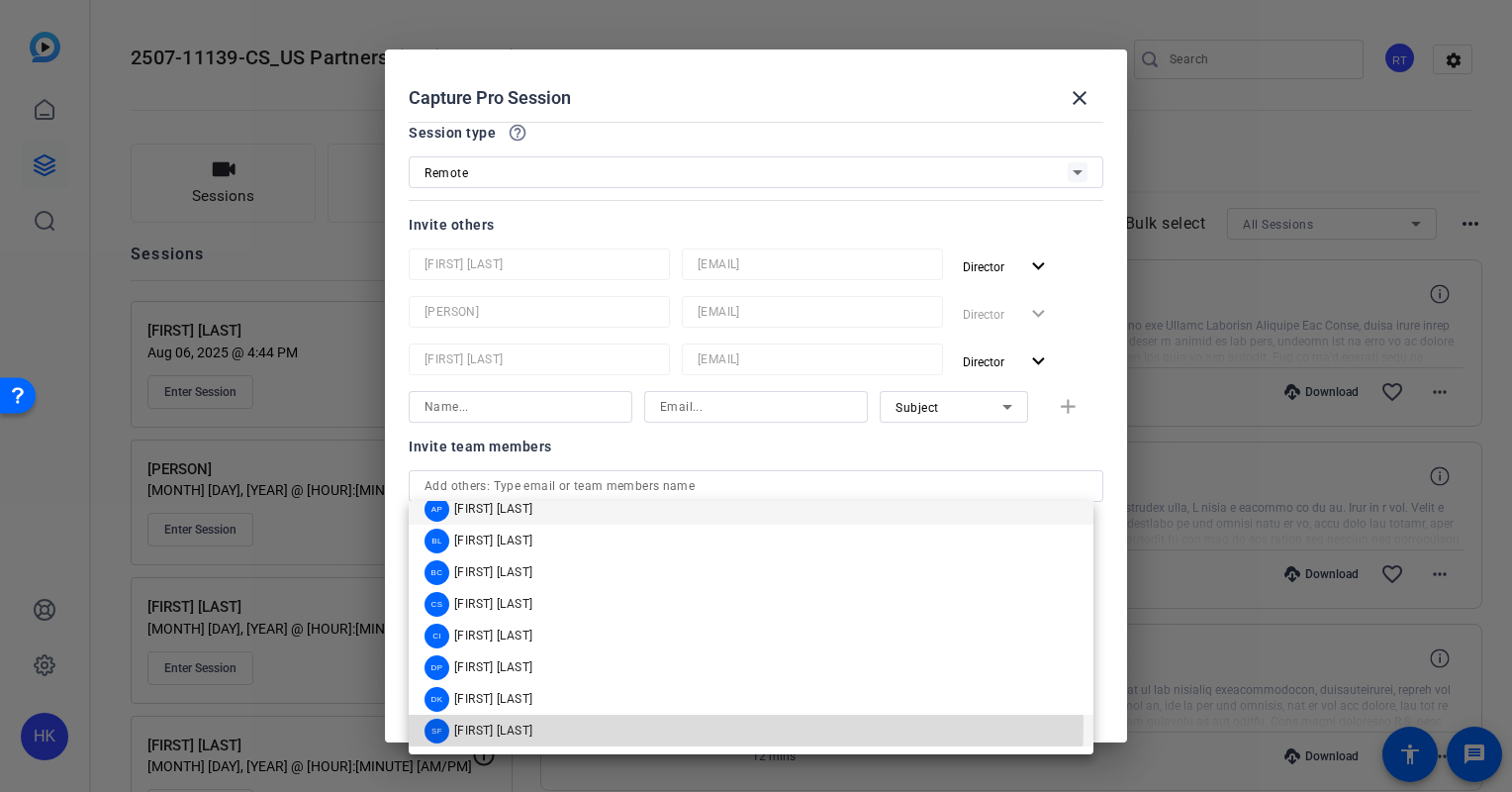 scroll, scrollTop: 0, scrollLeft: 0, axis: both 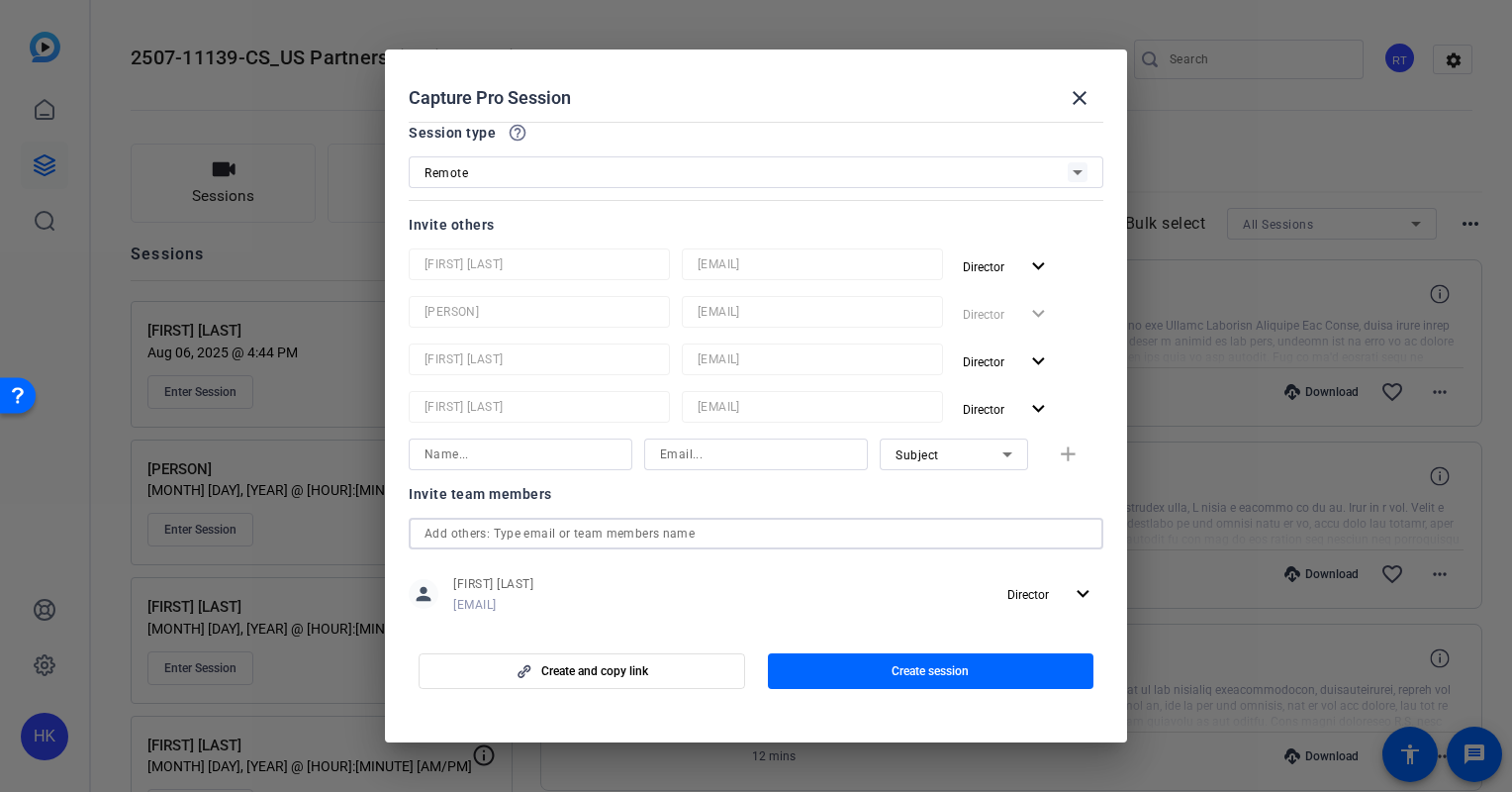 click at bounding box center (756, 534) 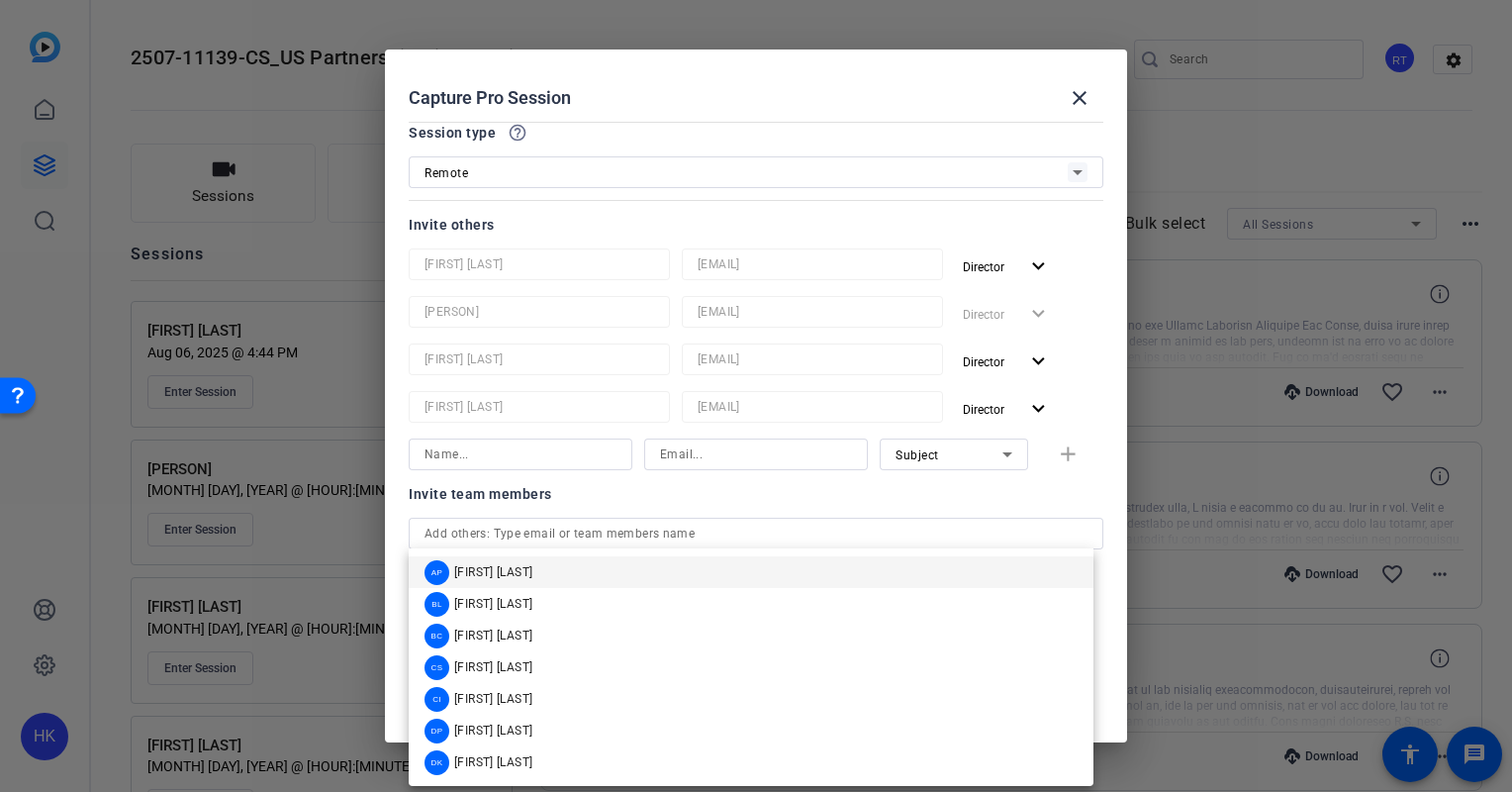 click on "Invite team members" 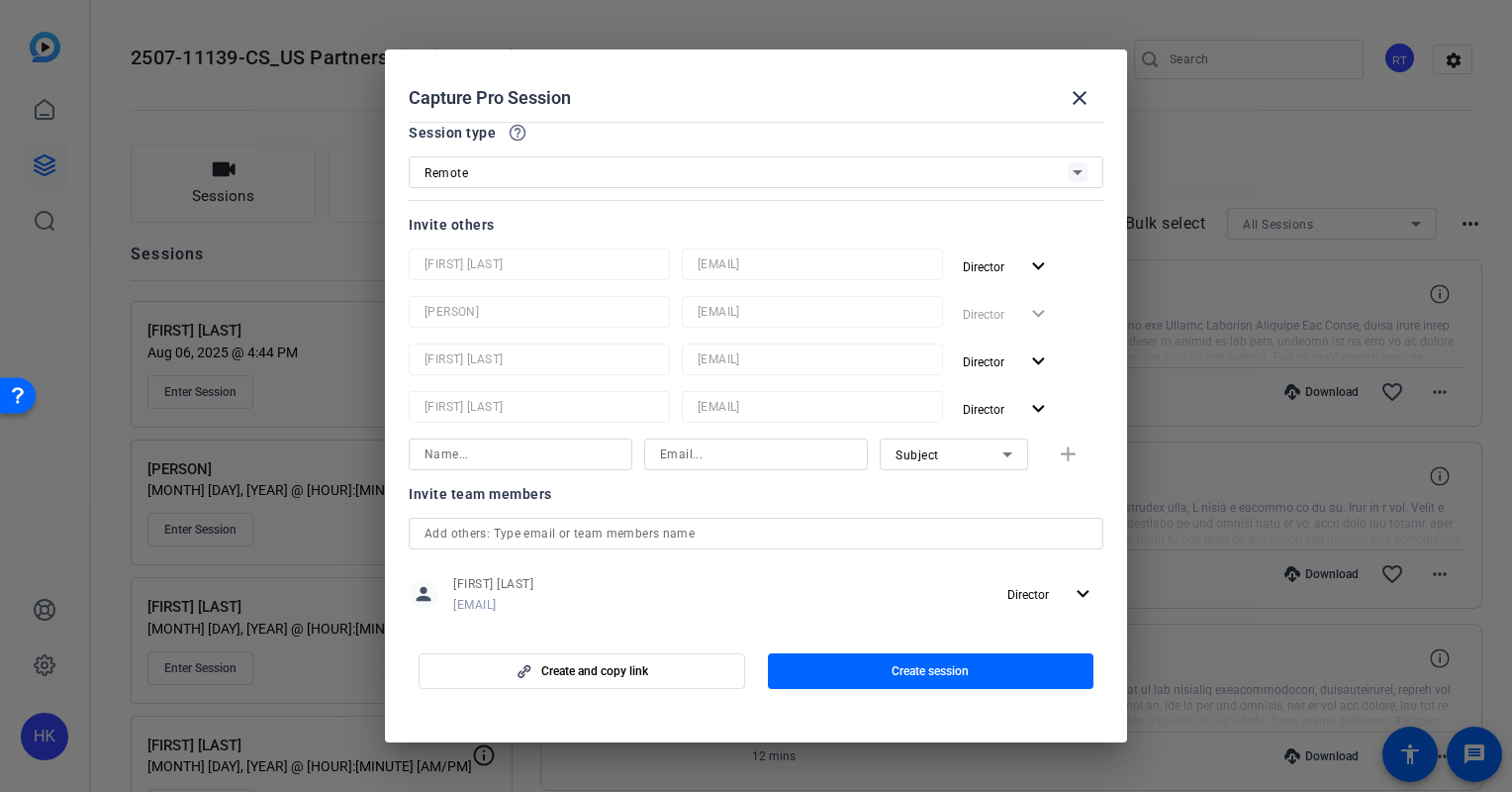 scroll, scrollTop: 0, scrollLeft: 0, axis: both 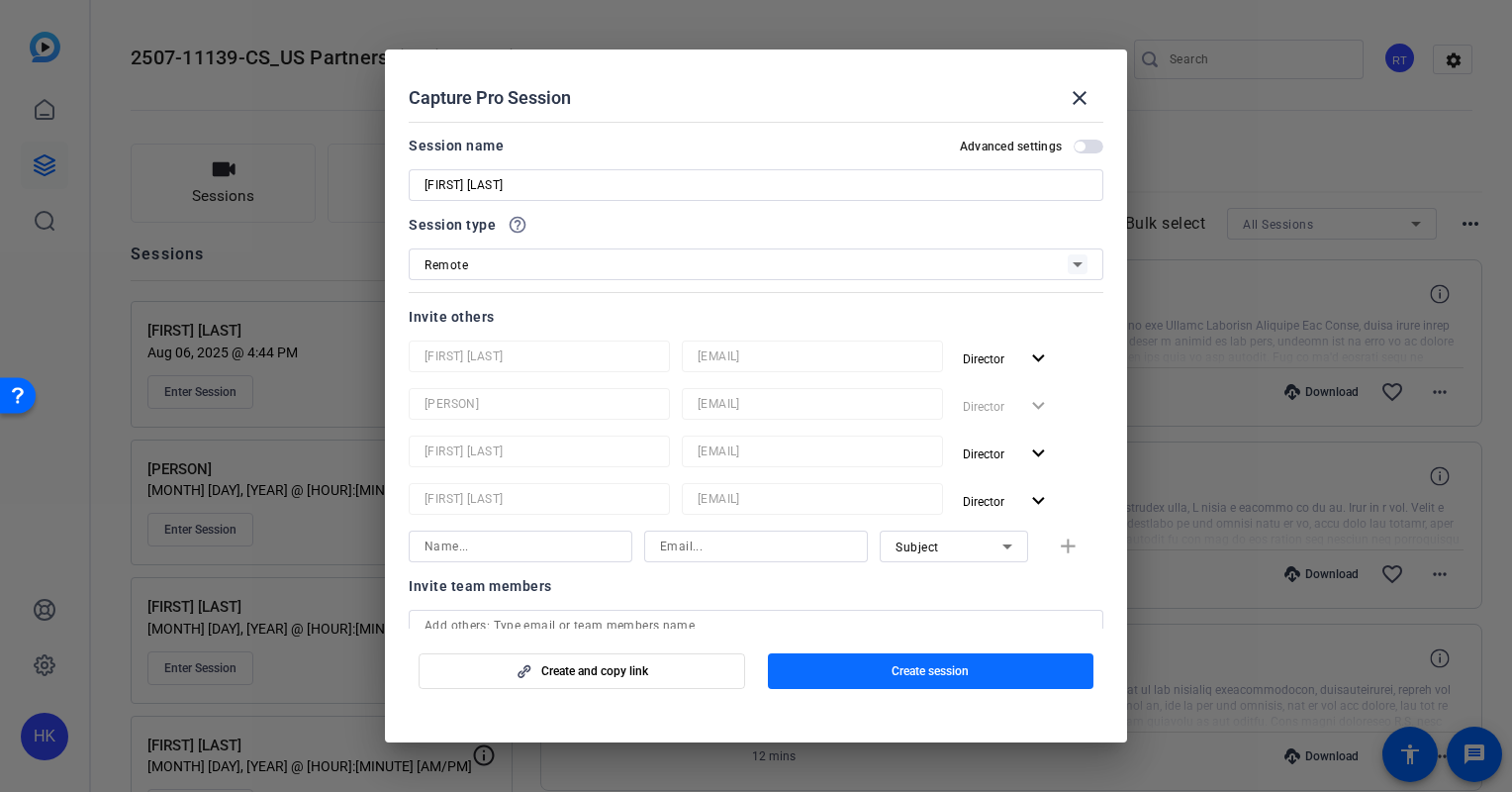 click on "Create session" 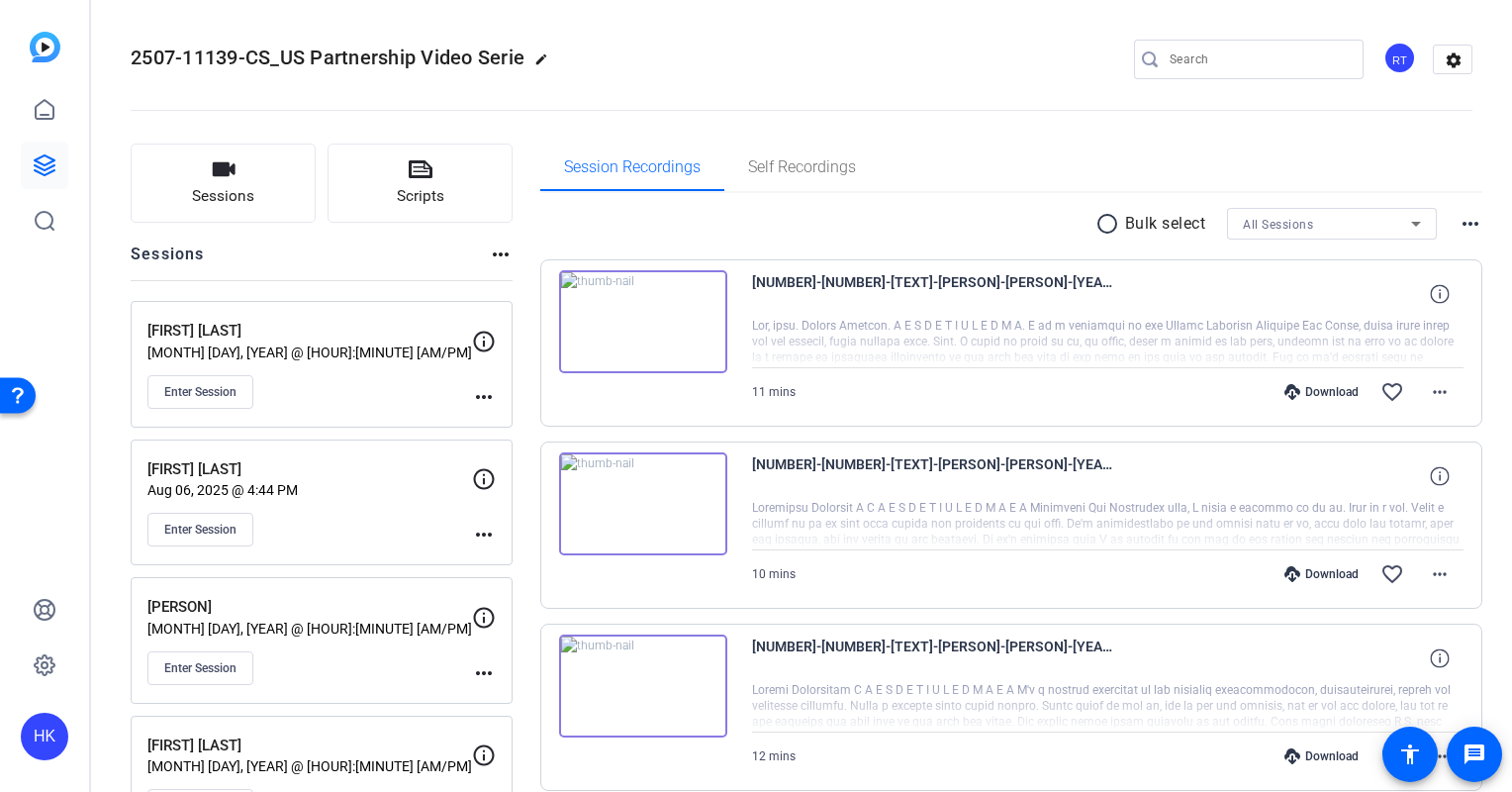 click on "more_horiz" 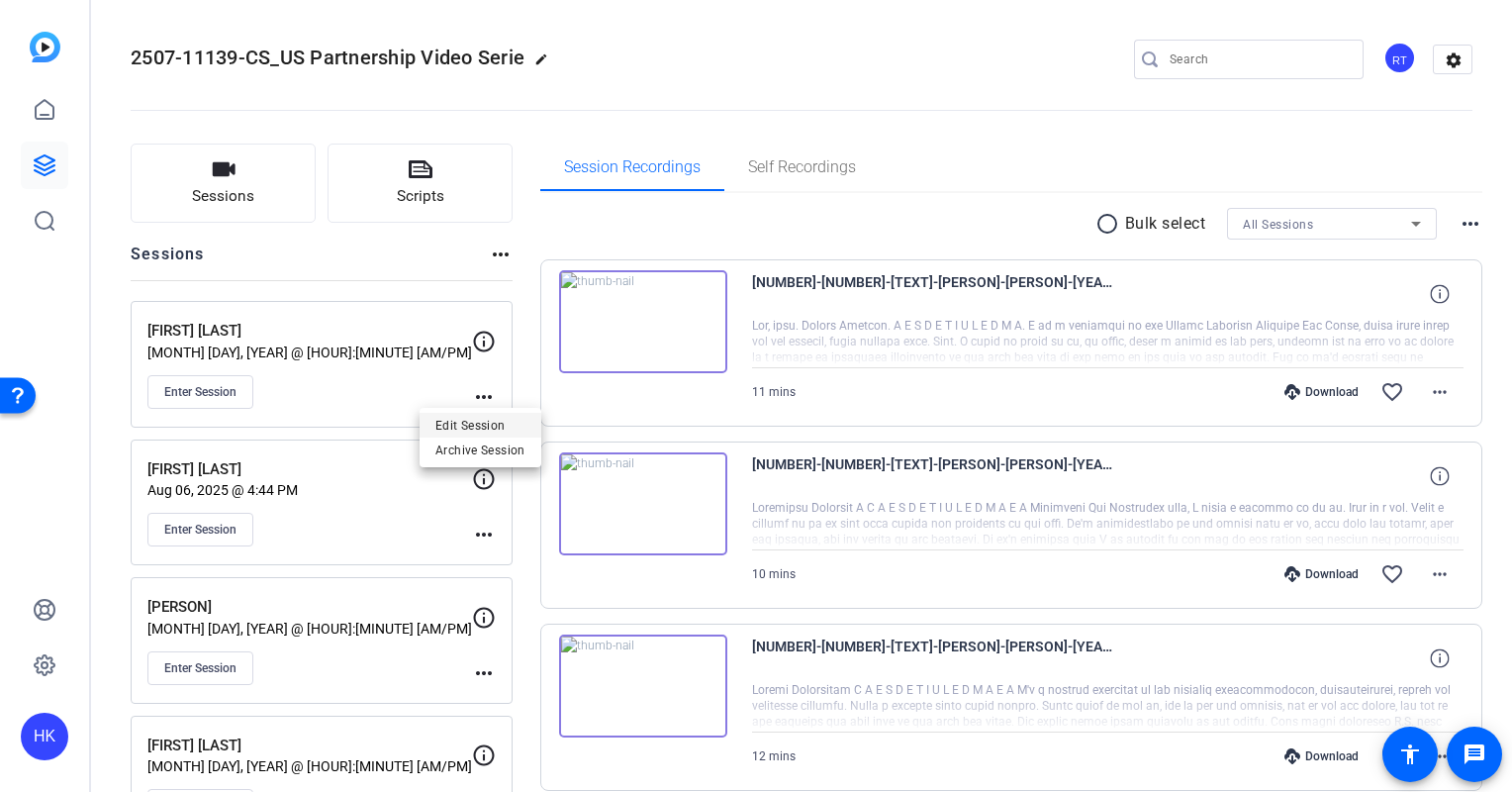 click on "Edit Session" at bounding box center [480, 425] 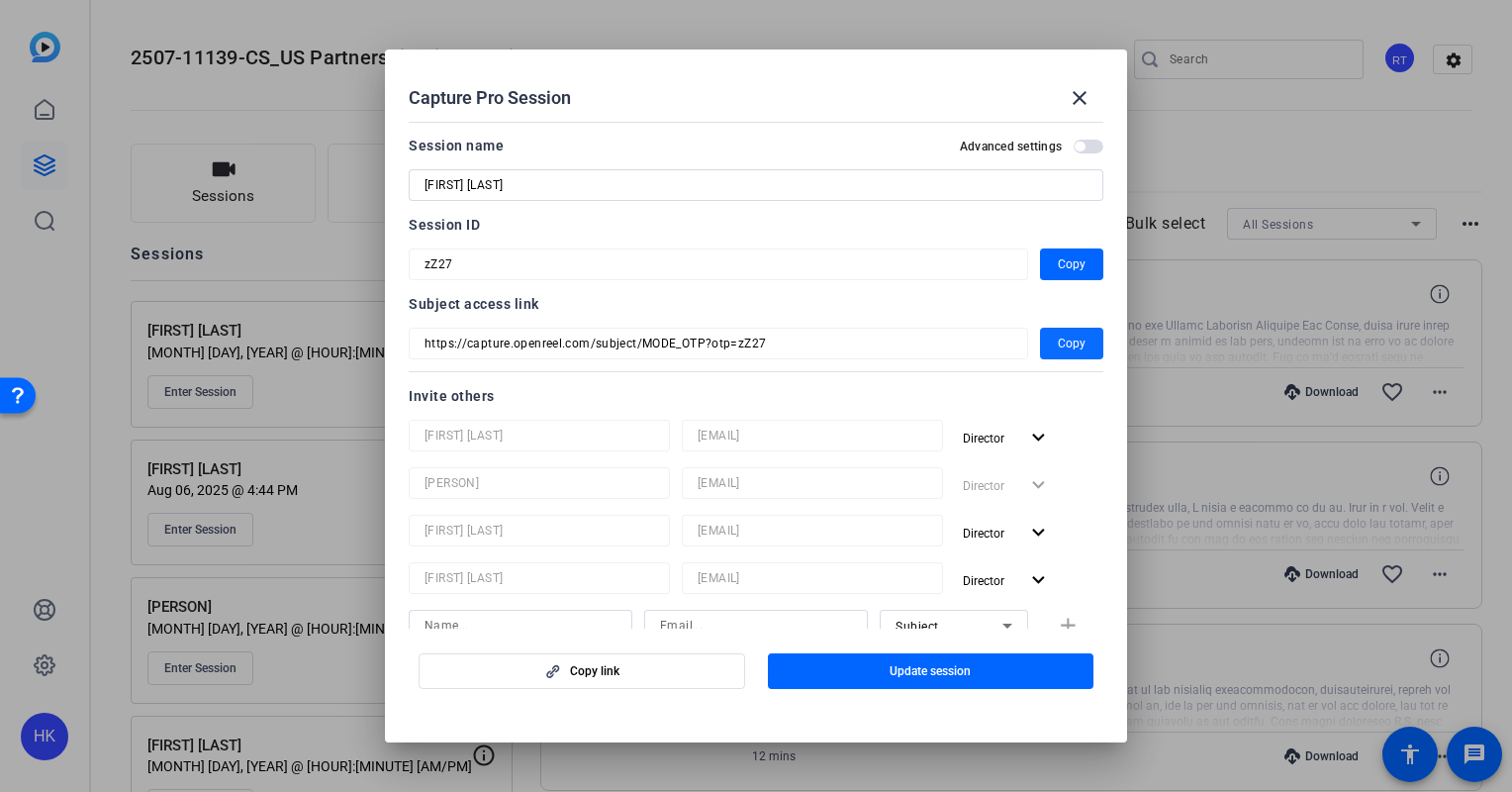click on "Copy" at bounding box center [1072, 344] 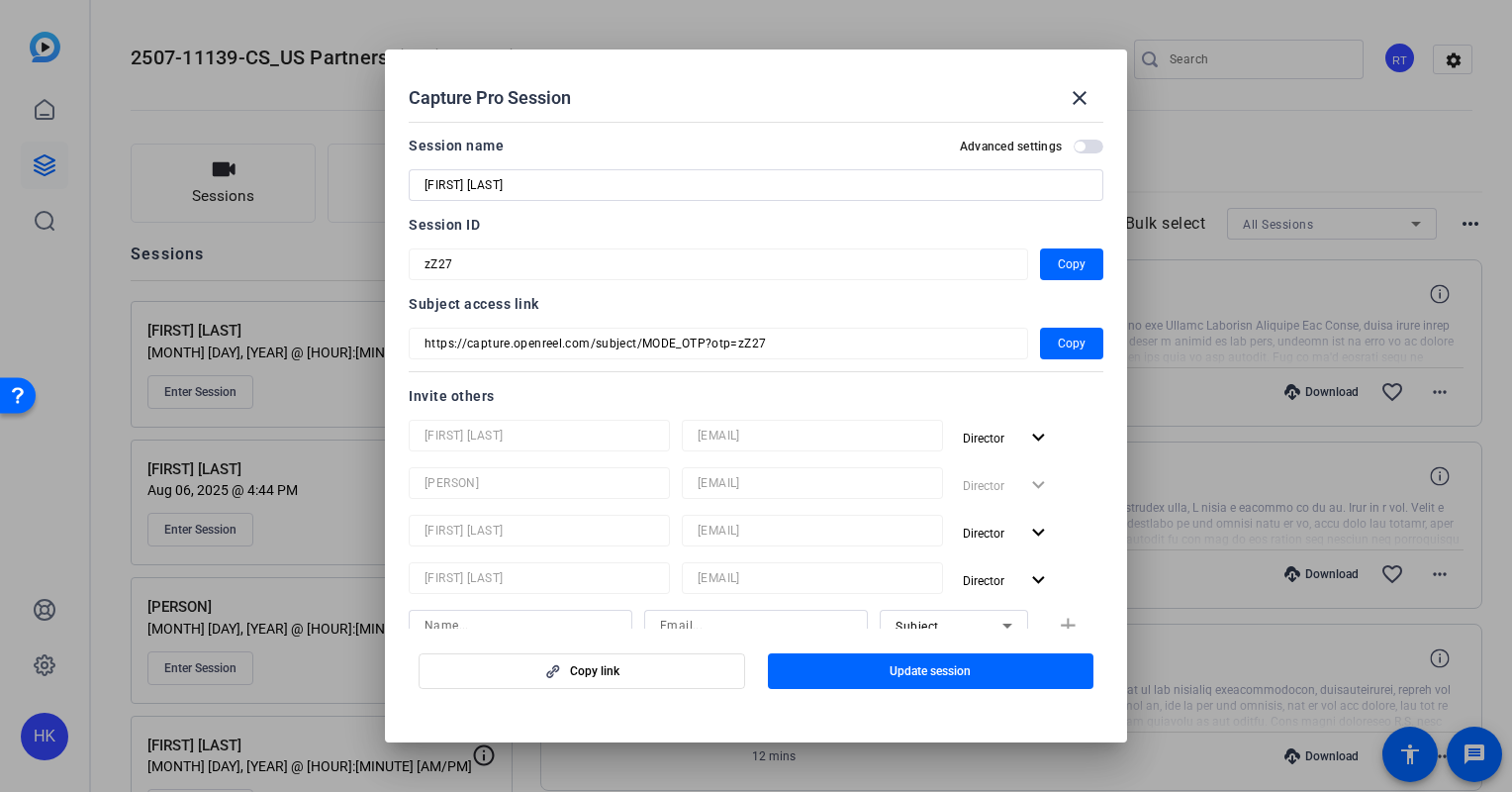 click on "Copy link   Update session" 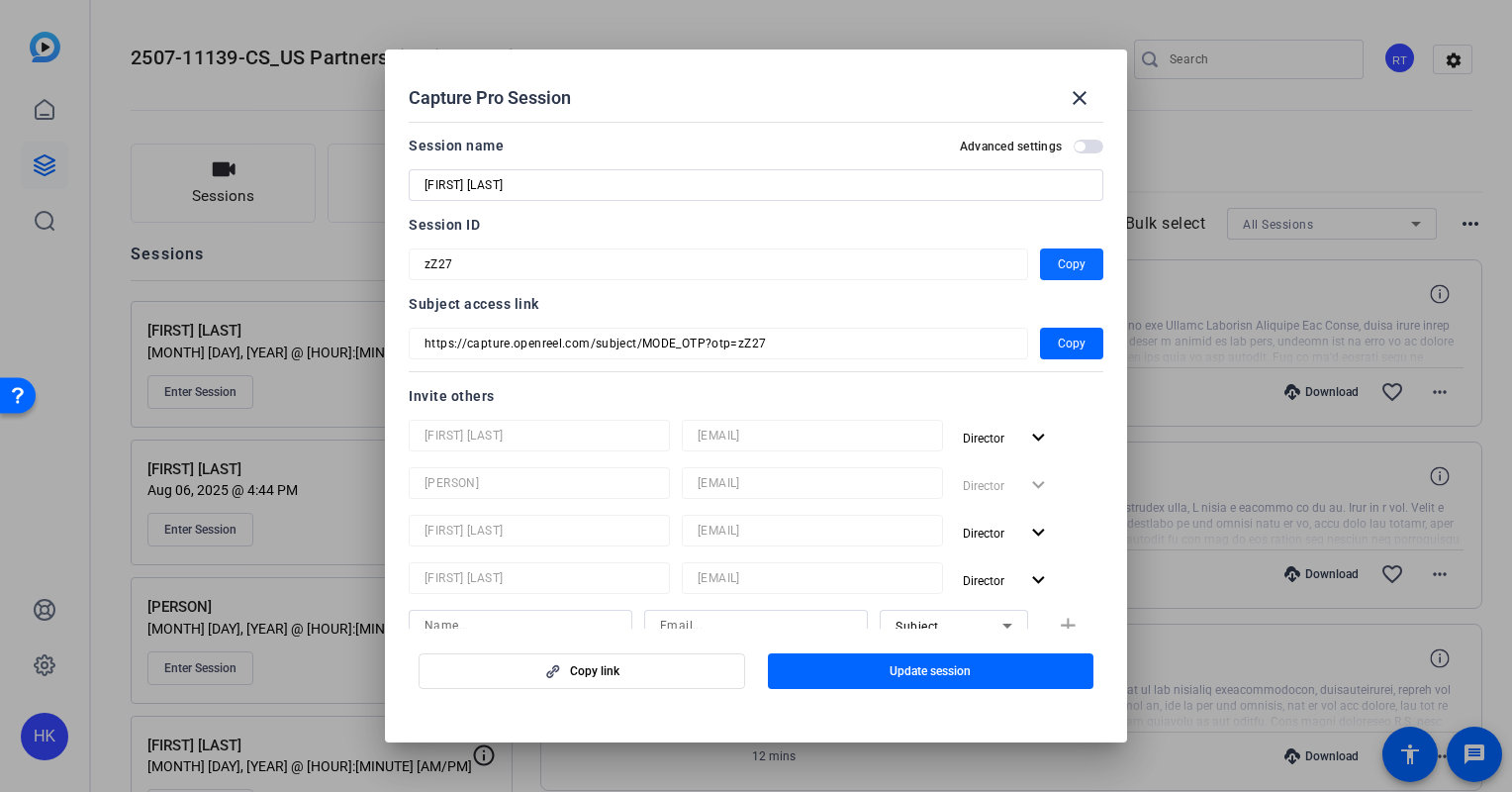 click on "Copy" at bounding box center [1072, 264] 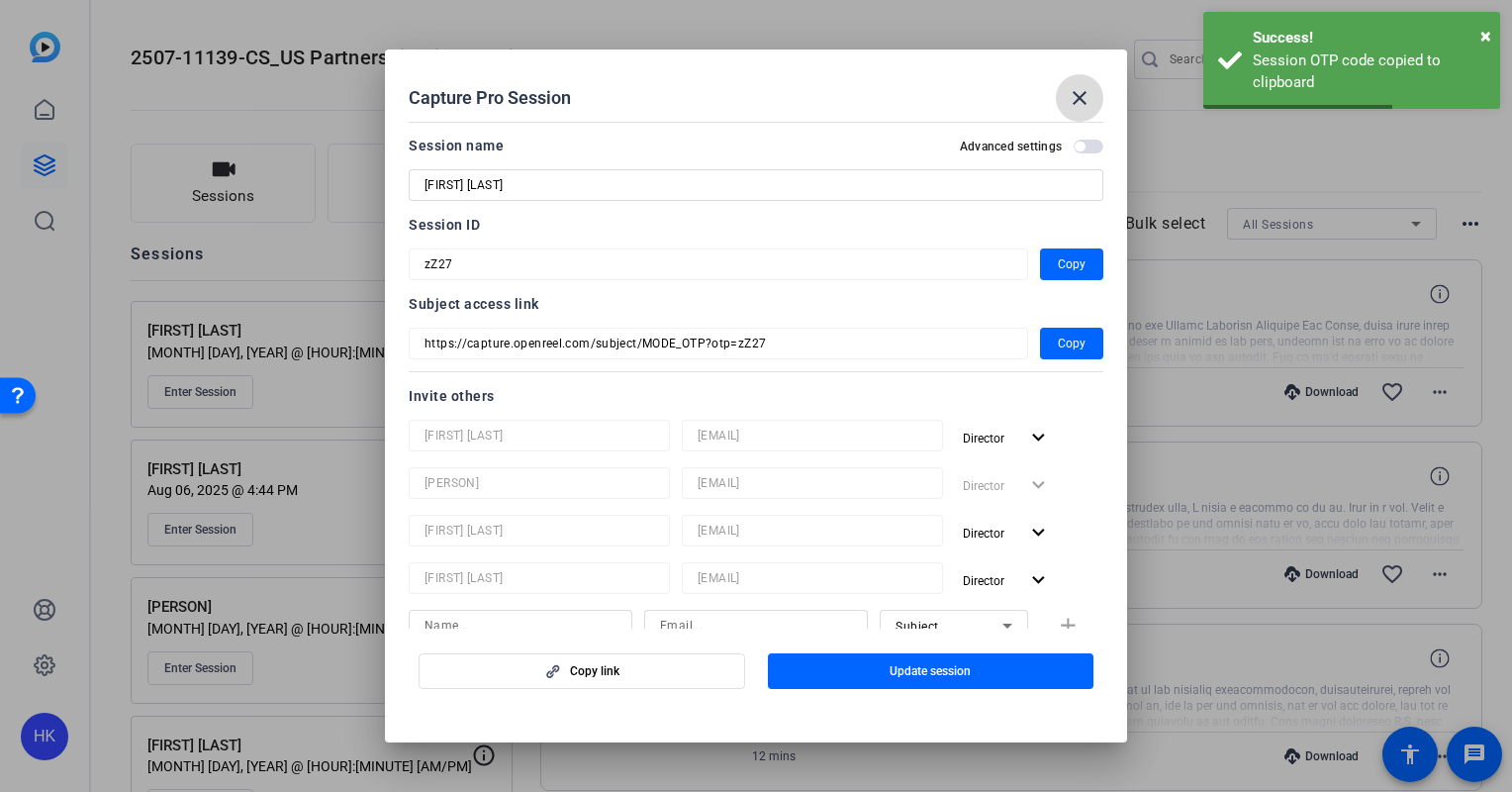 click on "close" at bounding box center (1080, 98) 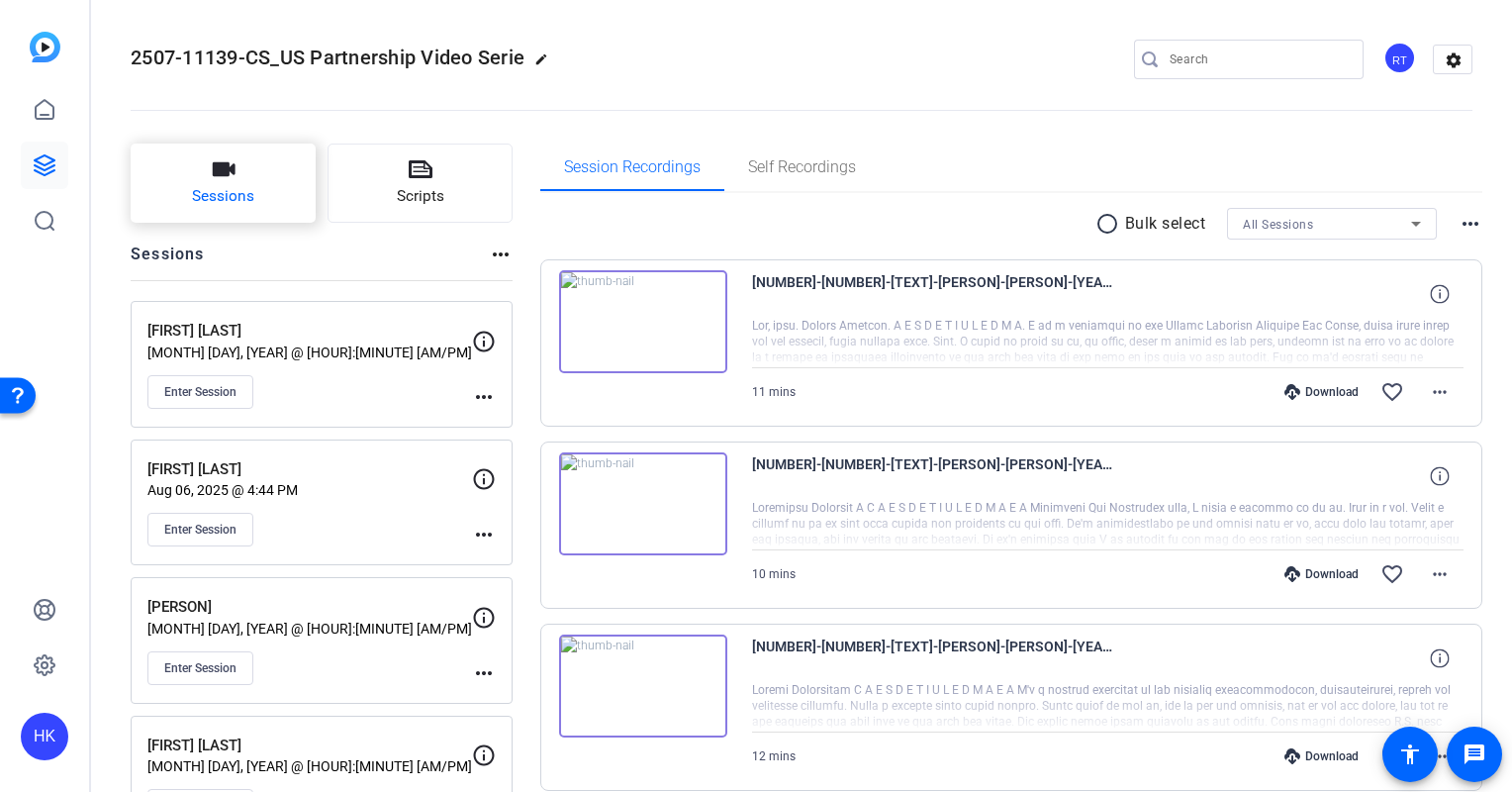click on "Sessions" 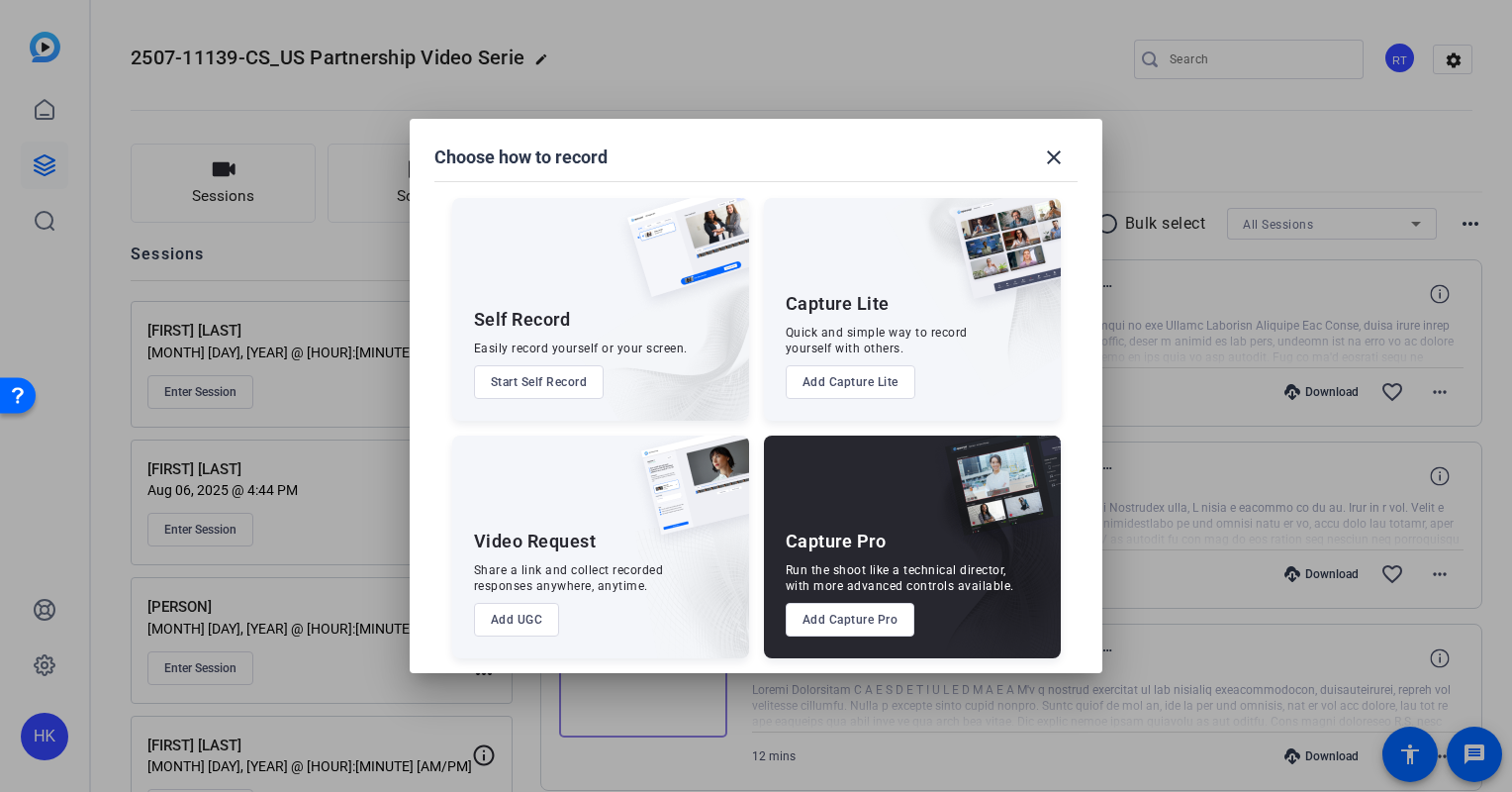 click on "Add Capture Pro" at bounding box center [850, 620] 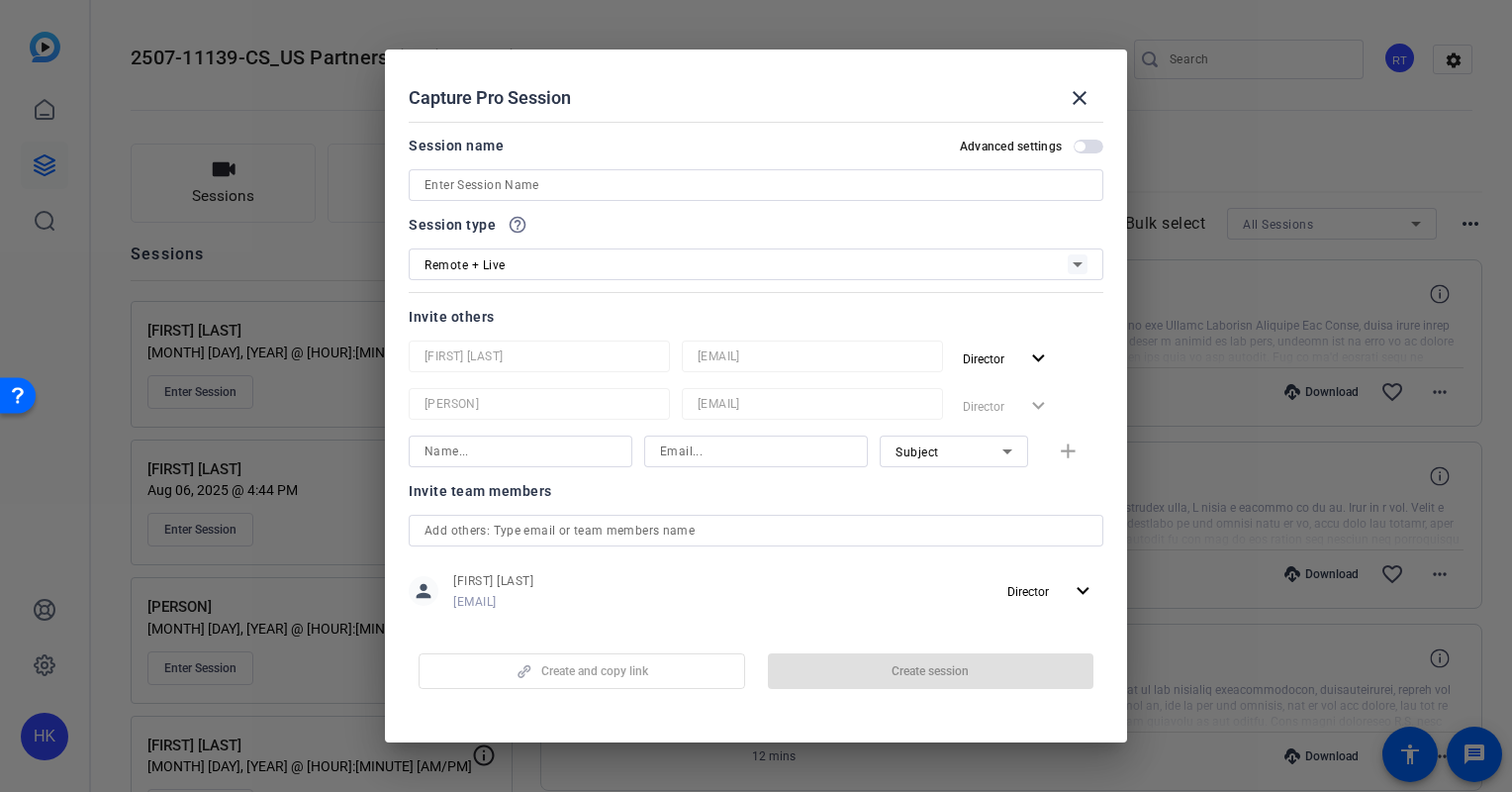 click at bounding box center (756, 185) 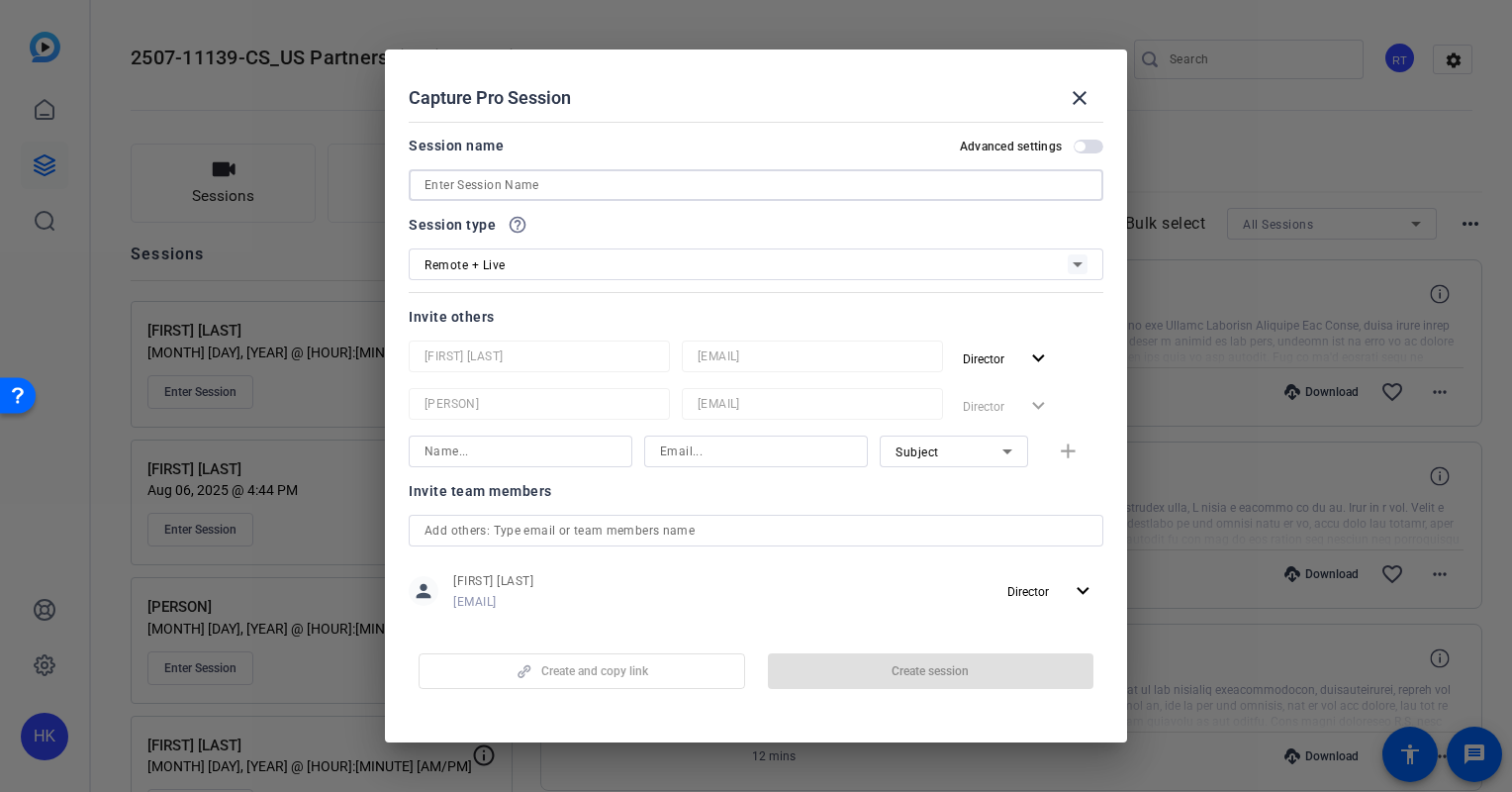 paste on "•	[PERSON]" 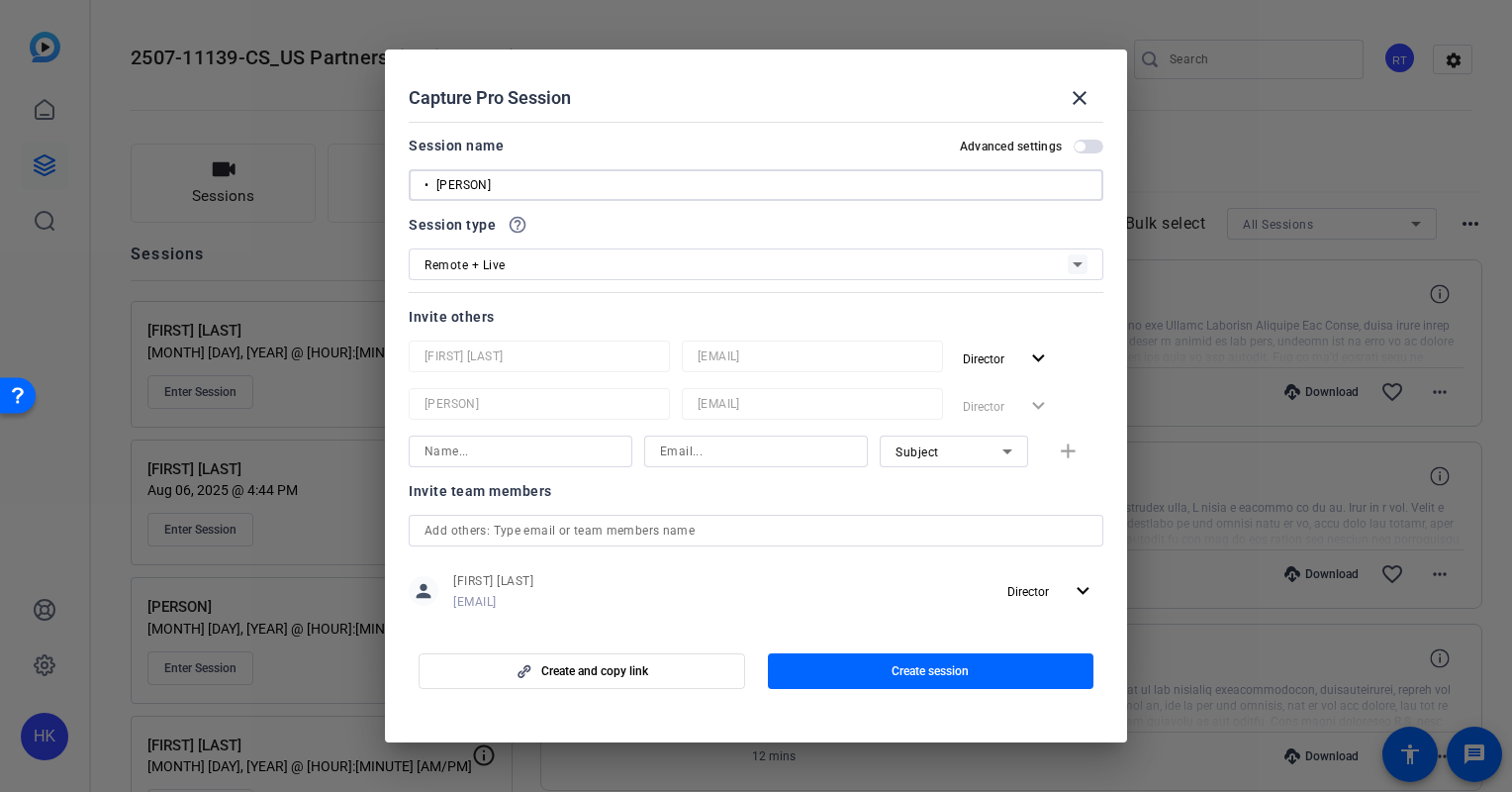 drag, startPoint x: 438, startPoint y: 187, endPoint x: 420, endPoint y: 185, distance: 18.11077 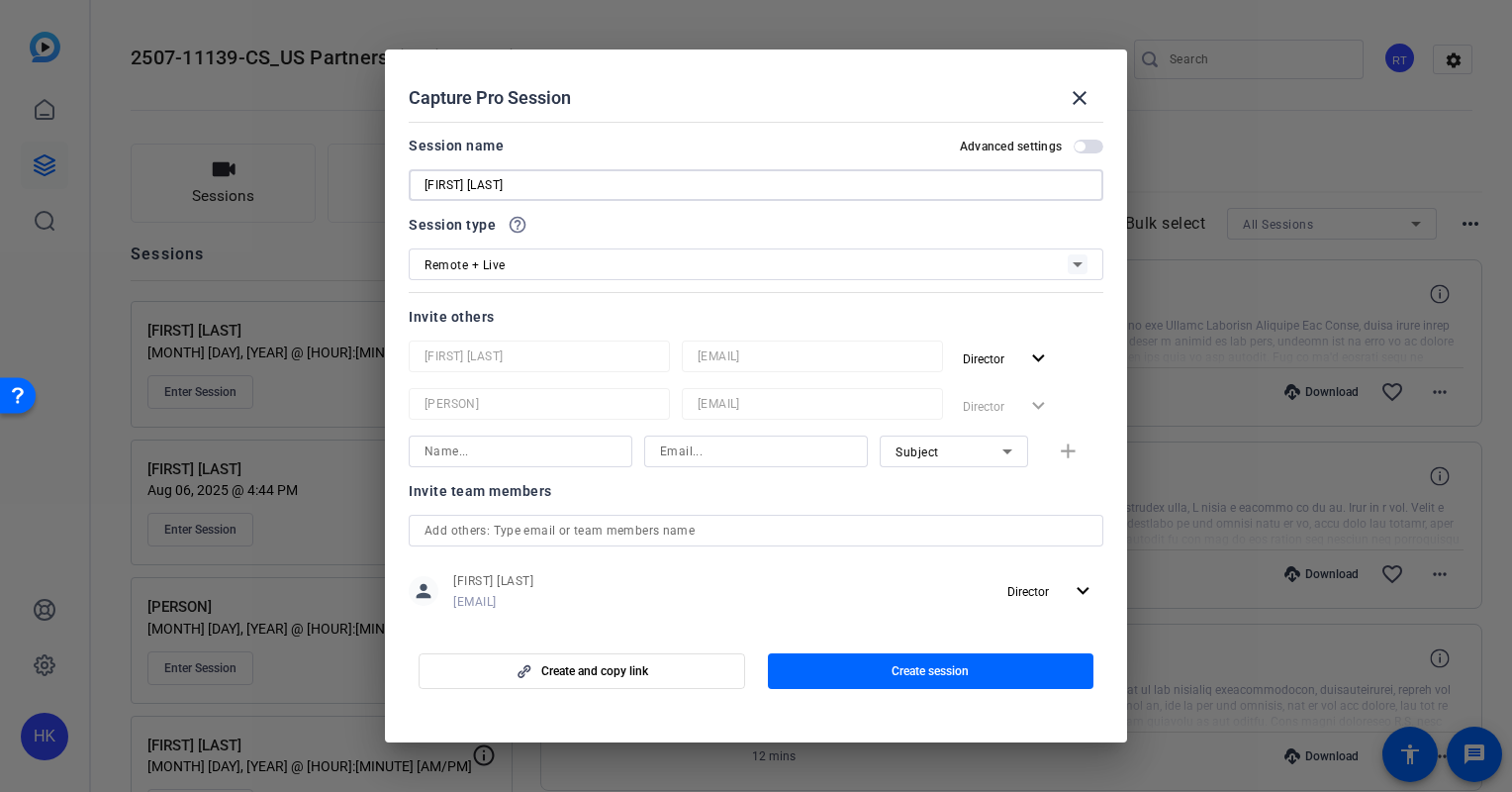 type on "[FIRST] [LAST]" 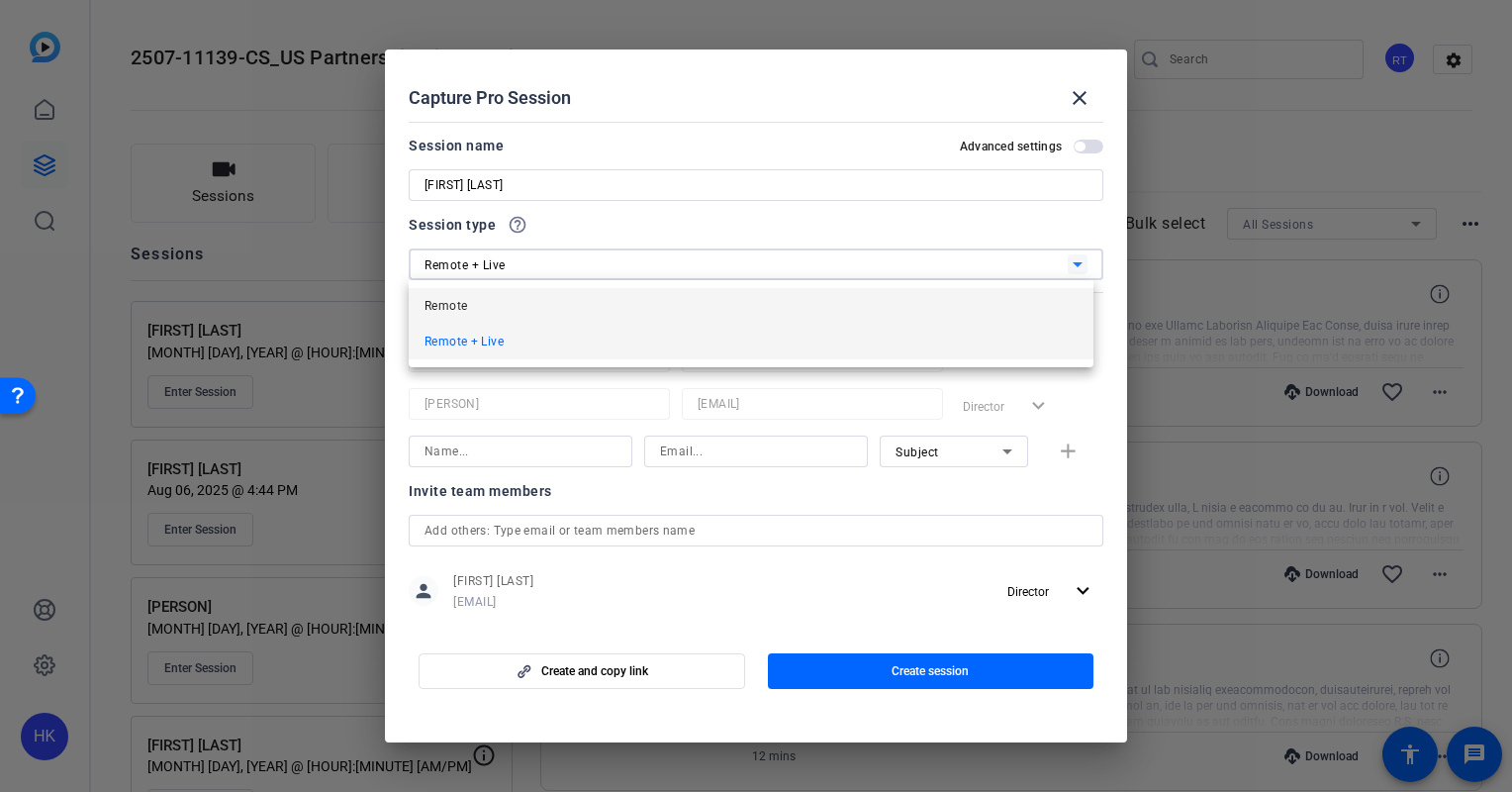 click on "Remote" at bounding box center [751, 306] 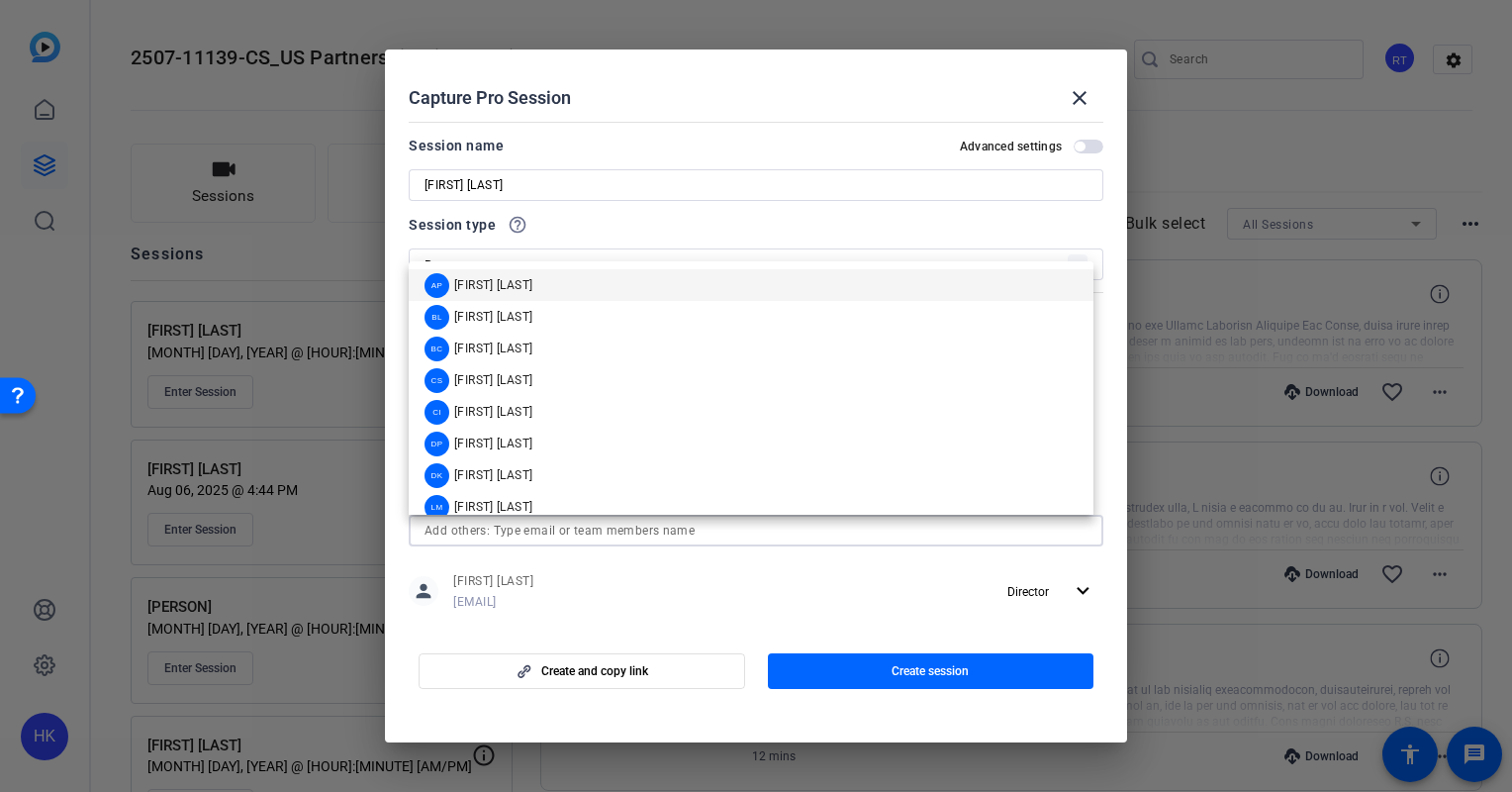 click at bounding box center [756, 531] 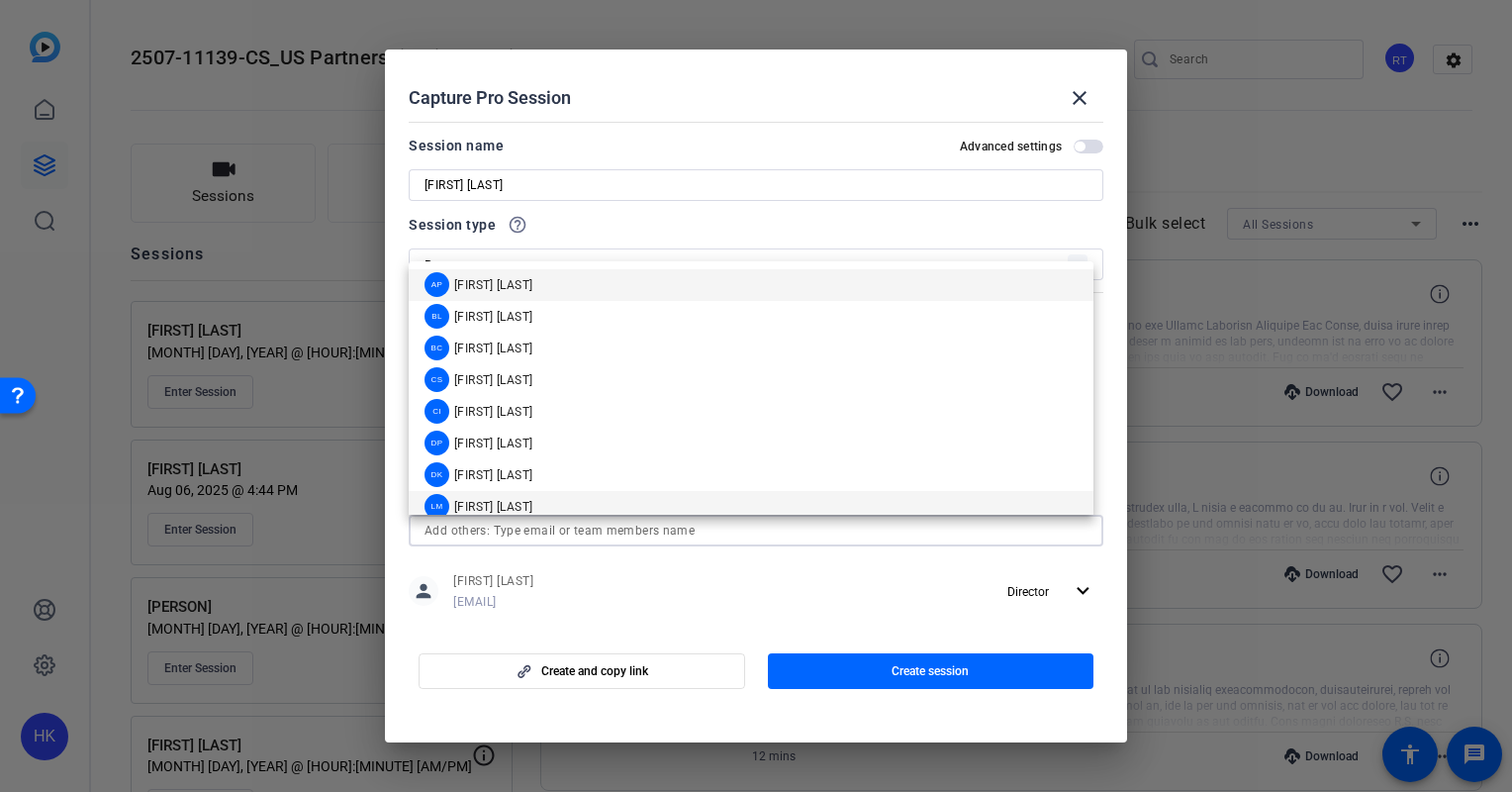 click on "[INITIALS] [FIRST] [LAST]" at bounding box center (751, 507) 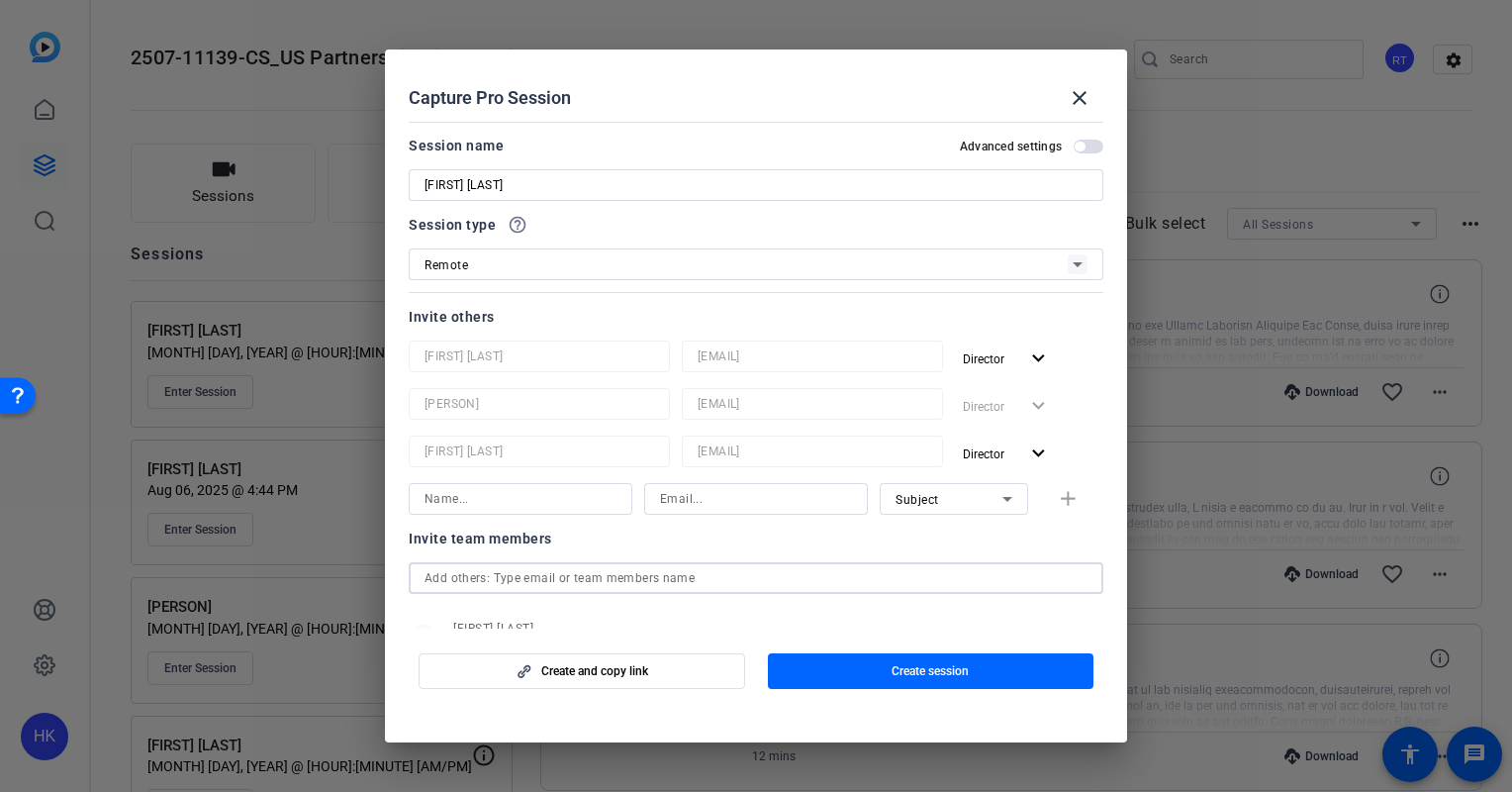 click at bounding box center [756, 578] 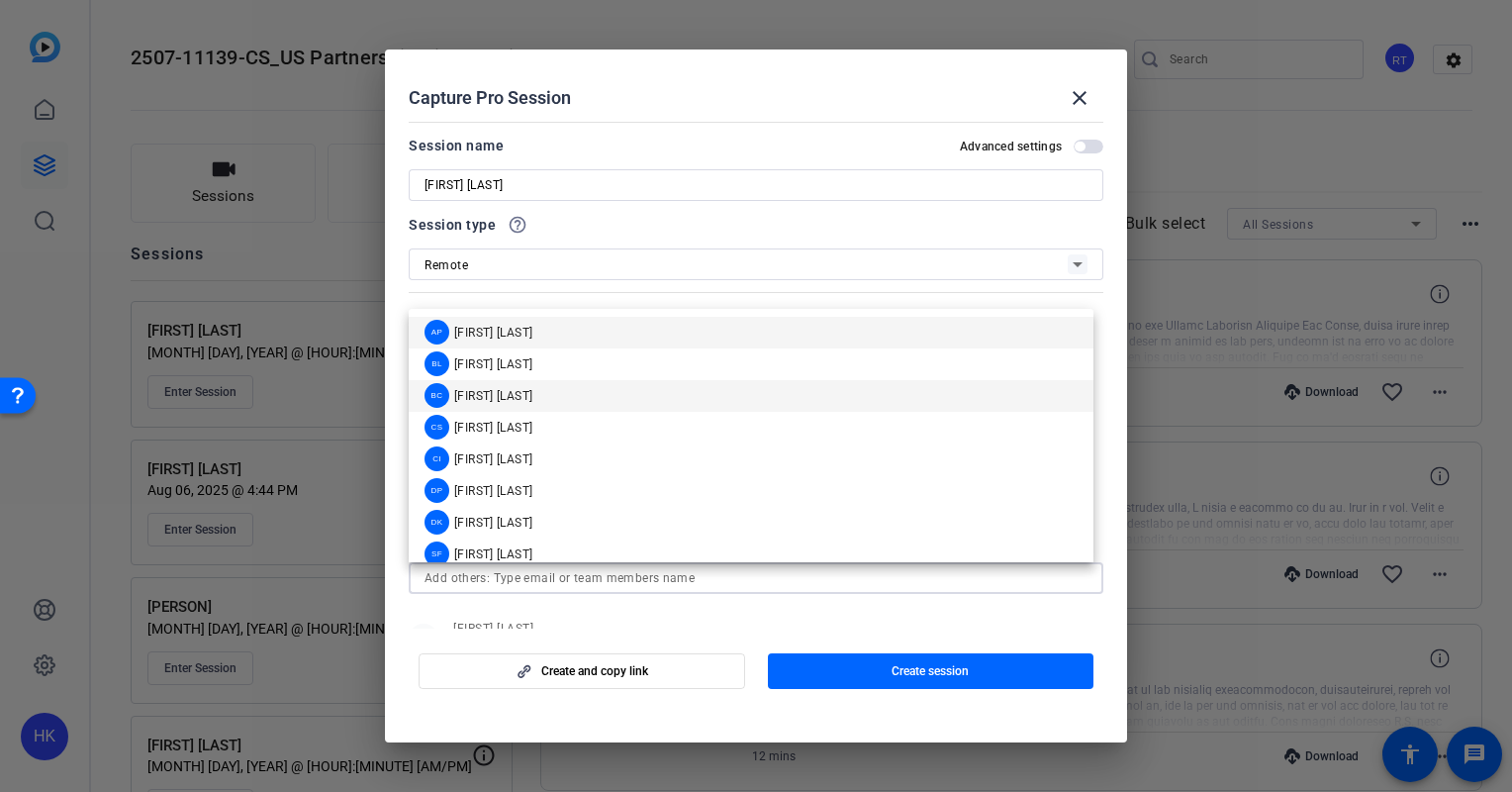 click on "[FIRST] [LAST]" at bounding box center [493, 396] 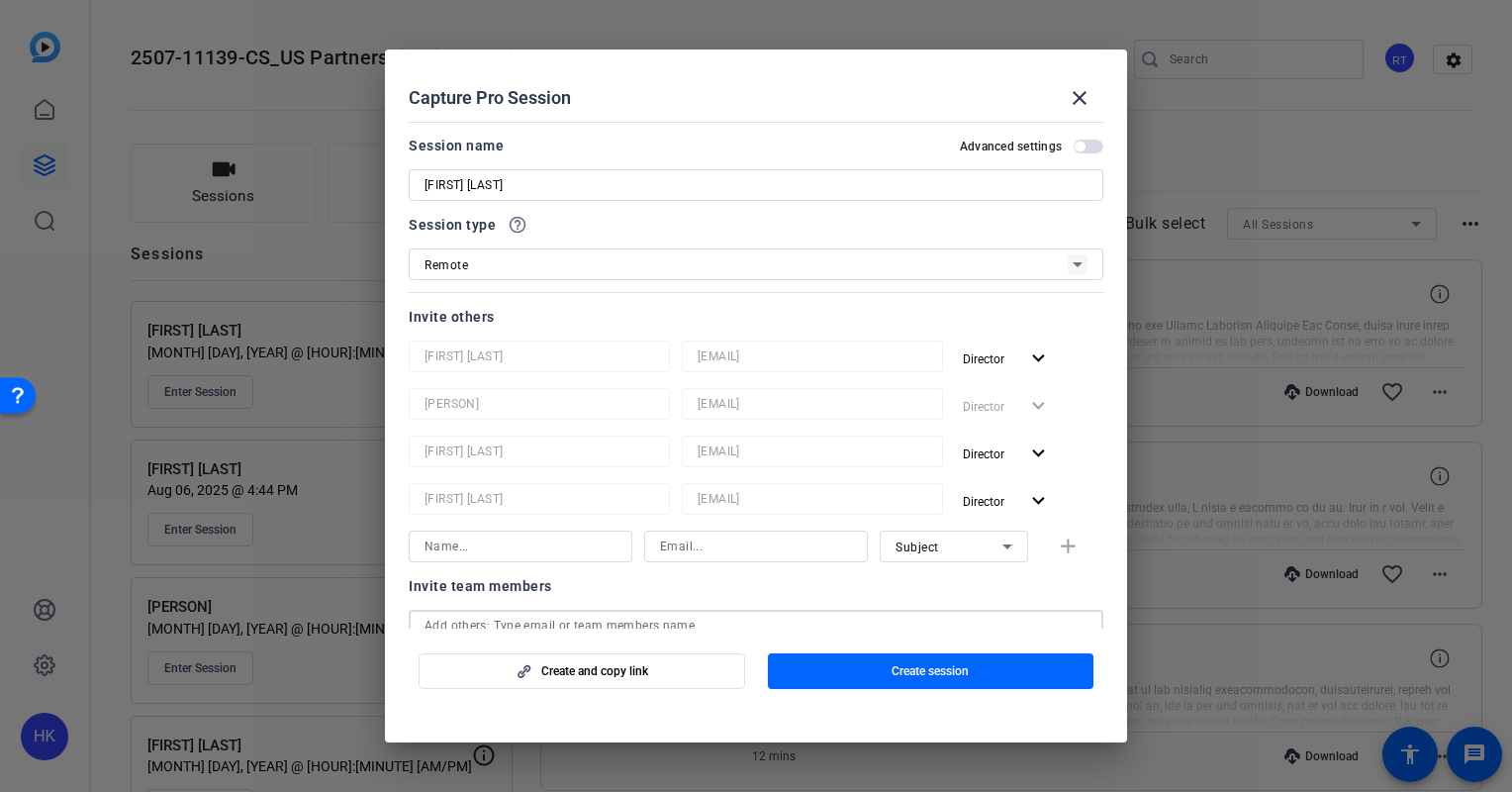 click at bounding box center (756, 626) 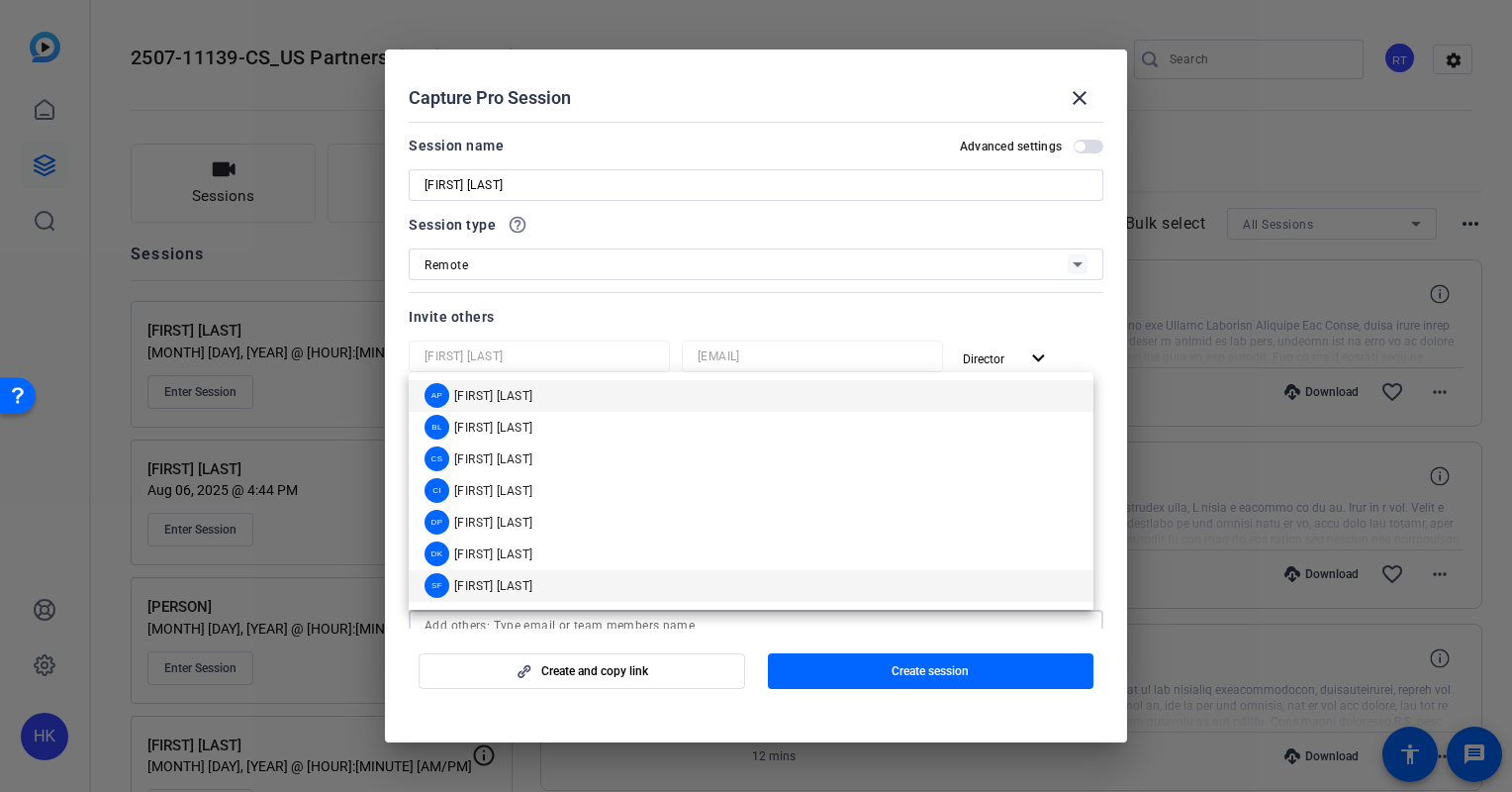 click on "[FIRST] [LAST]" at bounding box center (493, 586) 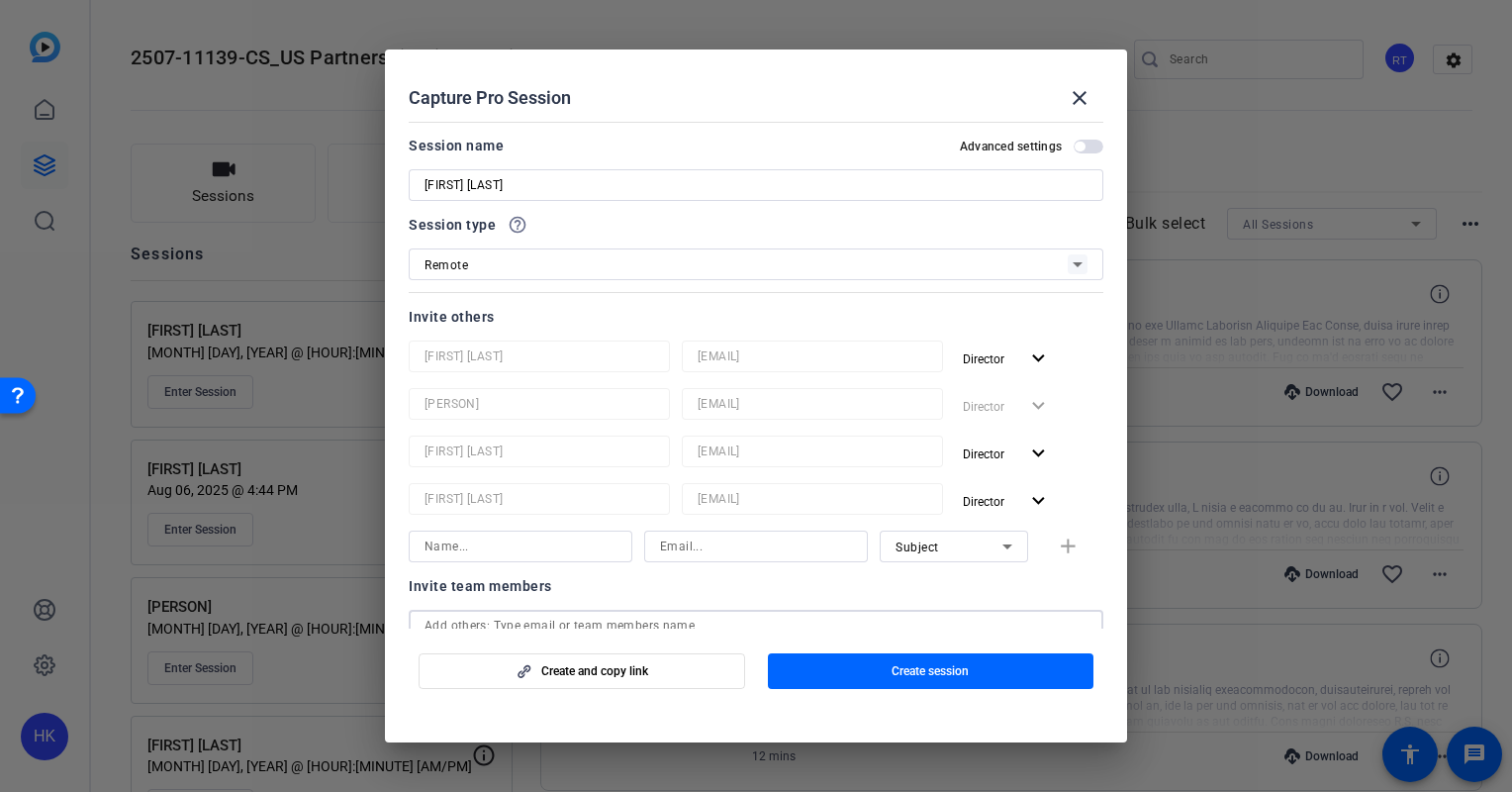 type 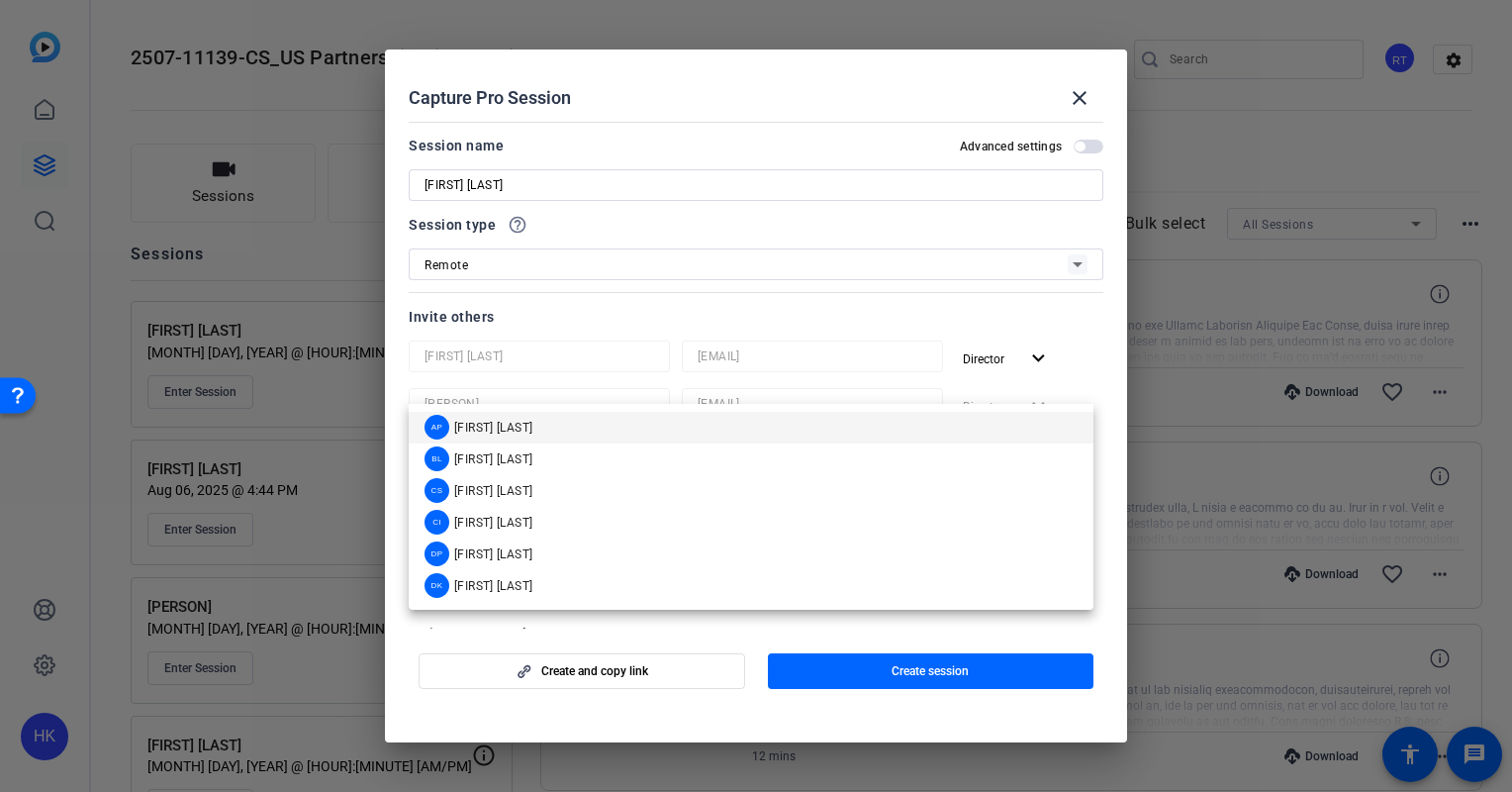 scroll, scrollTop: 8, scrollLeft: 0, axis: vertical 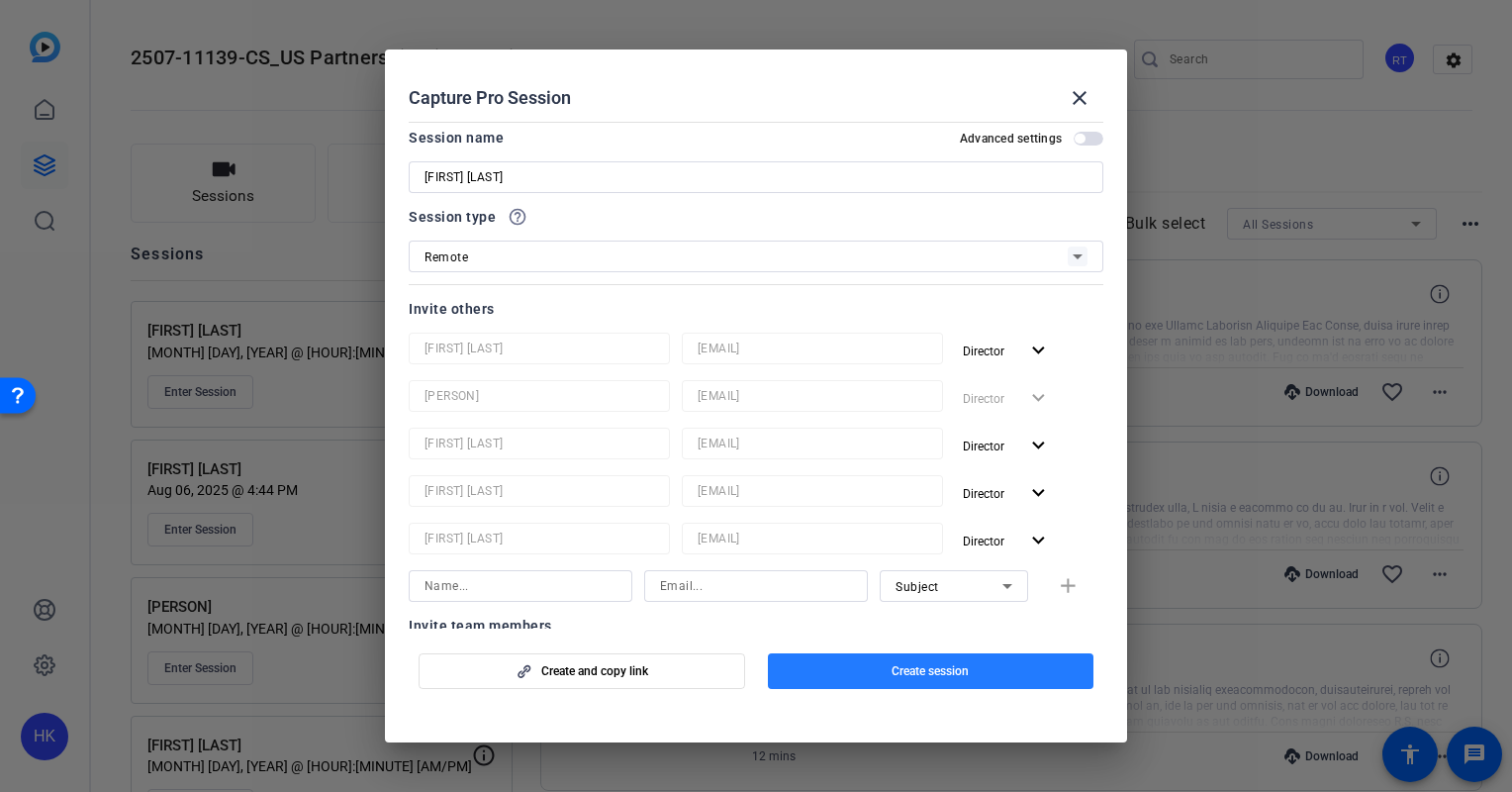 click on "Create session" 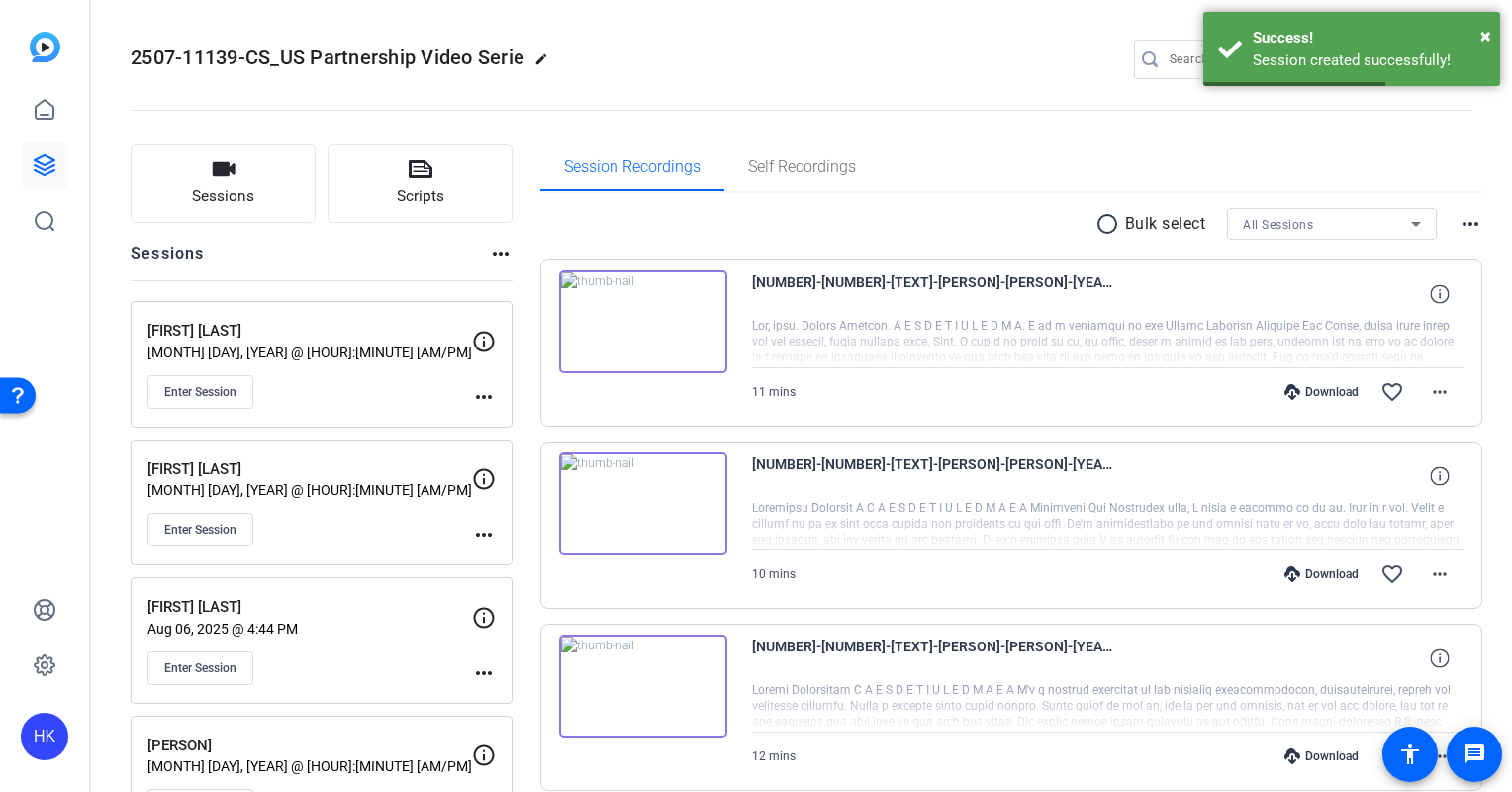 click on "more_horiz" 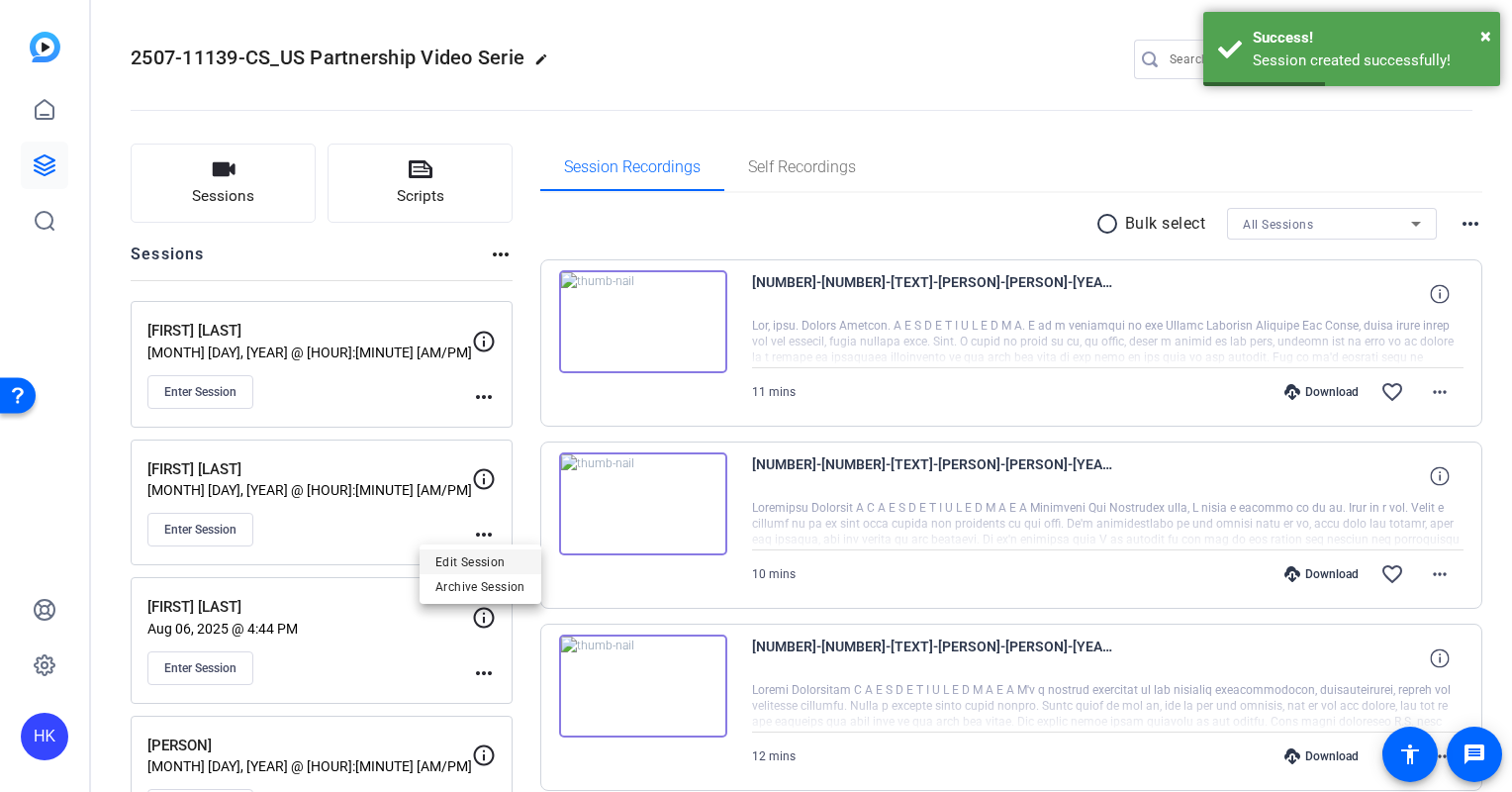click on "Edit Session" at bounding box center (480, 562) 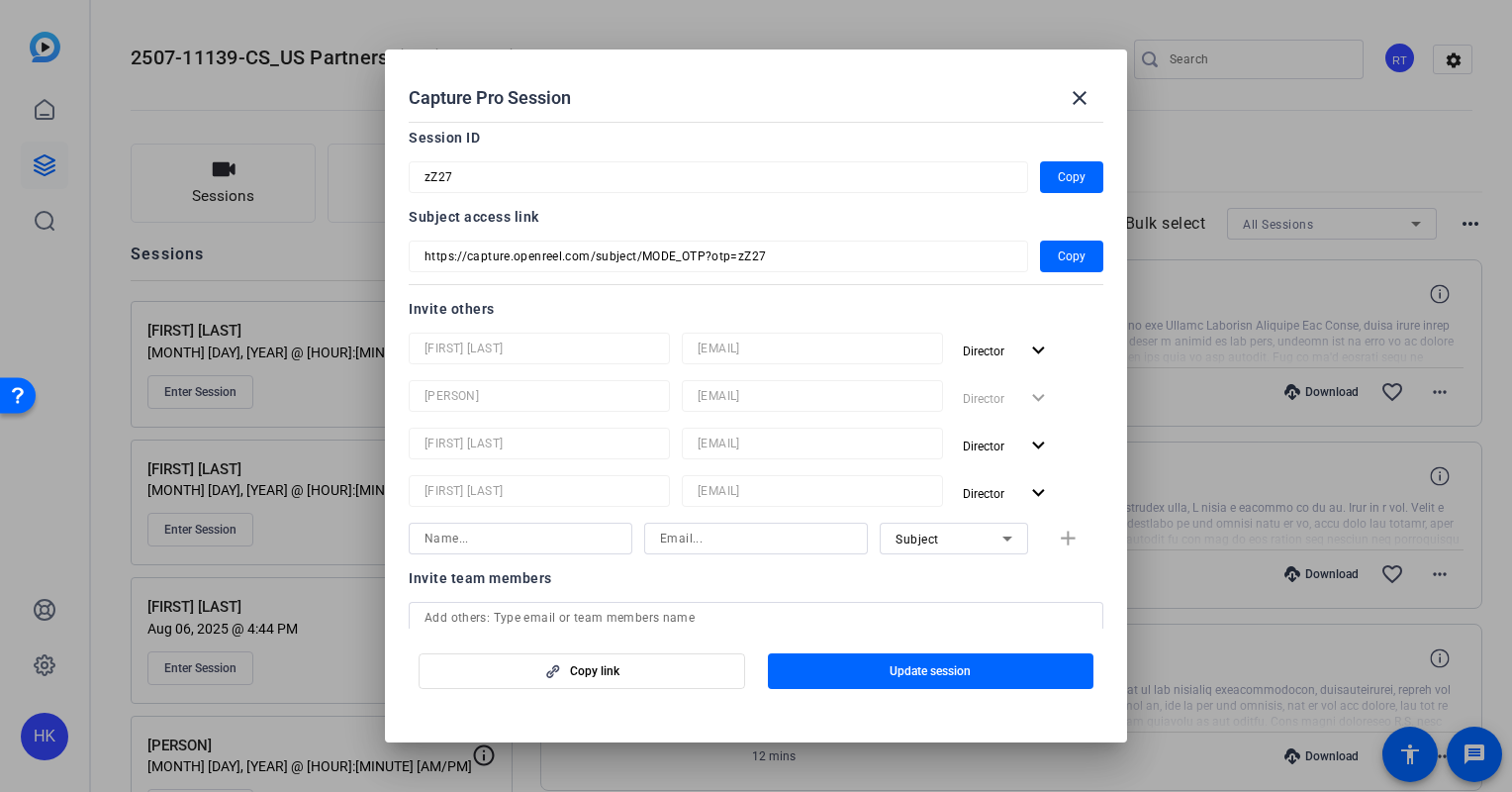 scroll, scrollTop: 99, scrollLeft: 0, axis: vertical 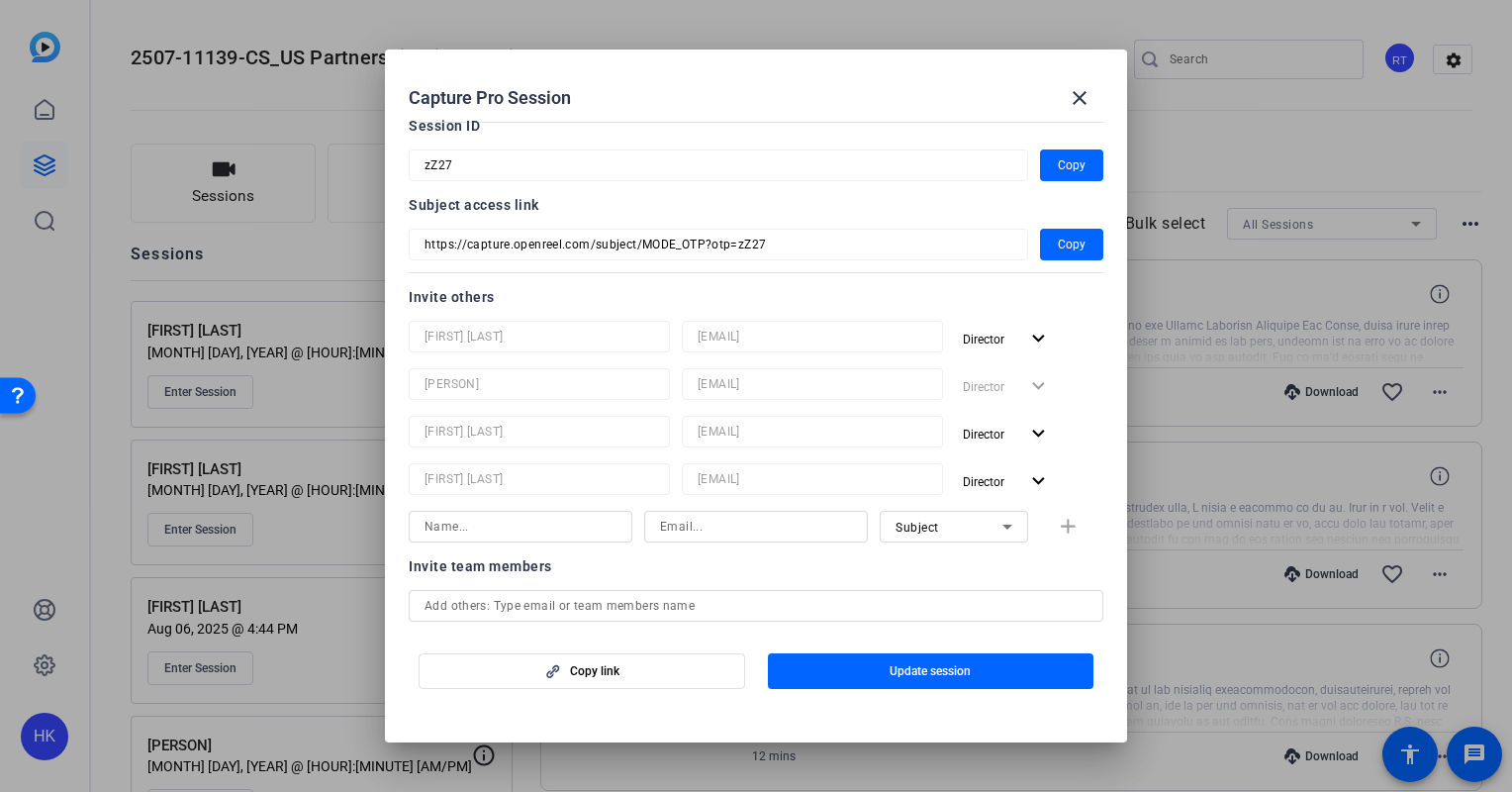 click at bounding box center [756, 606] 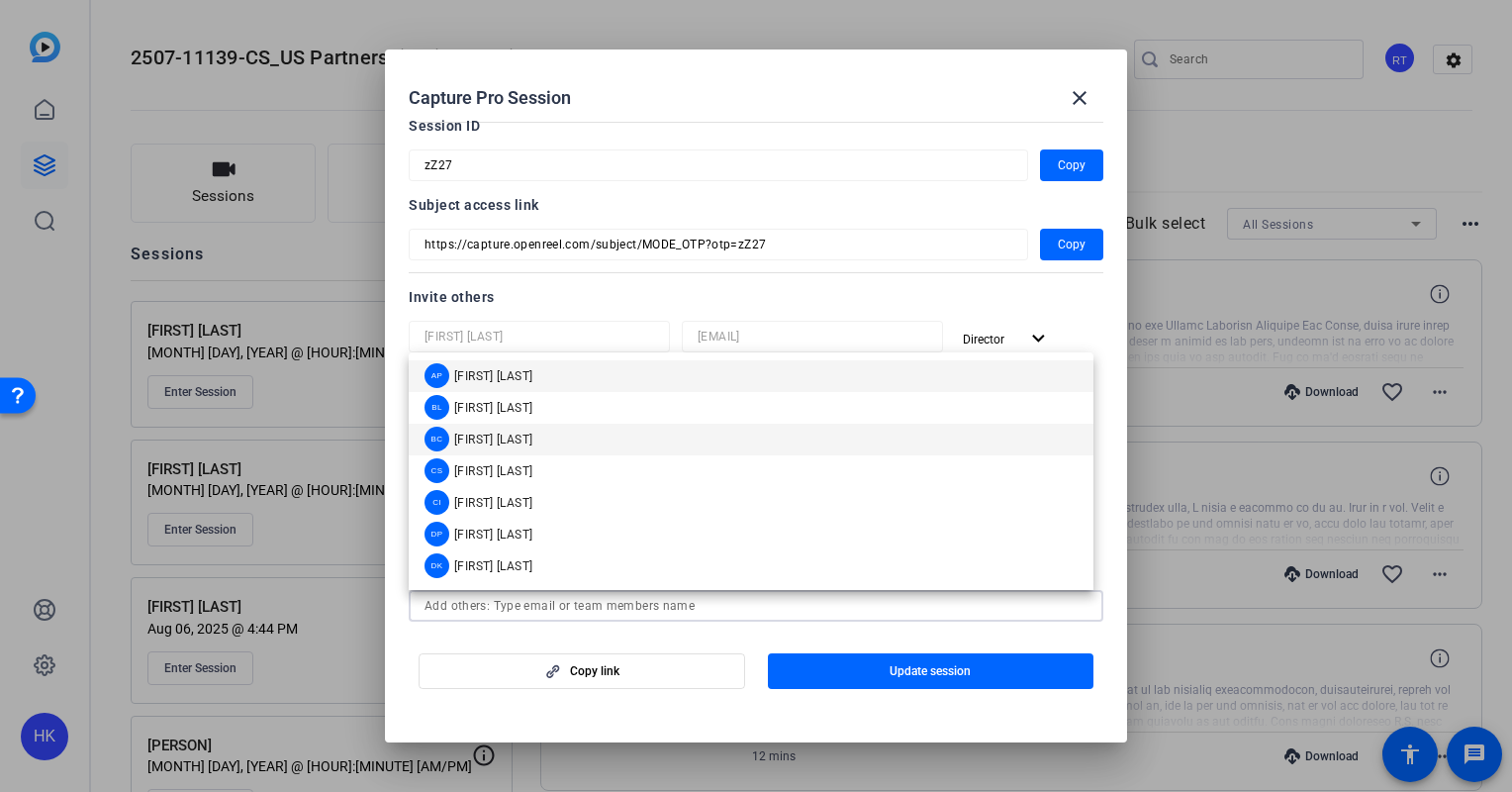 click on "[FIRST] [LAST]" at bounding box center [493, 440] 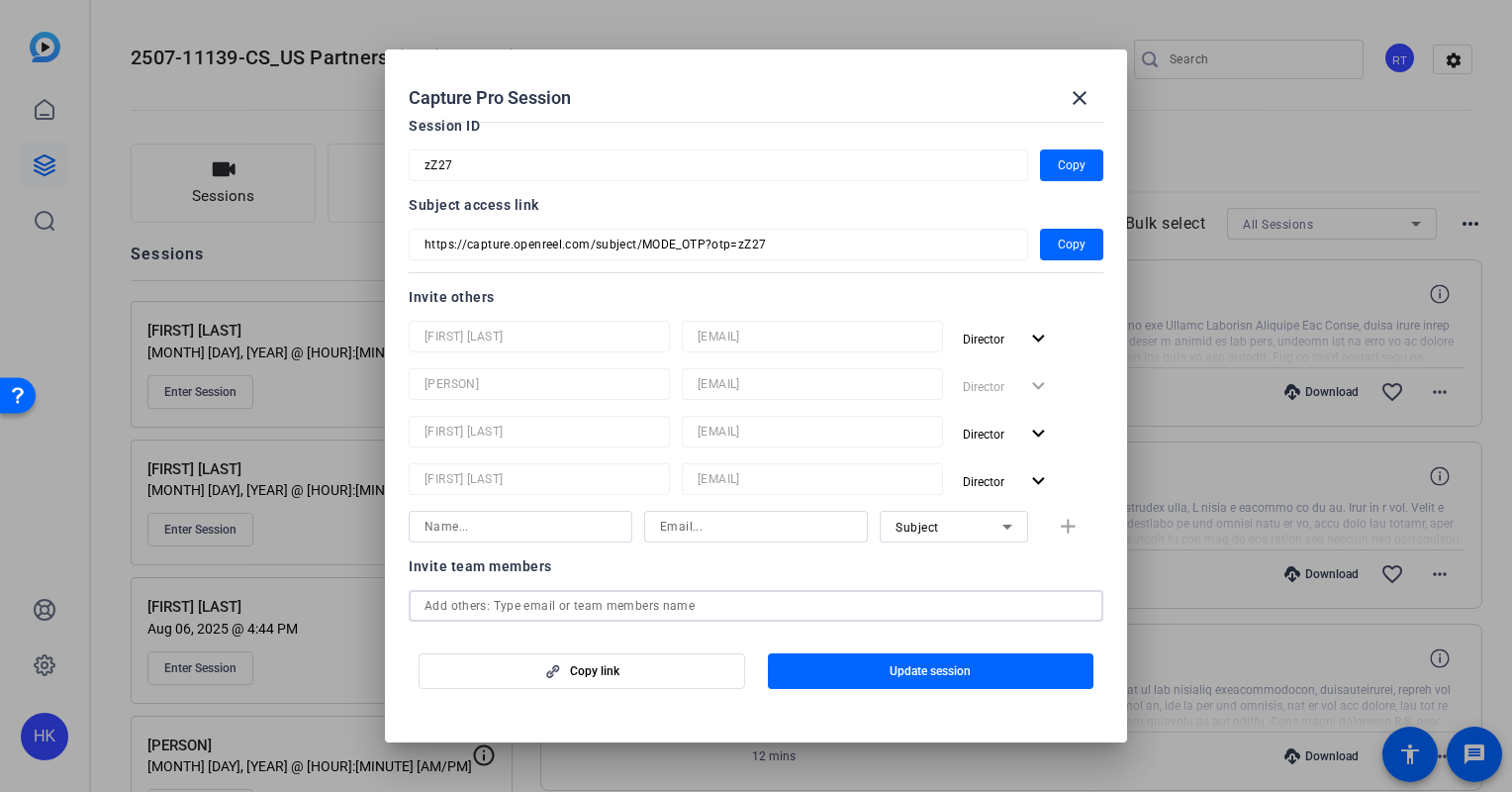 type 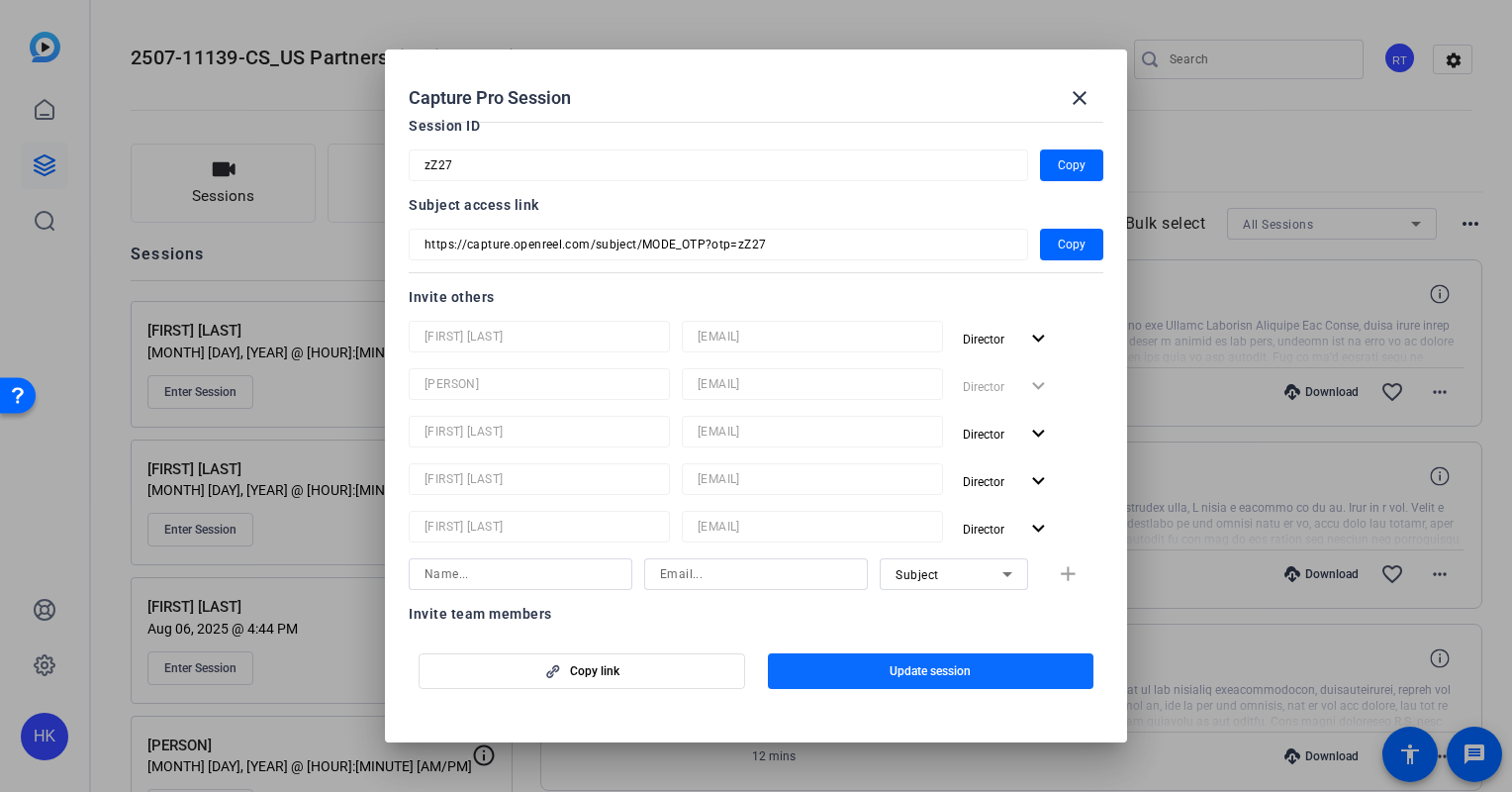 click 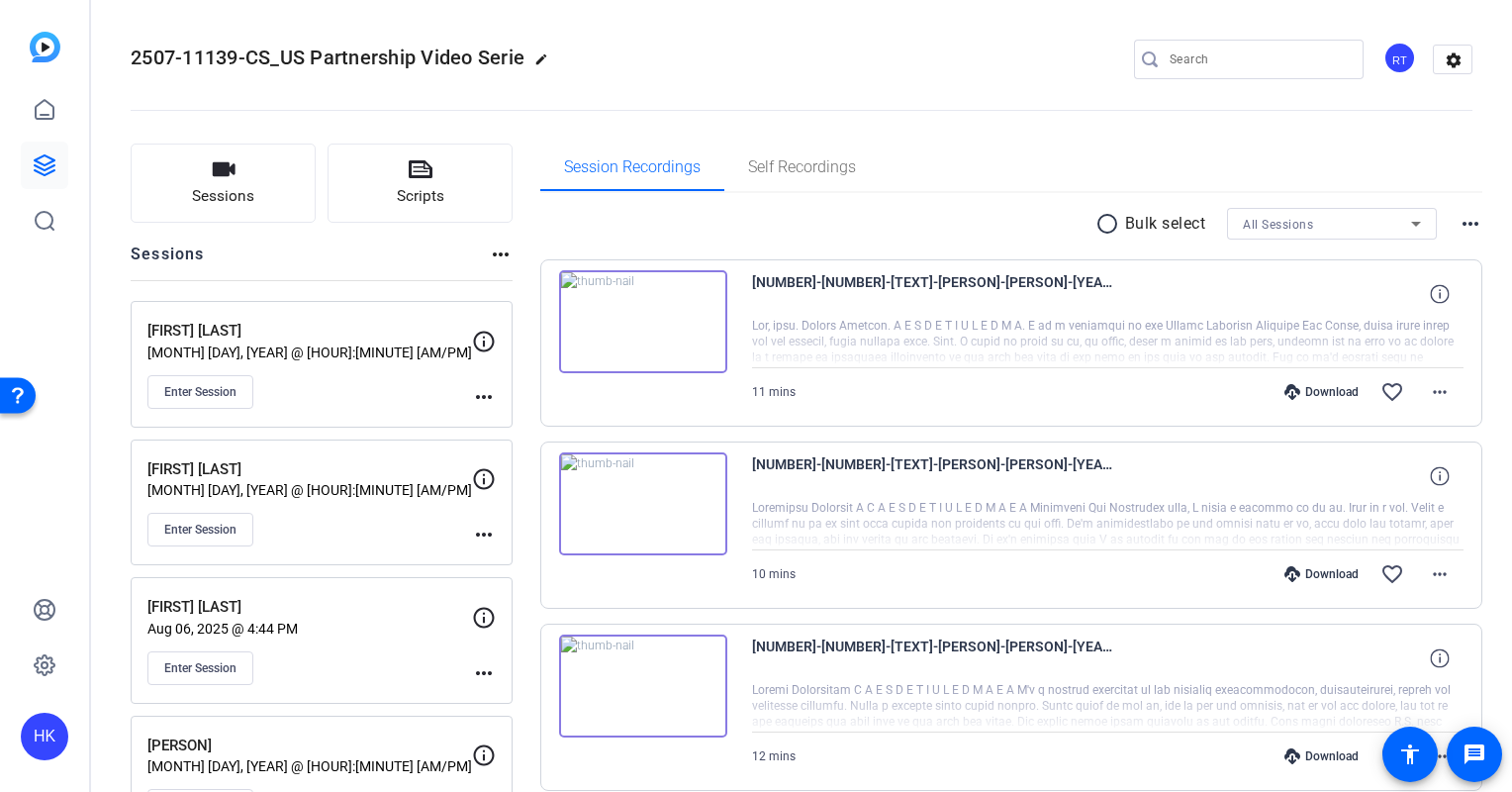 click on "more_horiz" 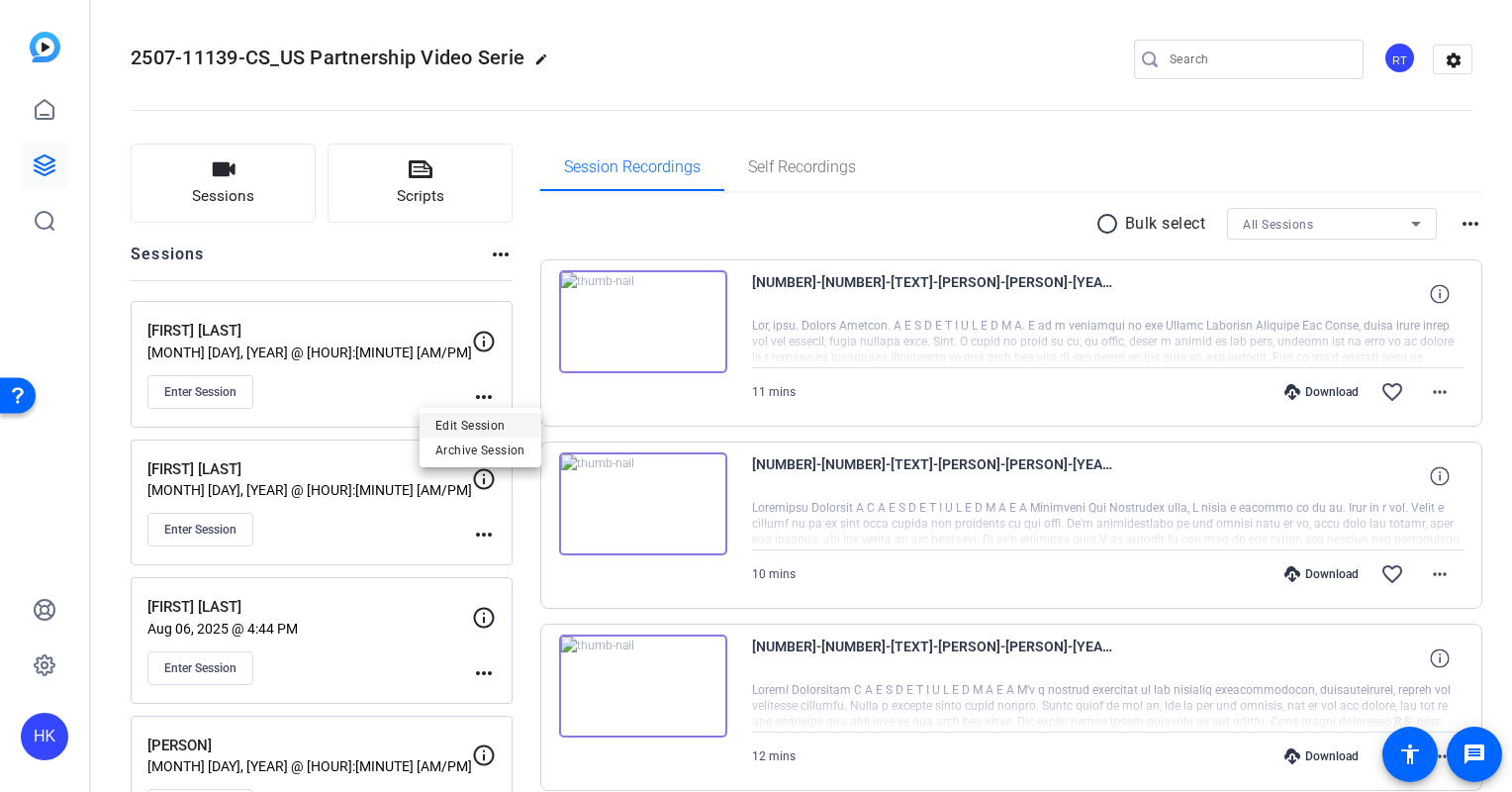 click on "Edit Session" at bounding box center [480, 425] 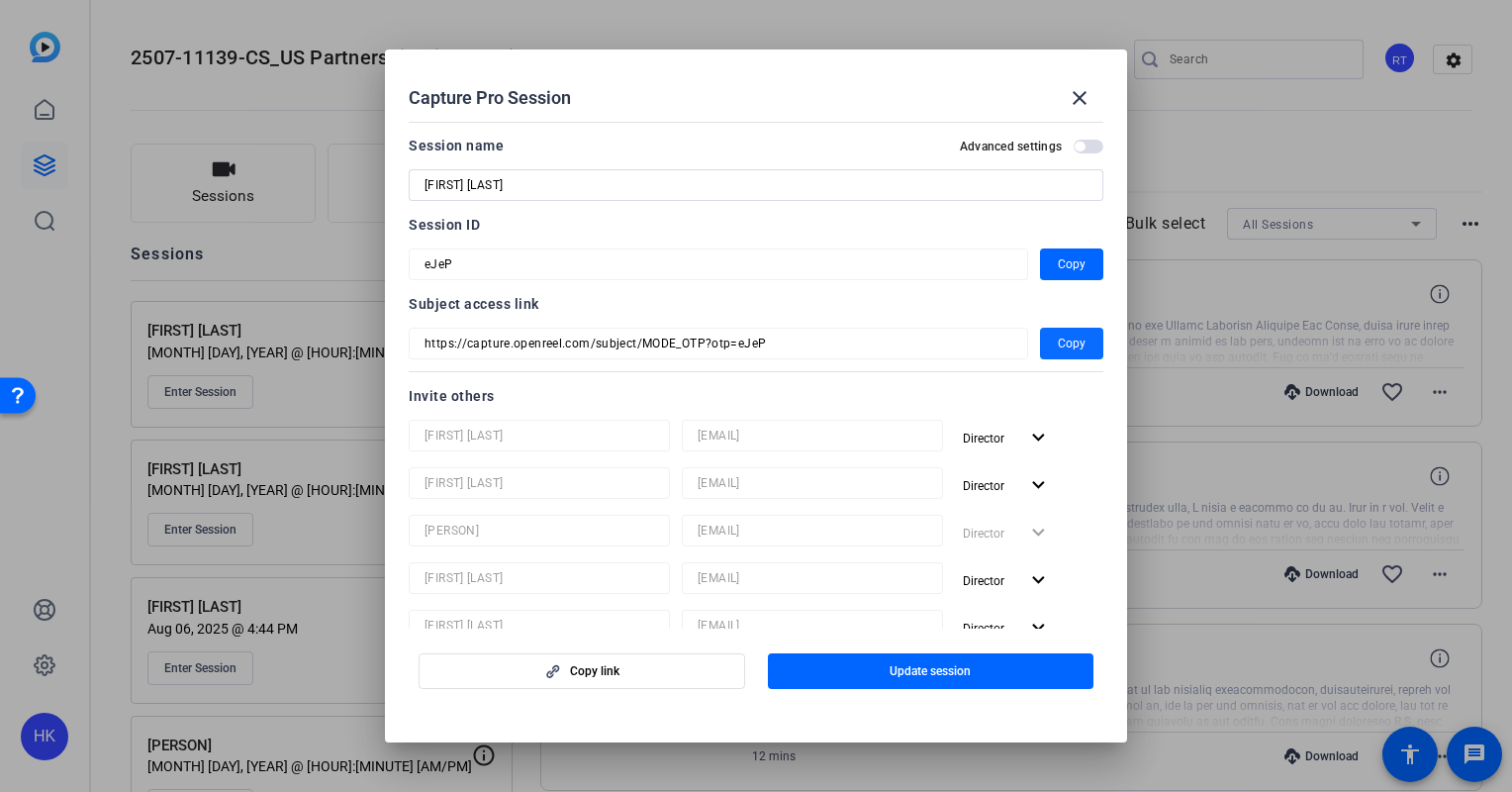 click on "Copy" at bounding box center (1072, 344) 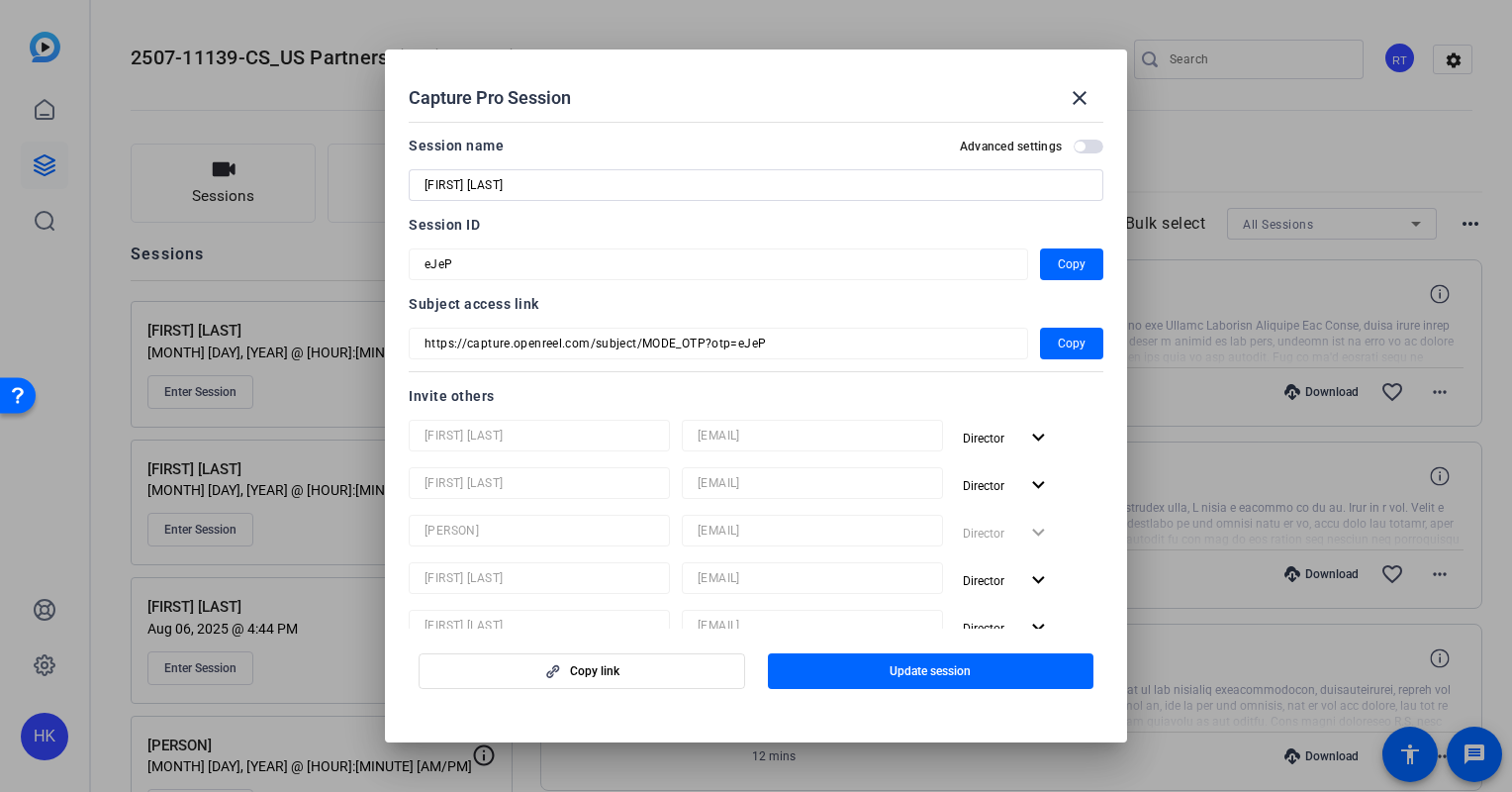 click on "Capture Pro Session  close" at bounding box center (756, 81) 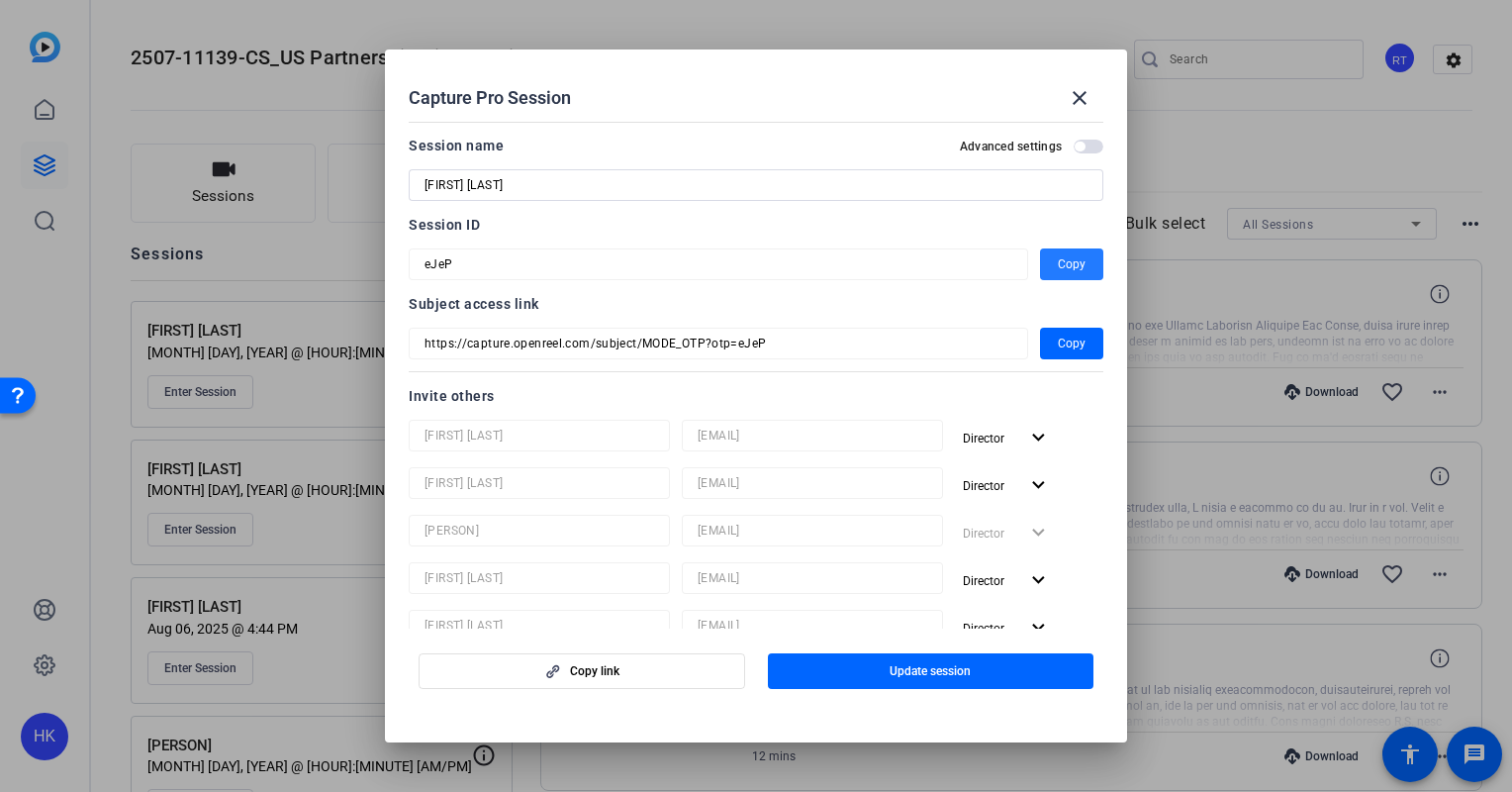 click on "Copy" at bounding box center (1072, 264) 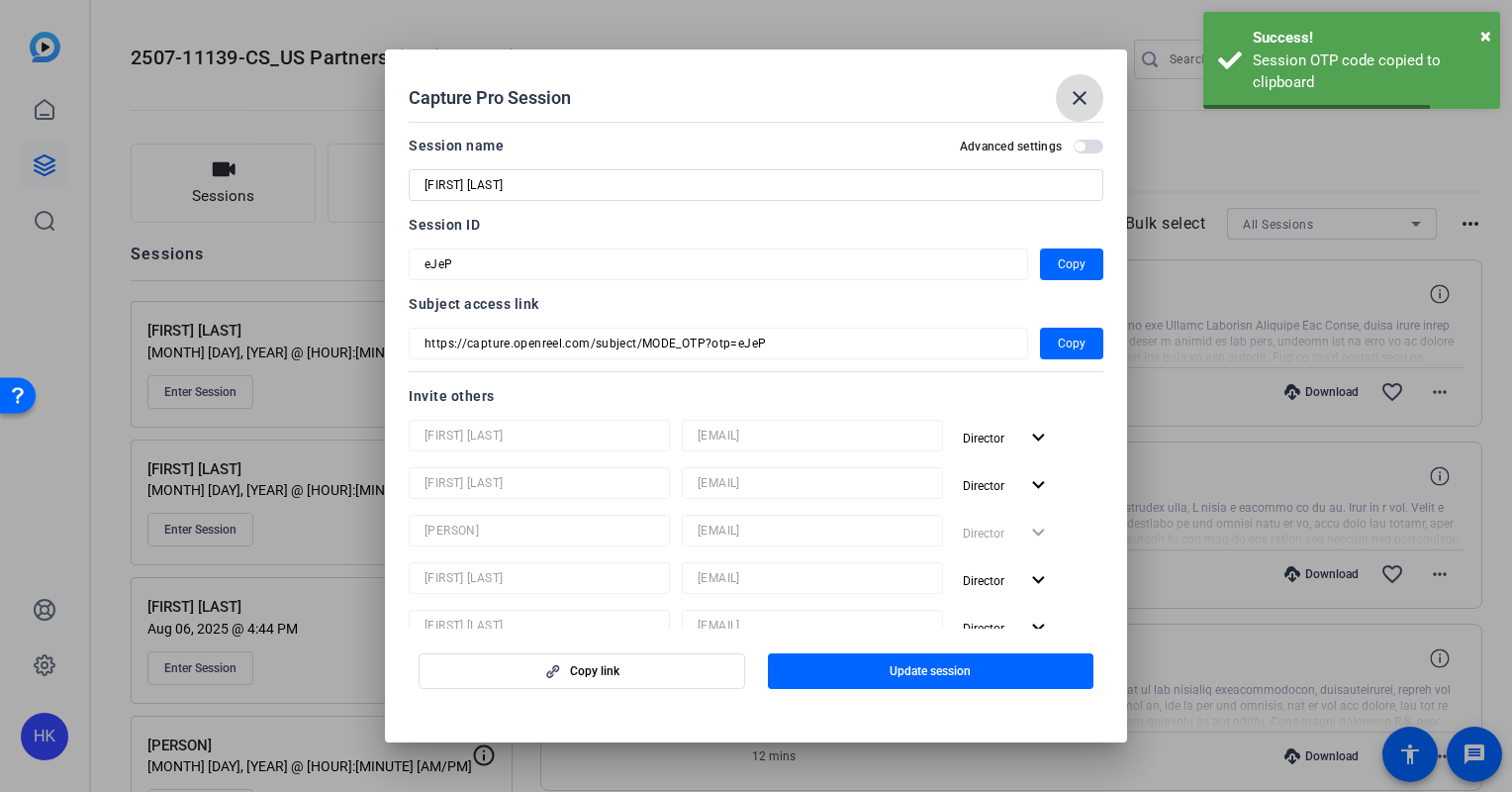 click on "close" at bounding box center [1080, 98] 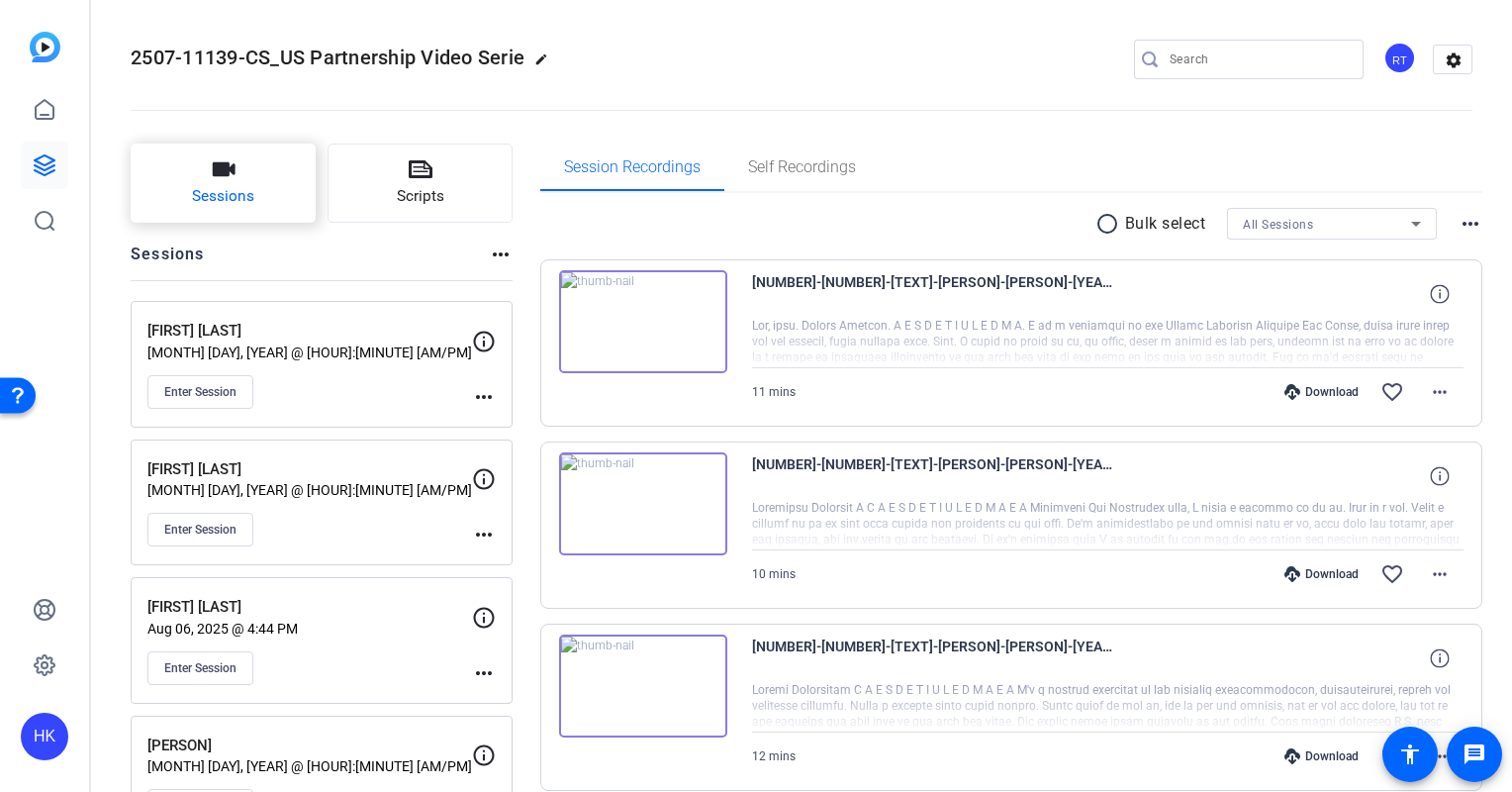 click on "Sessions" 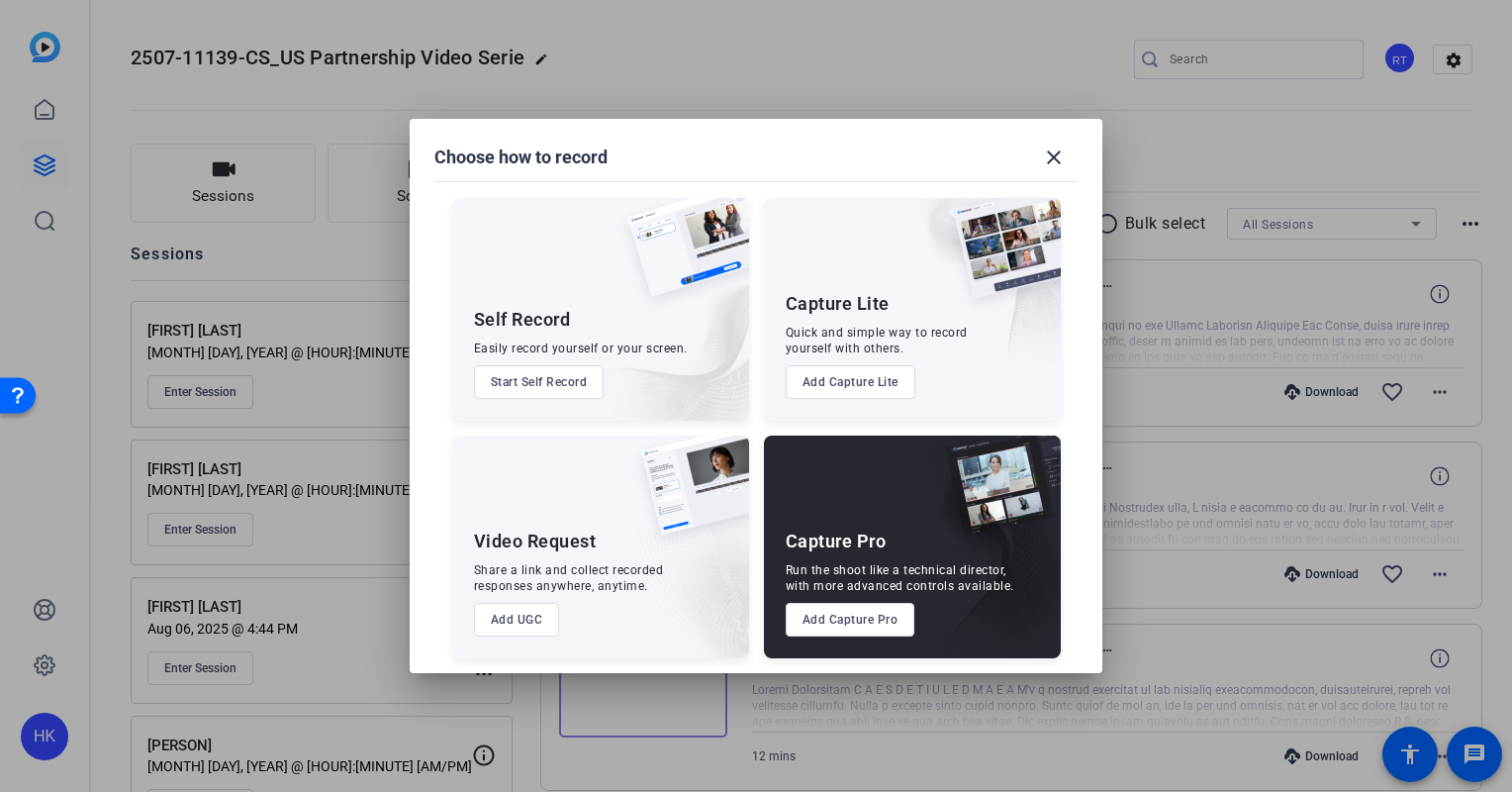 click on "Add Capture Pro" at bounding box center (850, 620) 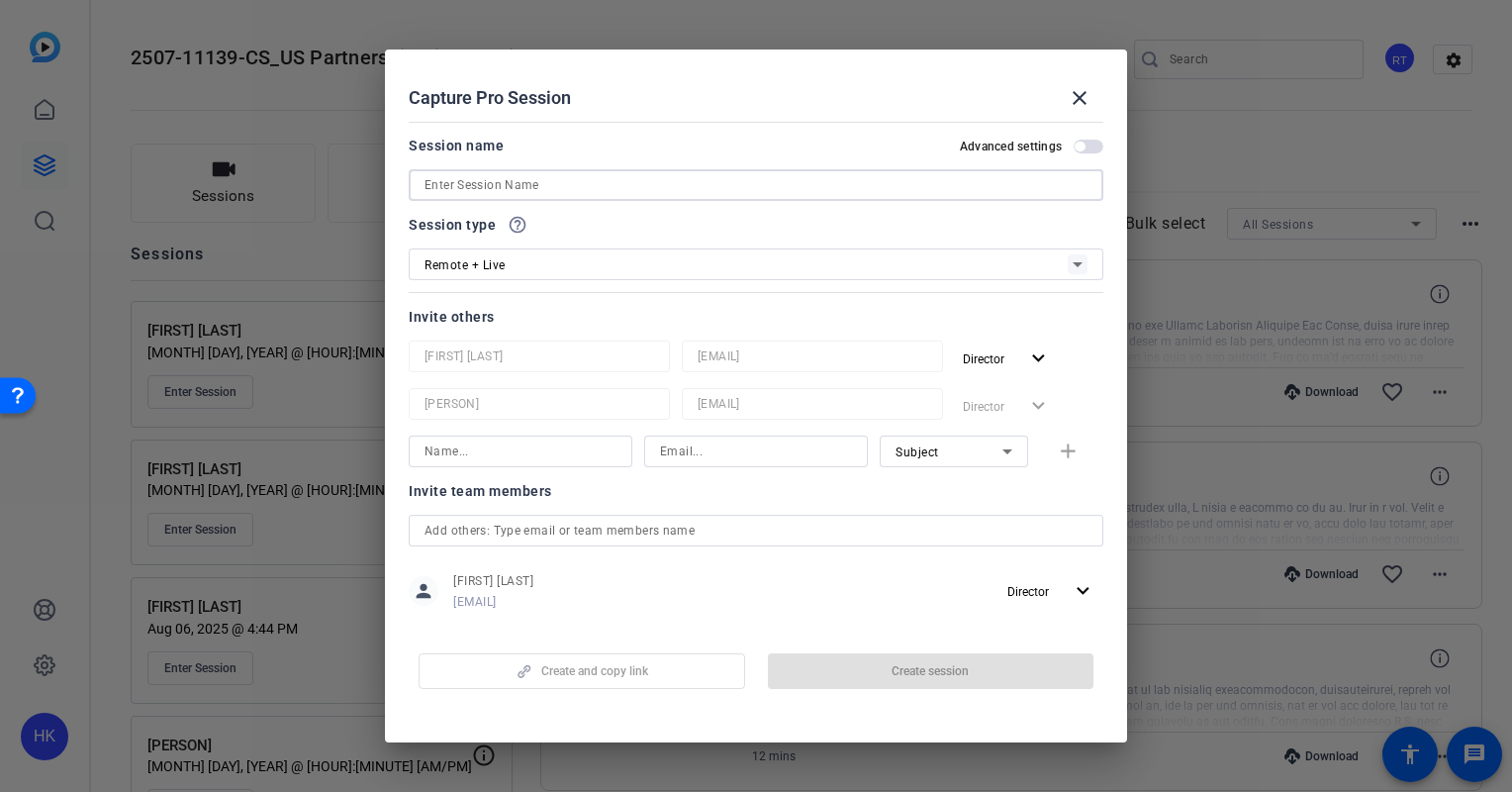 click at bounding box center (756, 185) 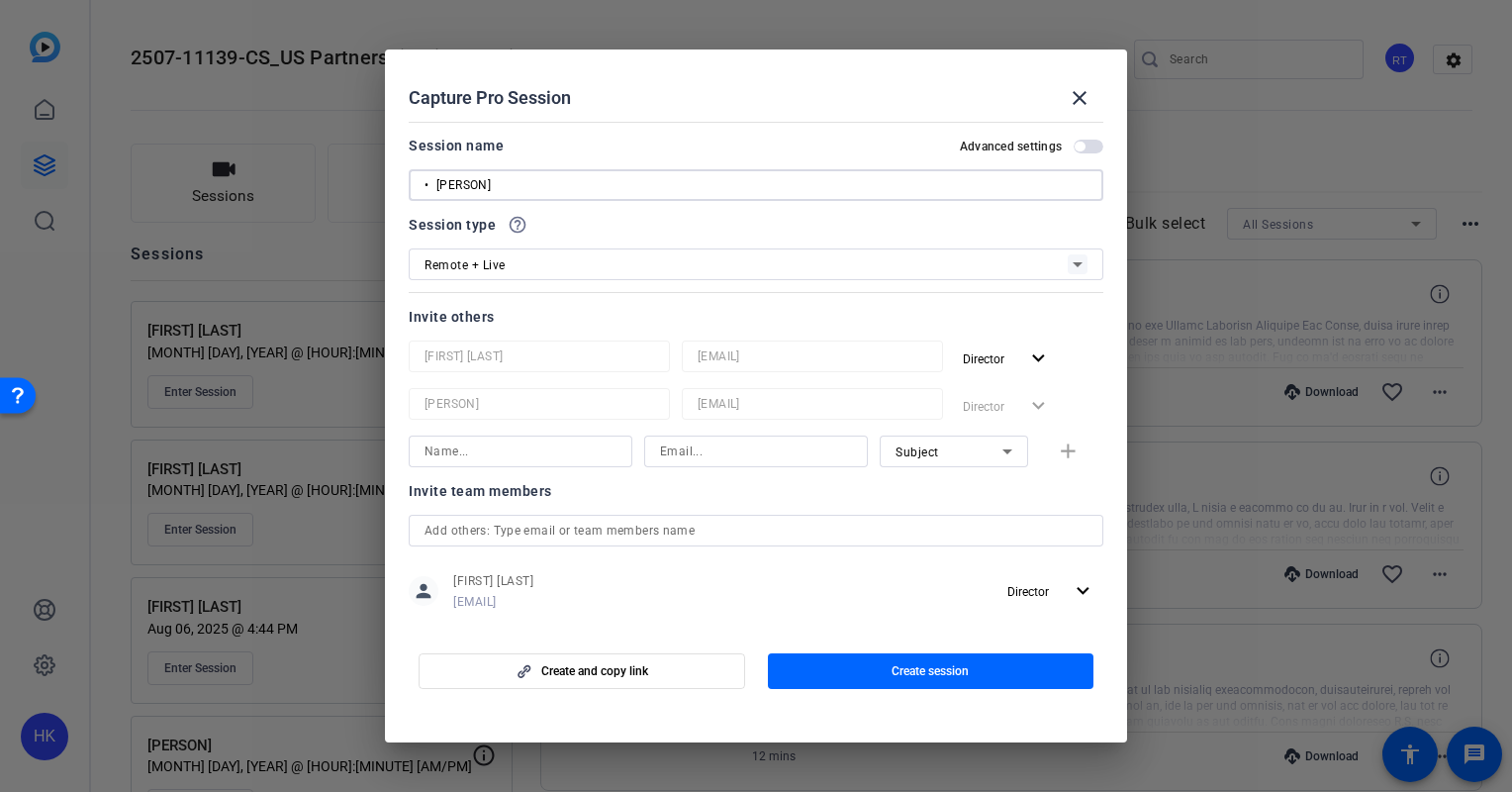 click on "•	[PERSON]" at bounding box center (756, 185) 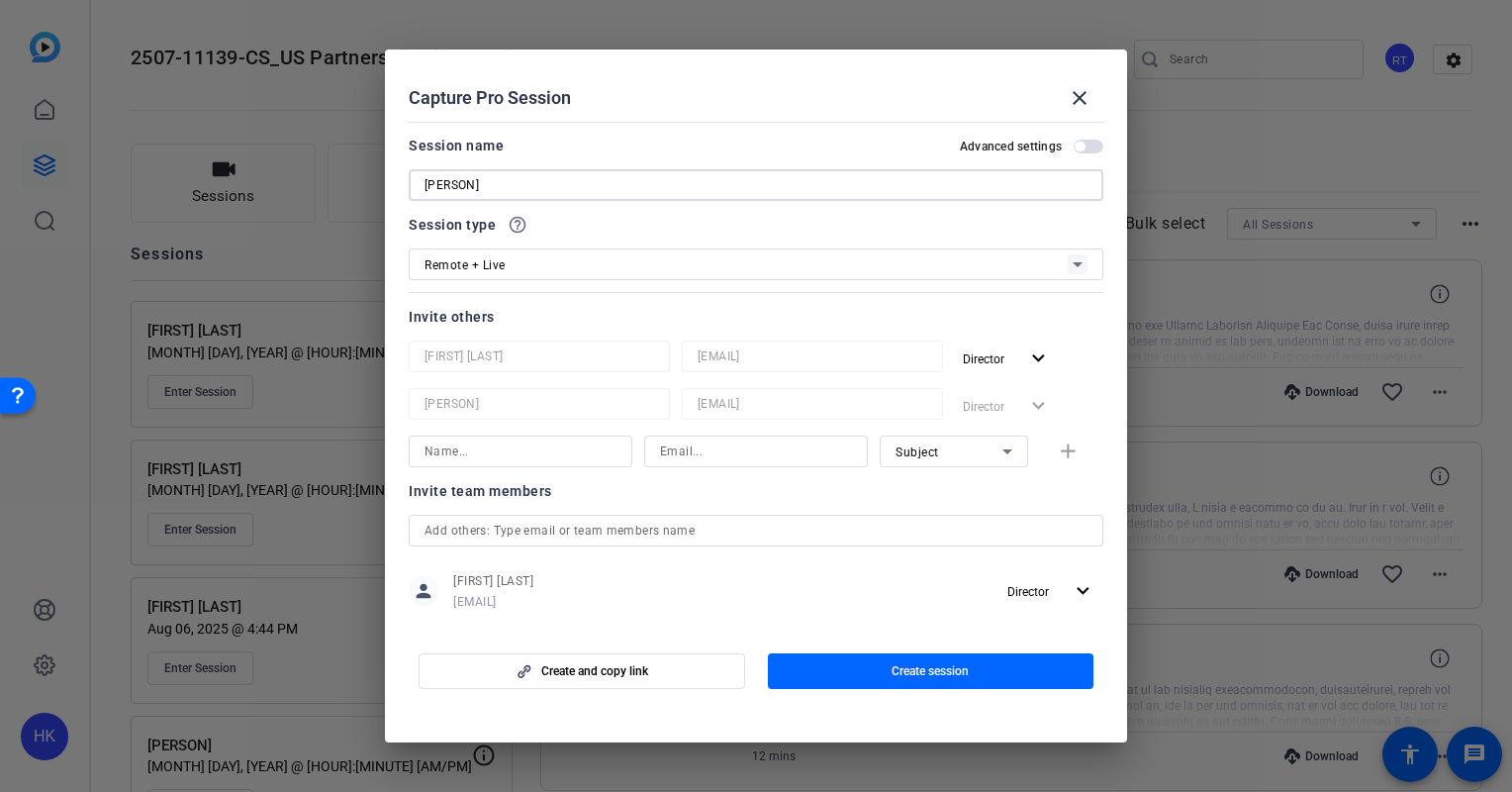 type on "[PERSON]" 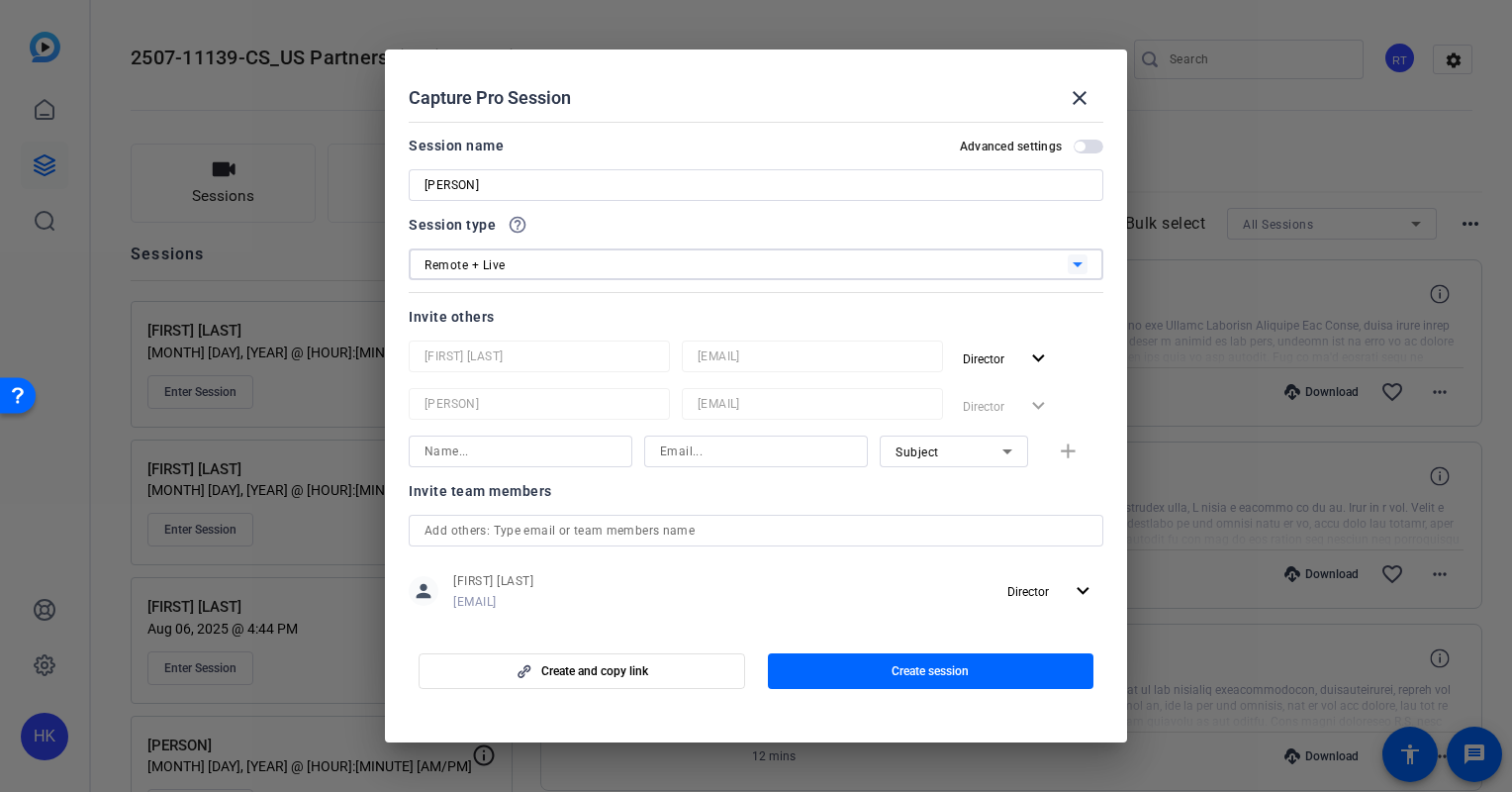 click 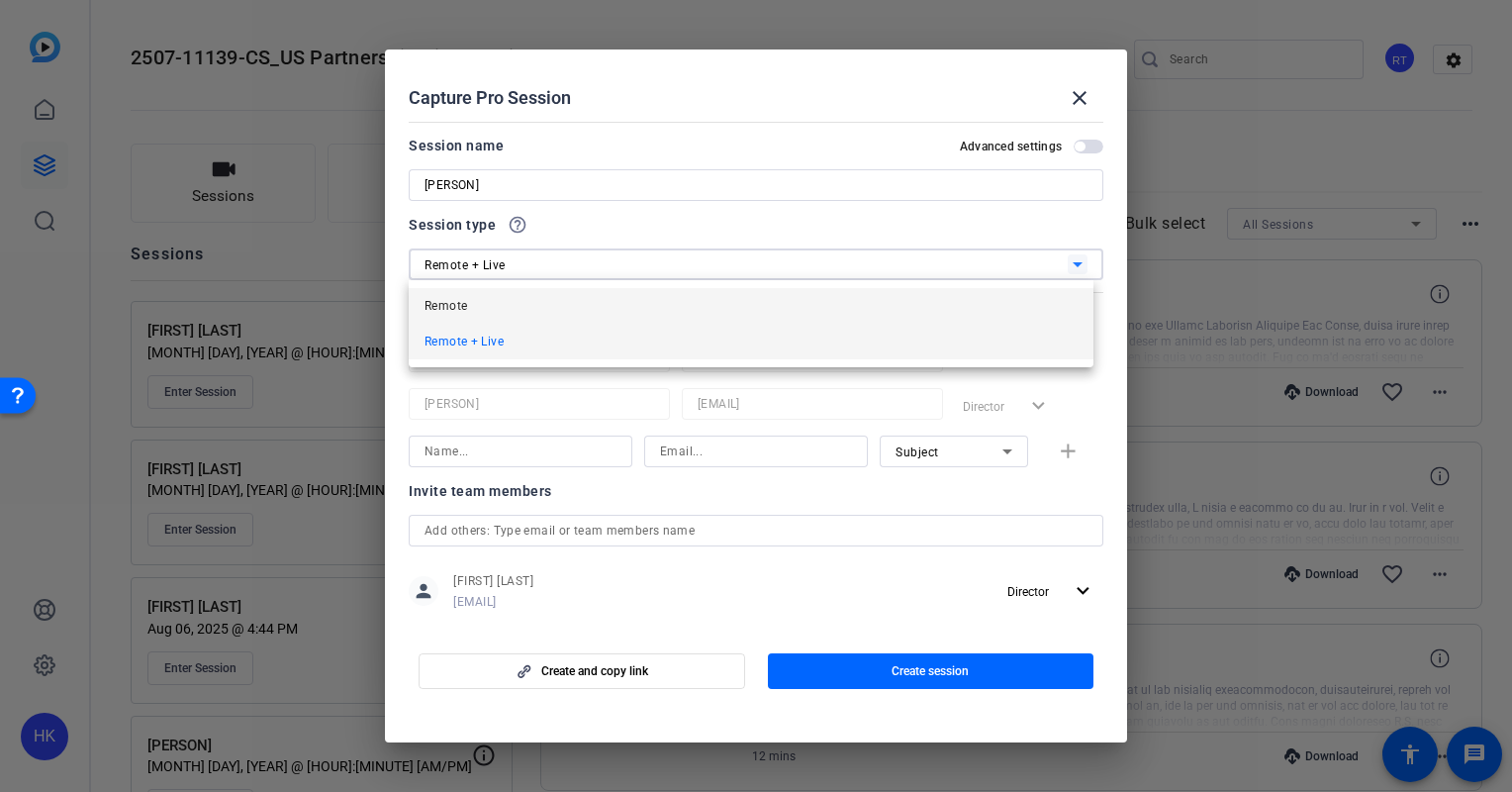 click on "Remote" at bounding box center (751, 306) 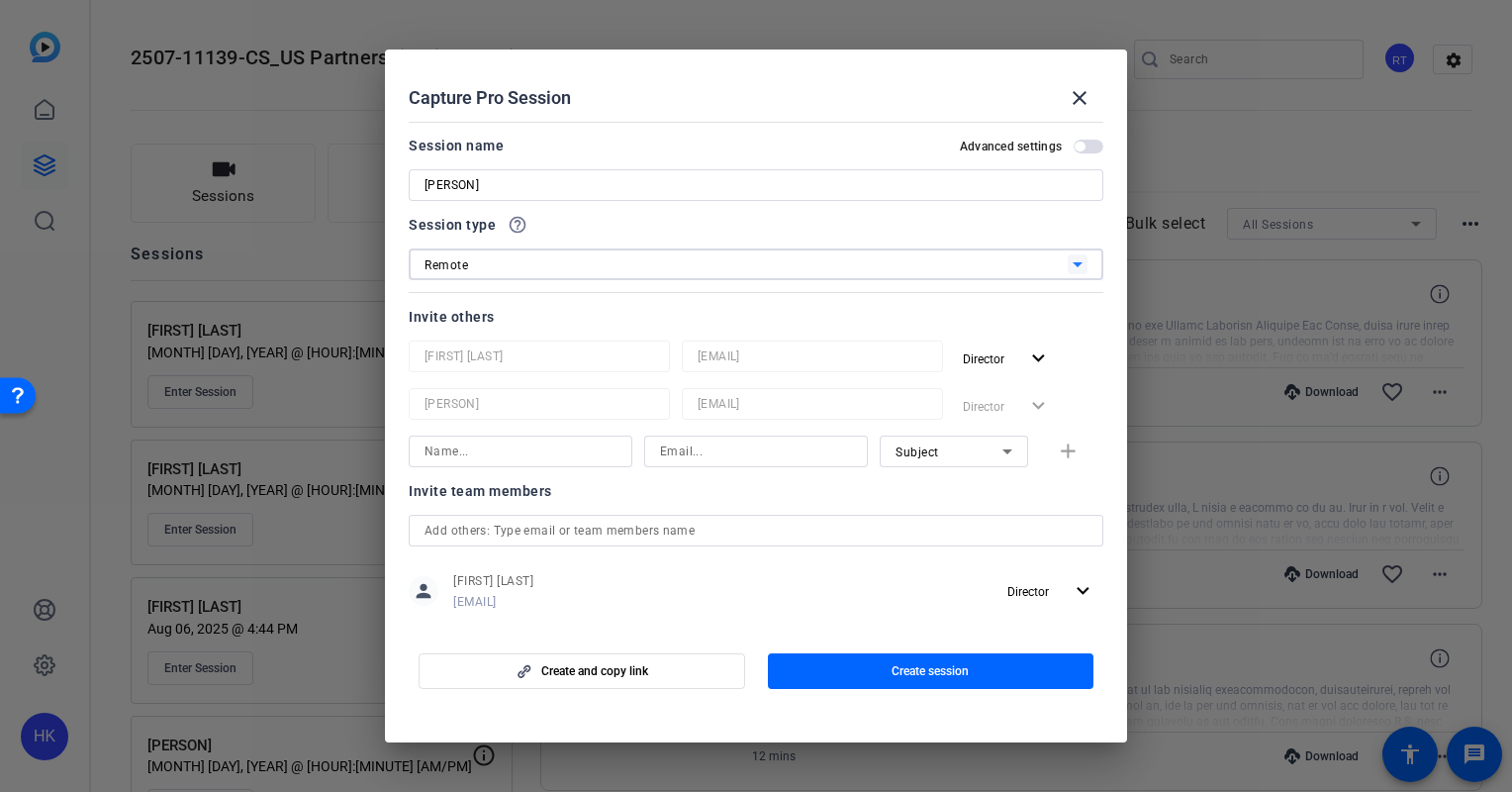 click at bounding box center [756, 531] 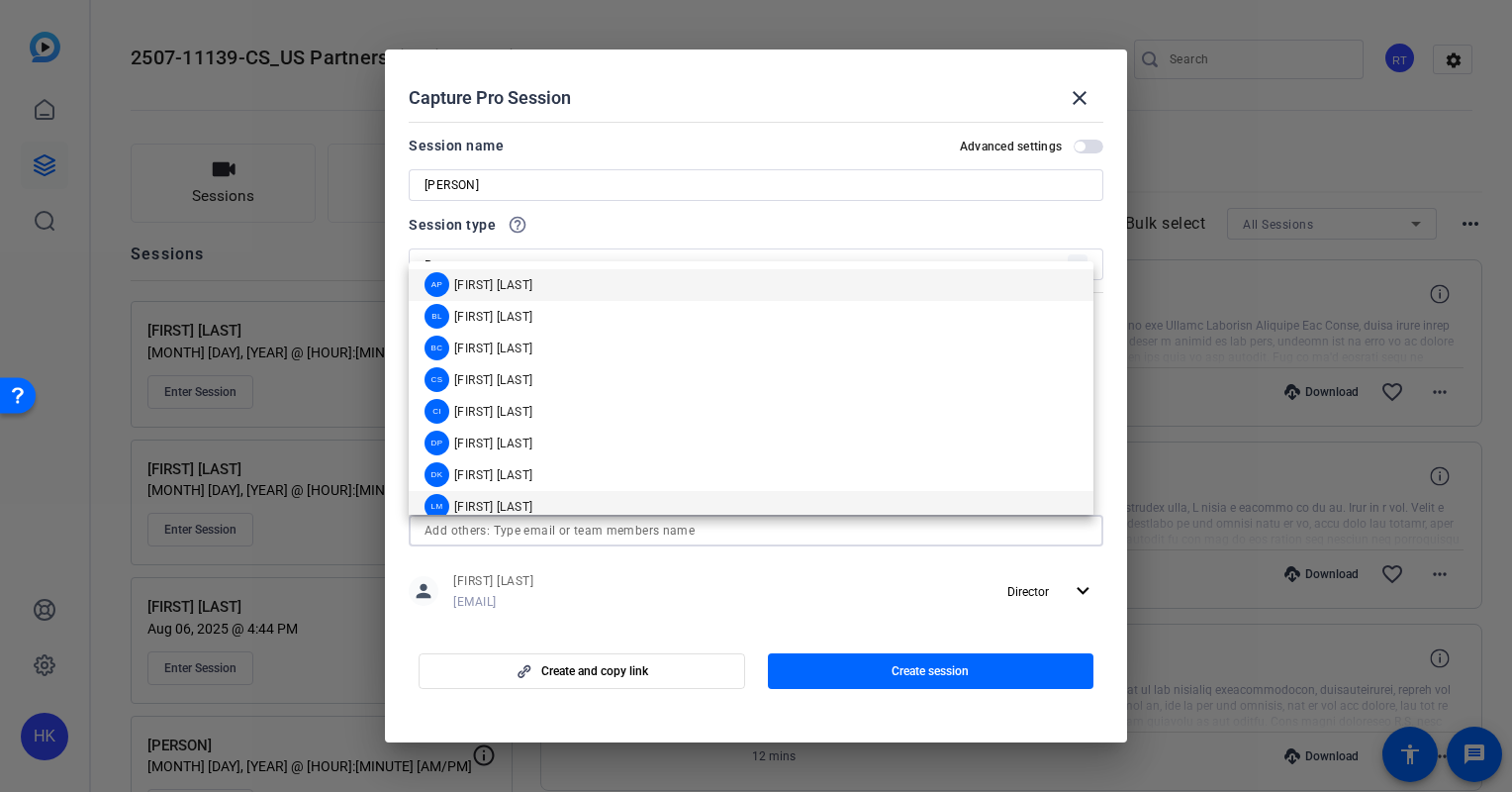 click on "[INITIALS] [FIRST] [LAST]" at bounding box center [478, 506] 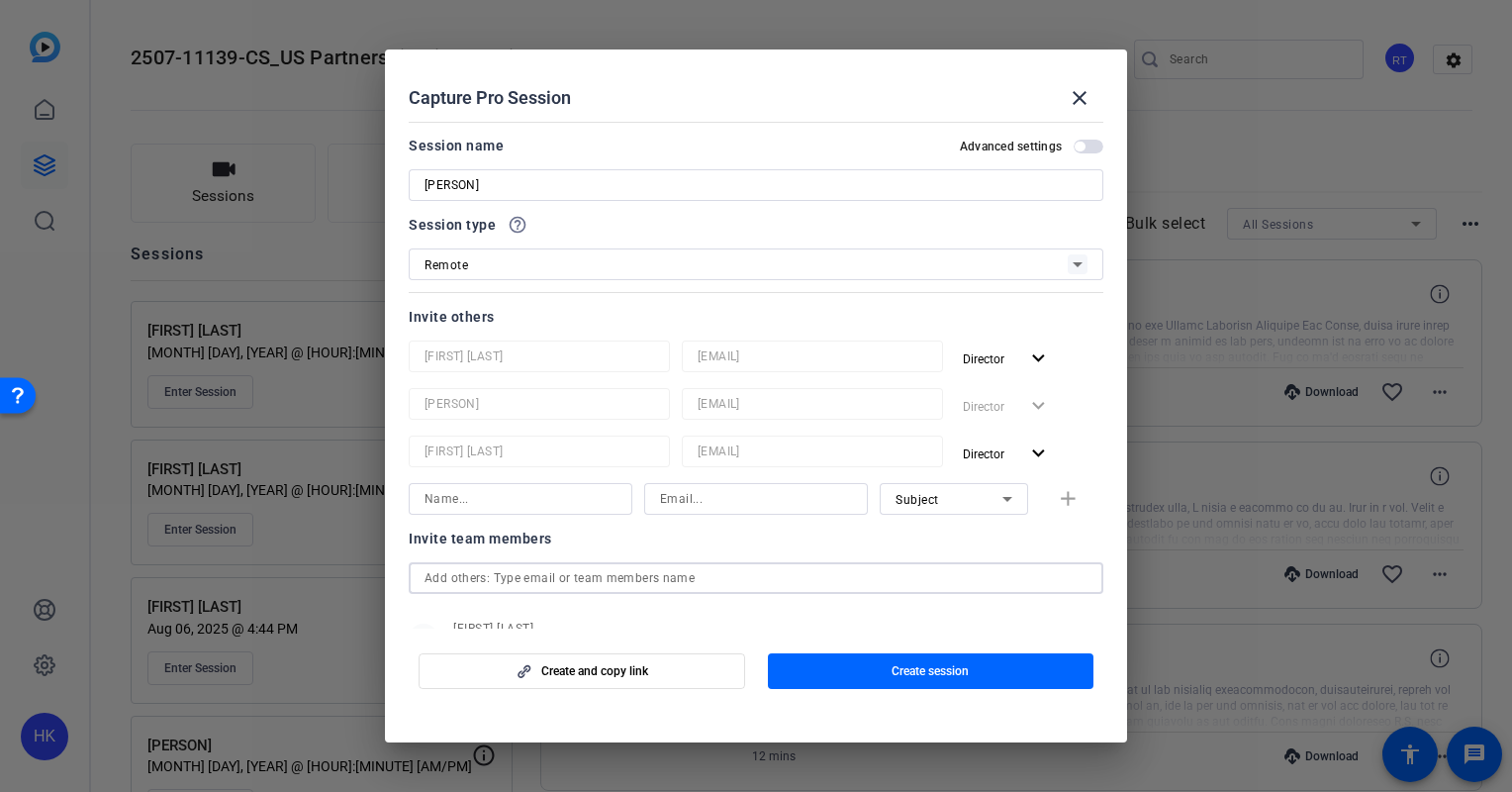 click at bounding box center (756, 578) 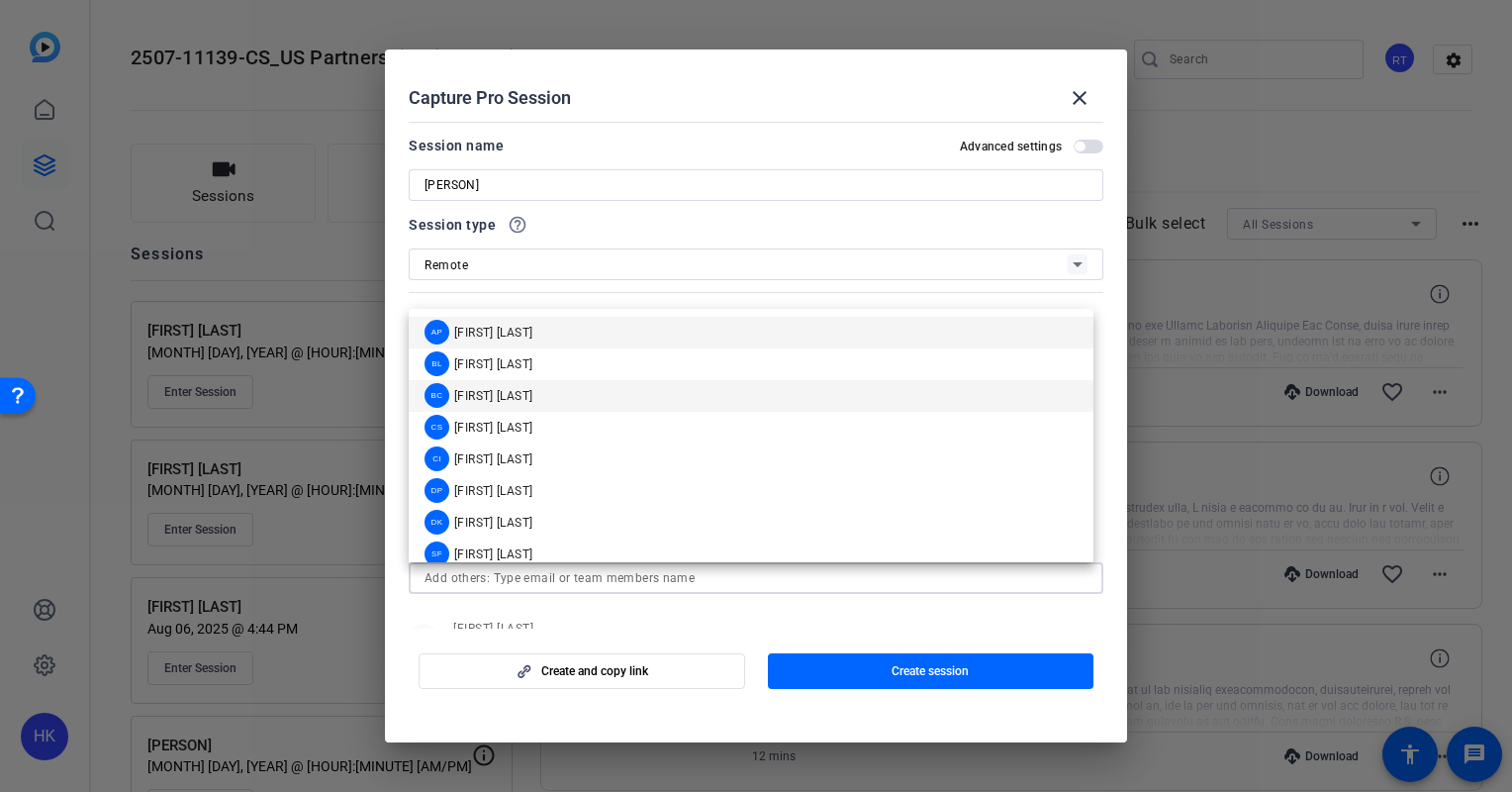 click on "[FIRST] [LAST]" at bounding box center [493, 396] 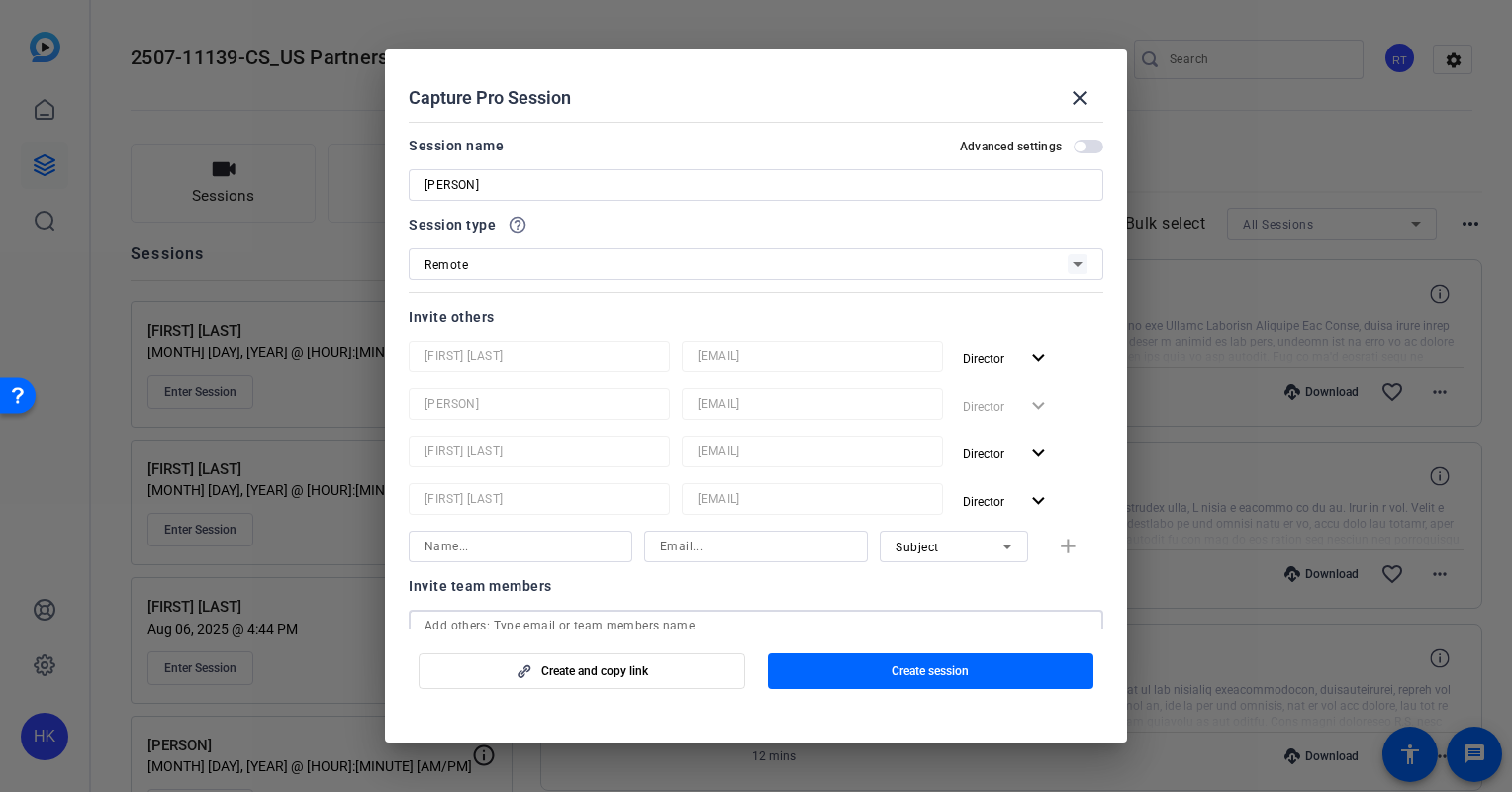 click on "Create and copy link   Create session" 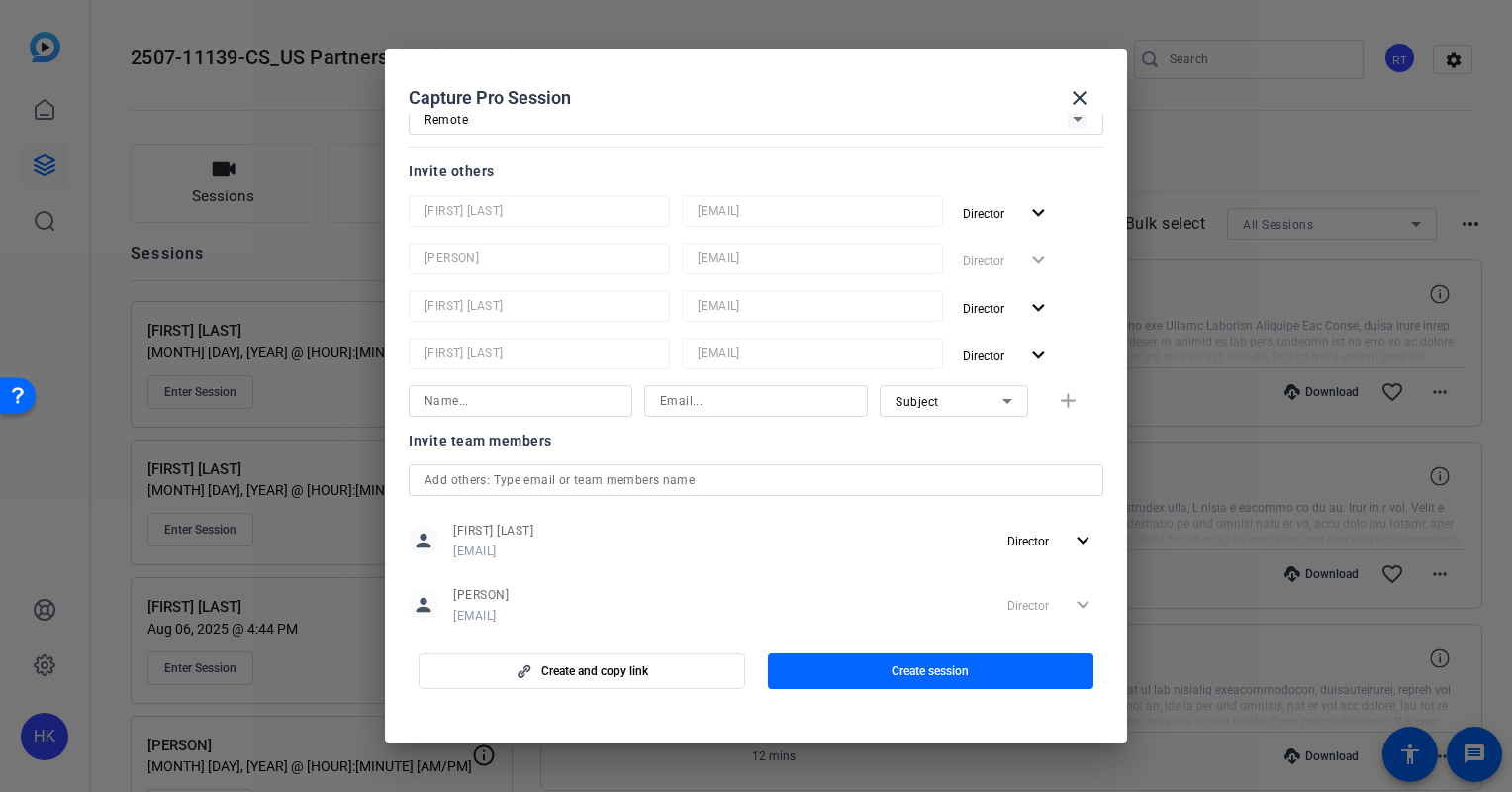 scroll, scrollTop: 147, scrollLeft: 0, axis: vertical 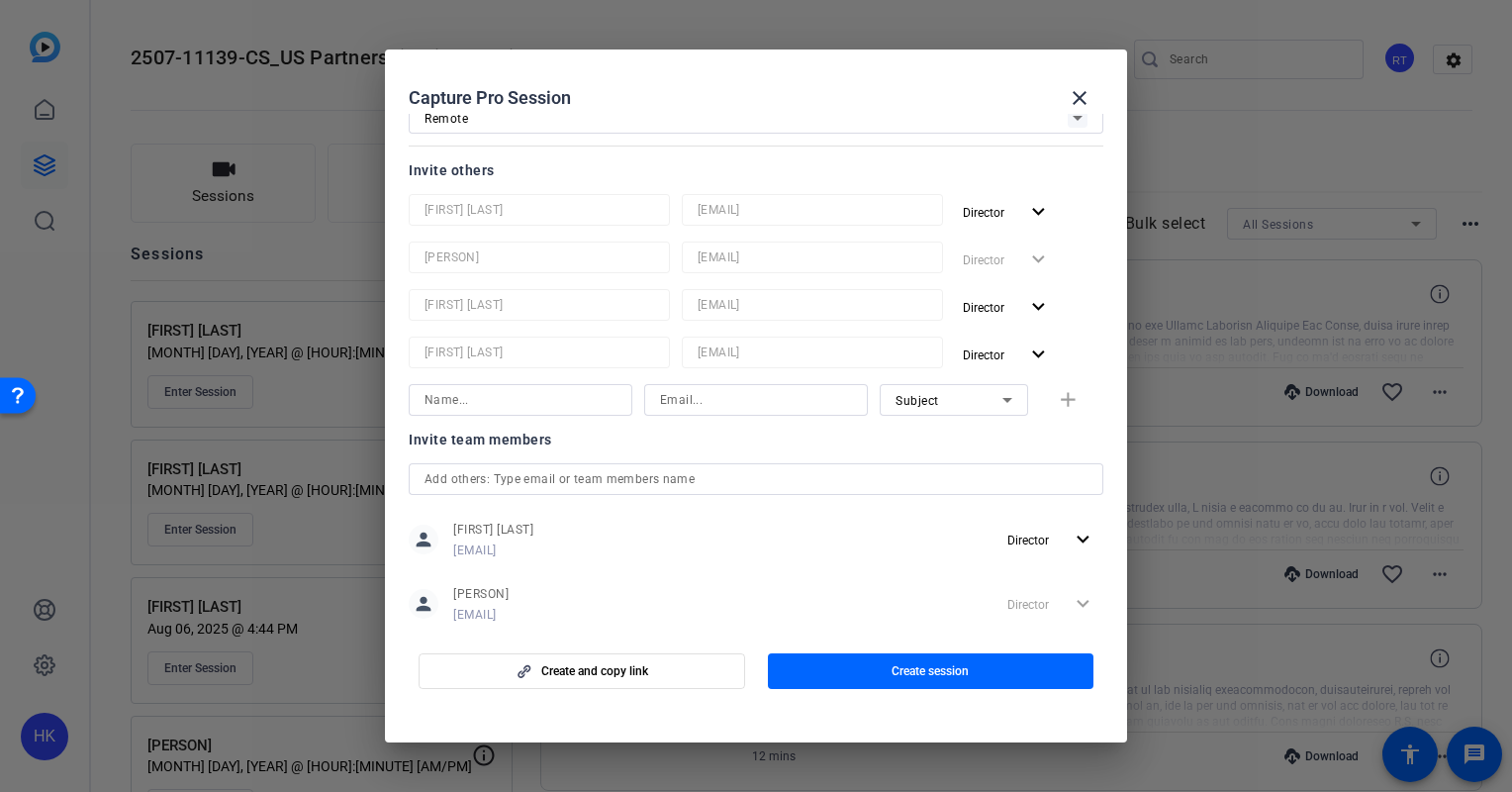 click at bounding box center [756, 479] 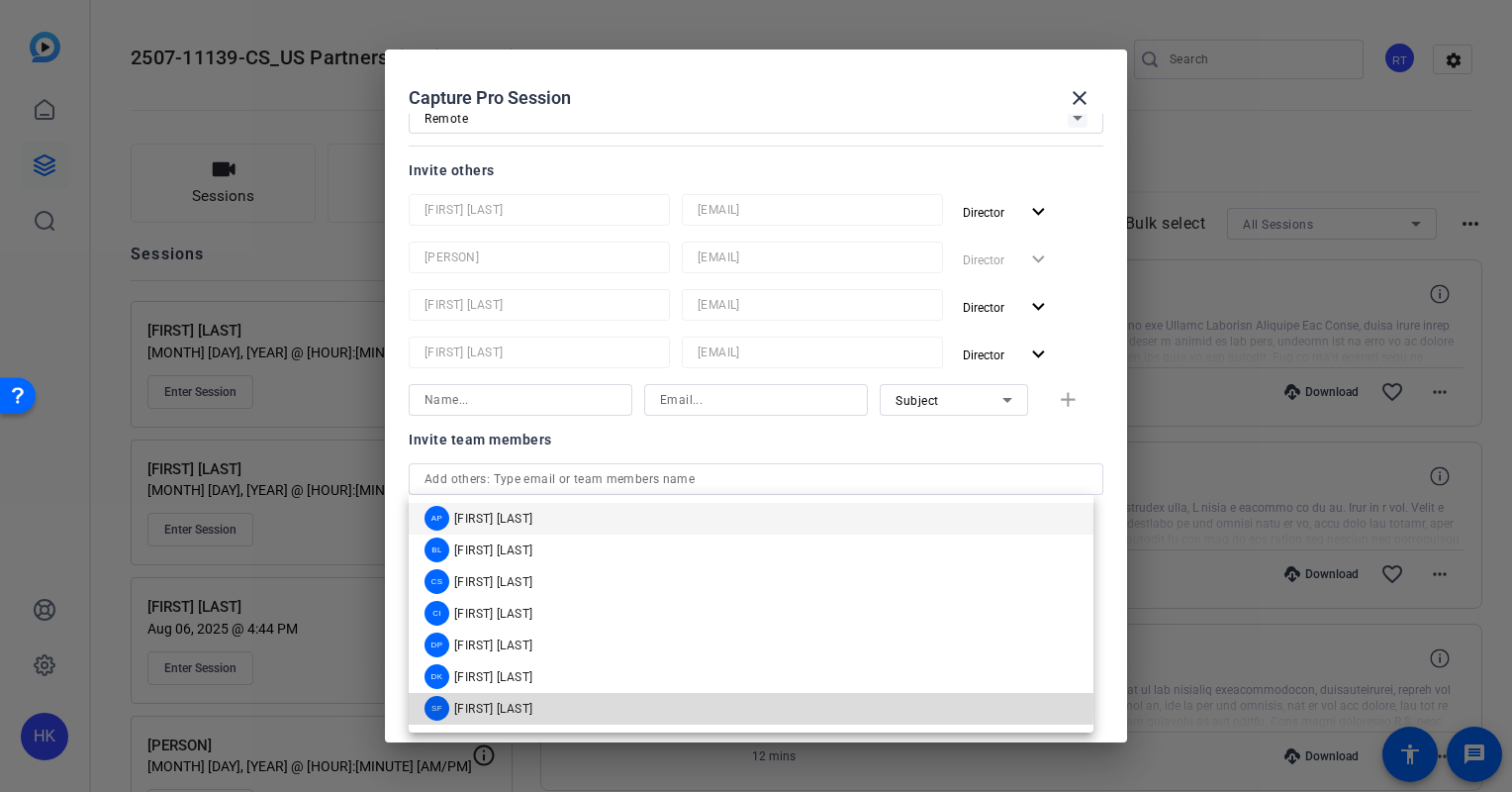 click on "[FIRST] [LAST]" at bounding box center [493, 709] 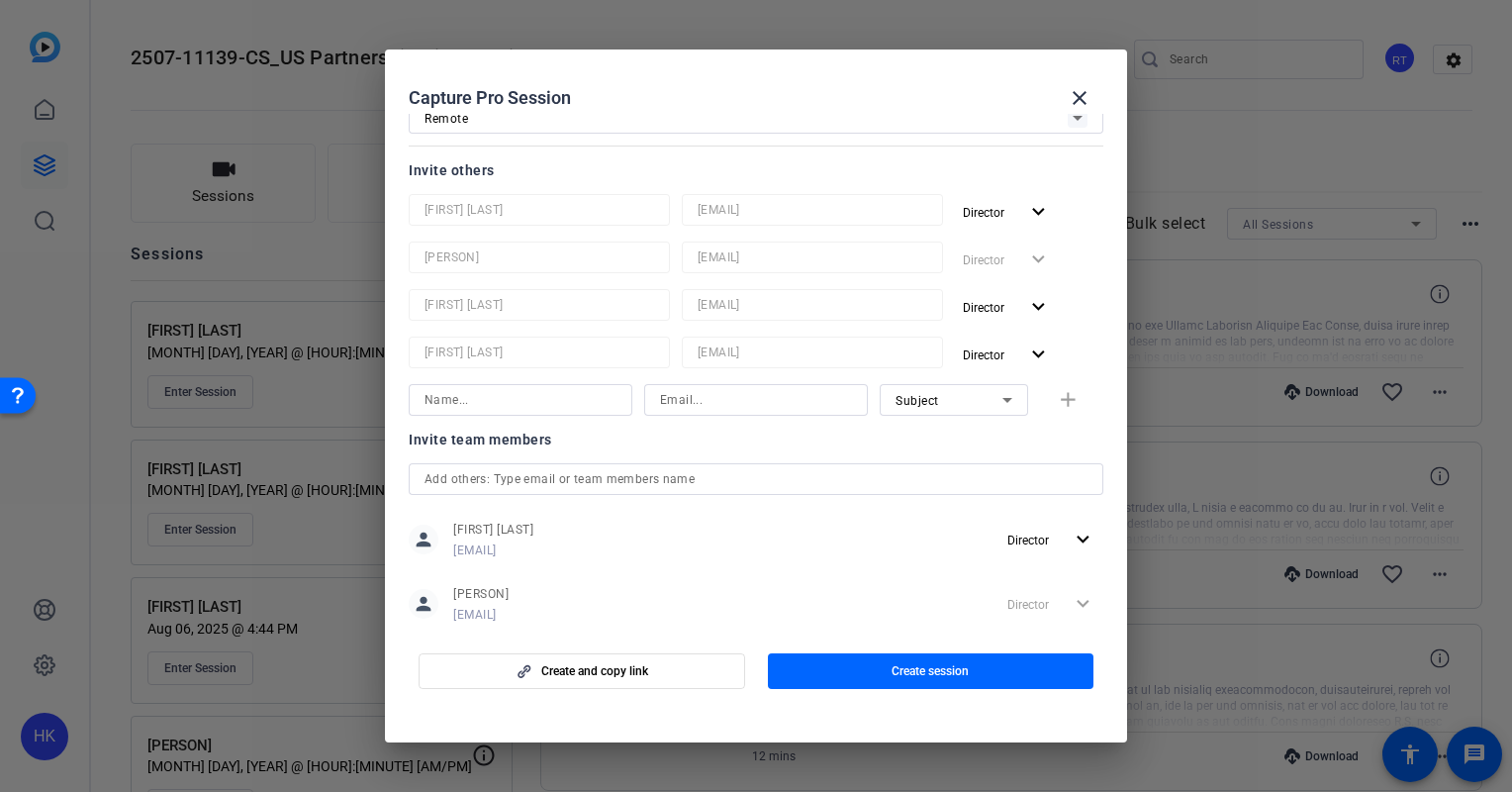 type 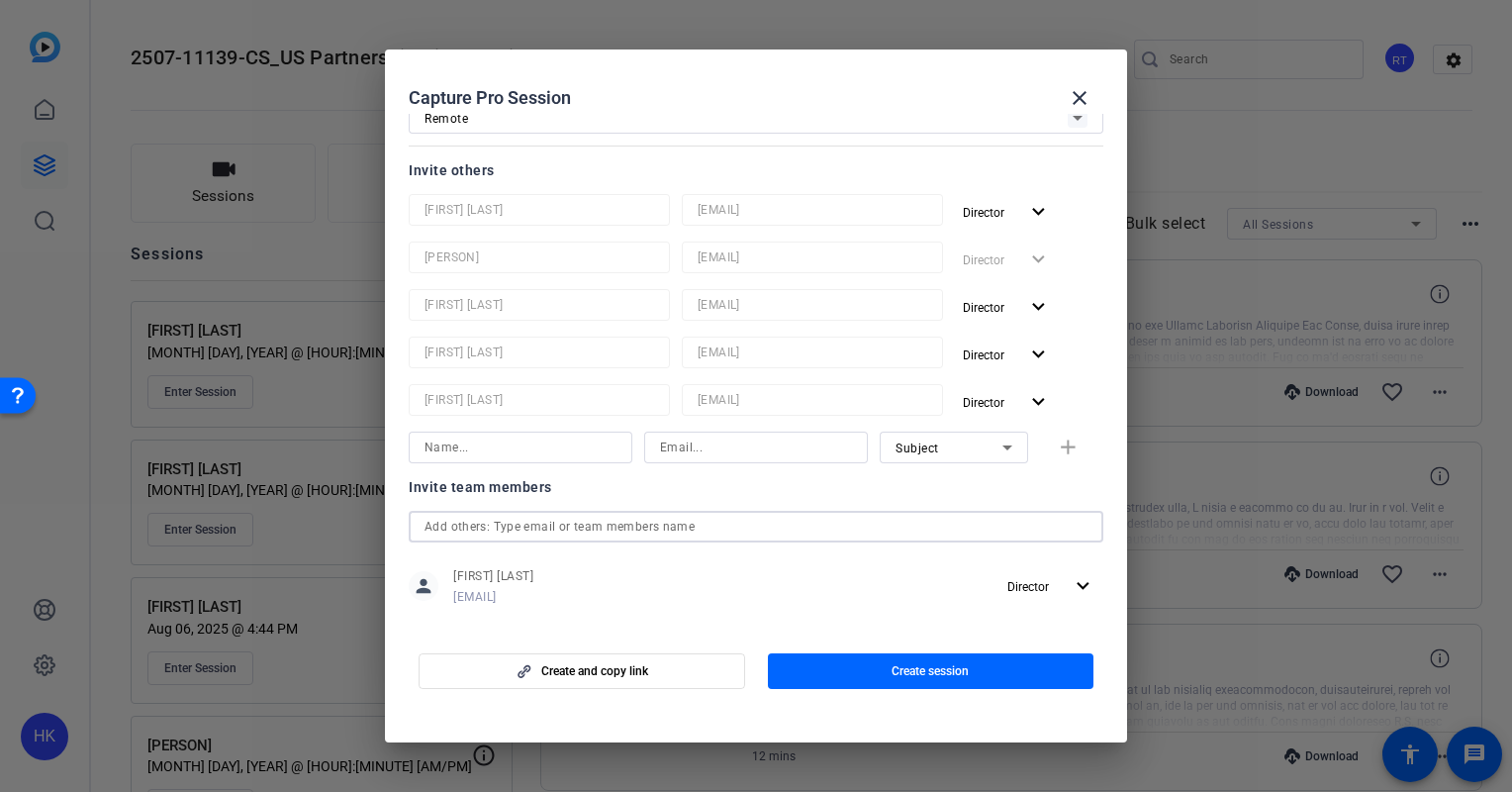 scroll, scrollTop: 0, scrollLeft: 0, axis: both 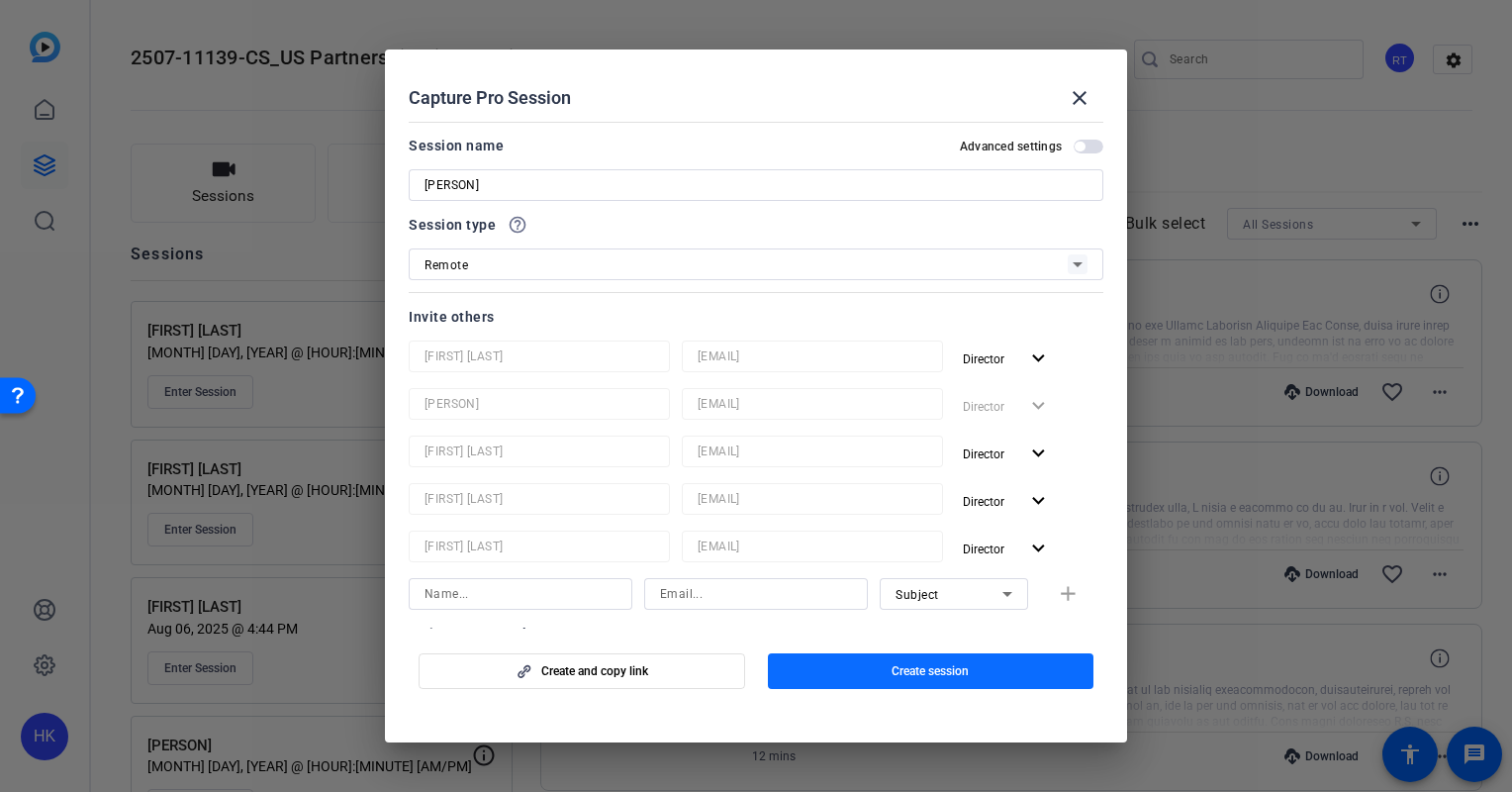 click 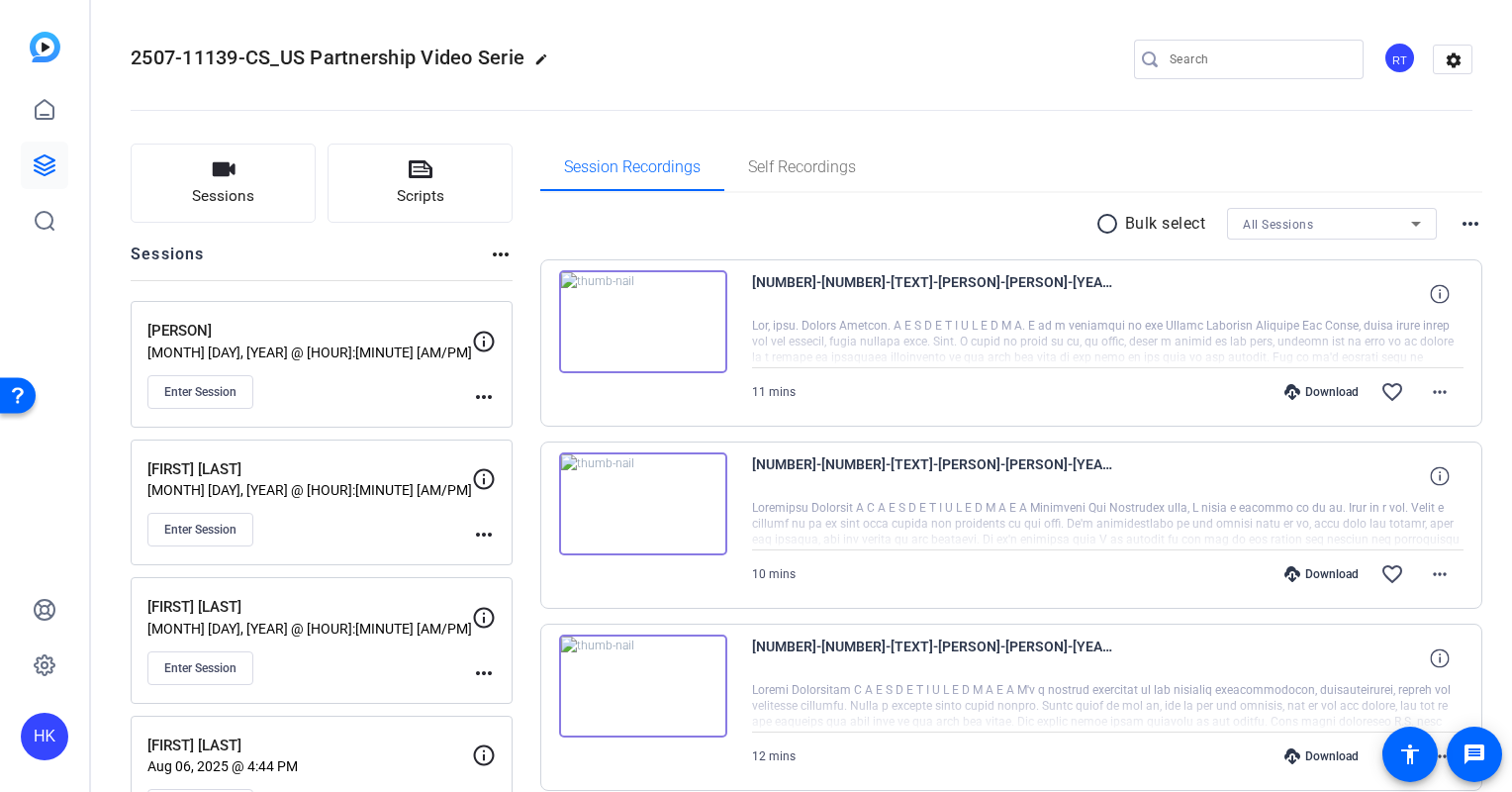 click on "more_horiz" 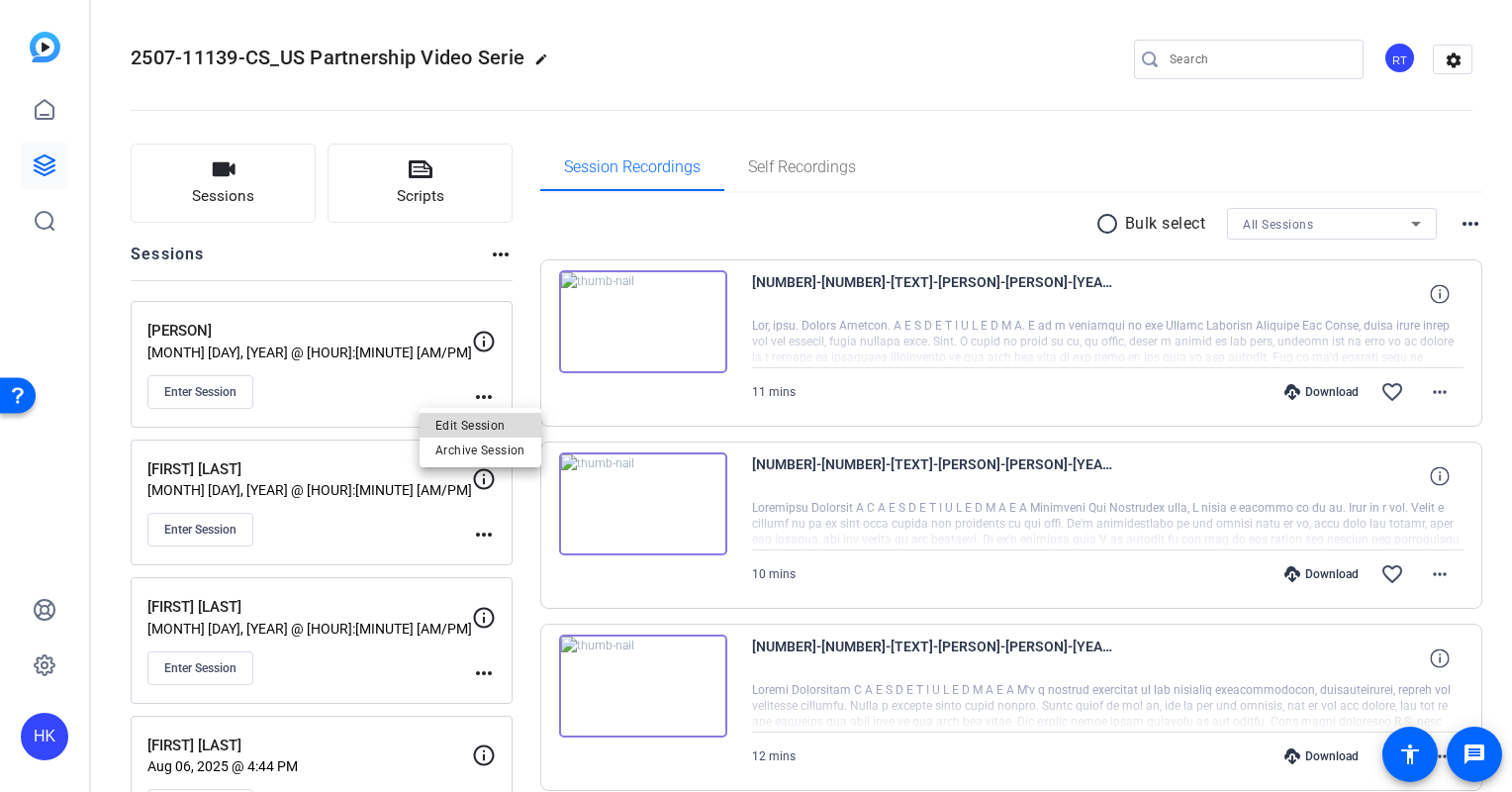 click on "Edit Session" at bounding box center [480, 425] 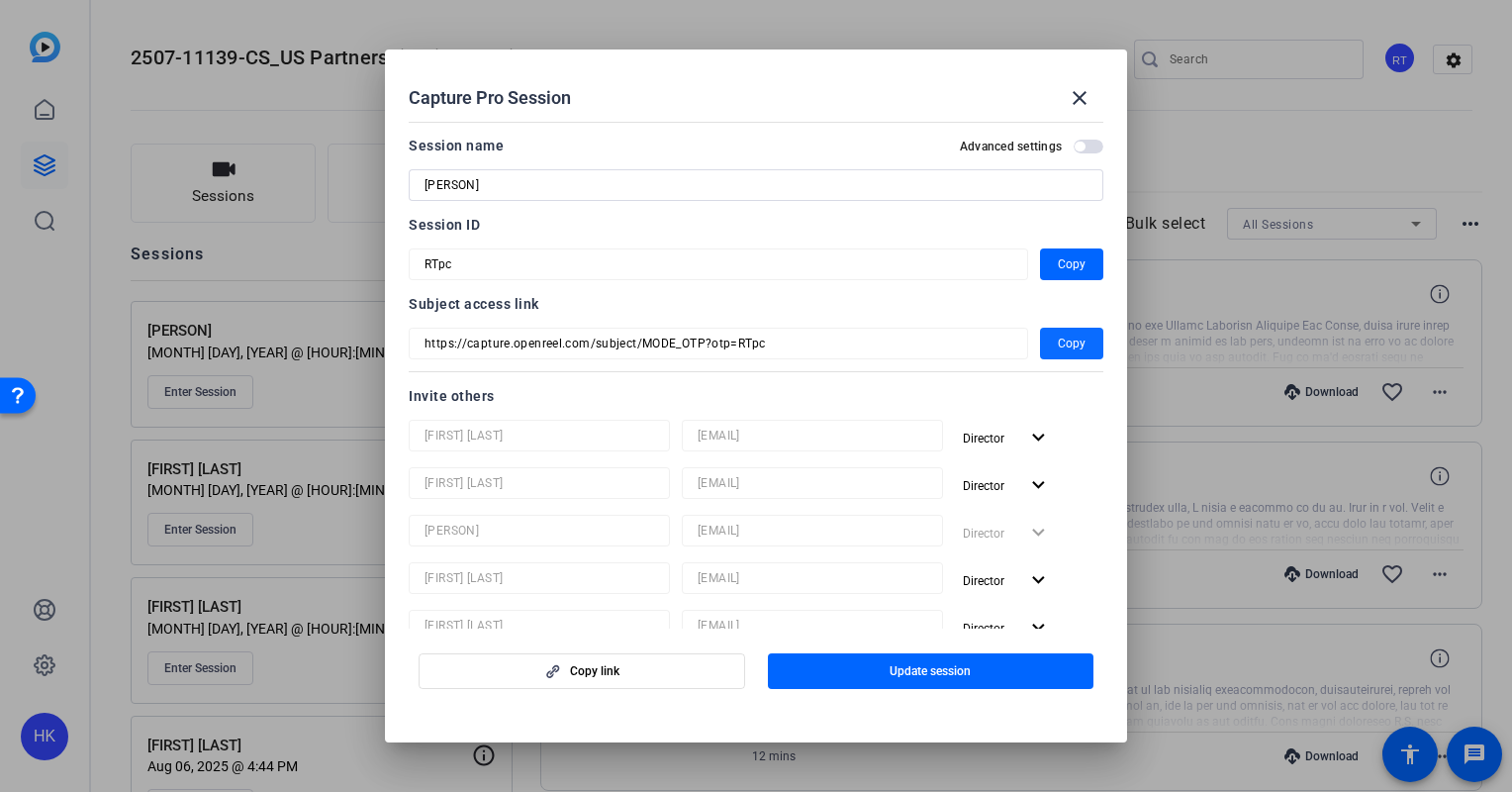 click on "Copy" at bounding box center (1072, 344) 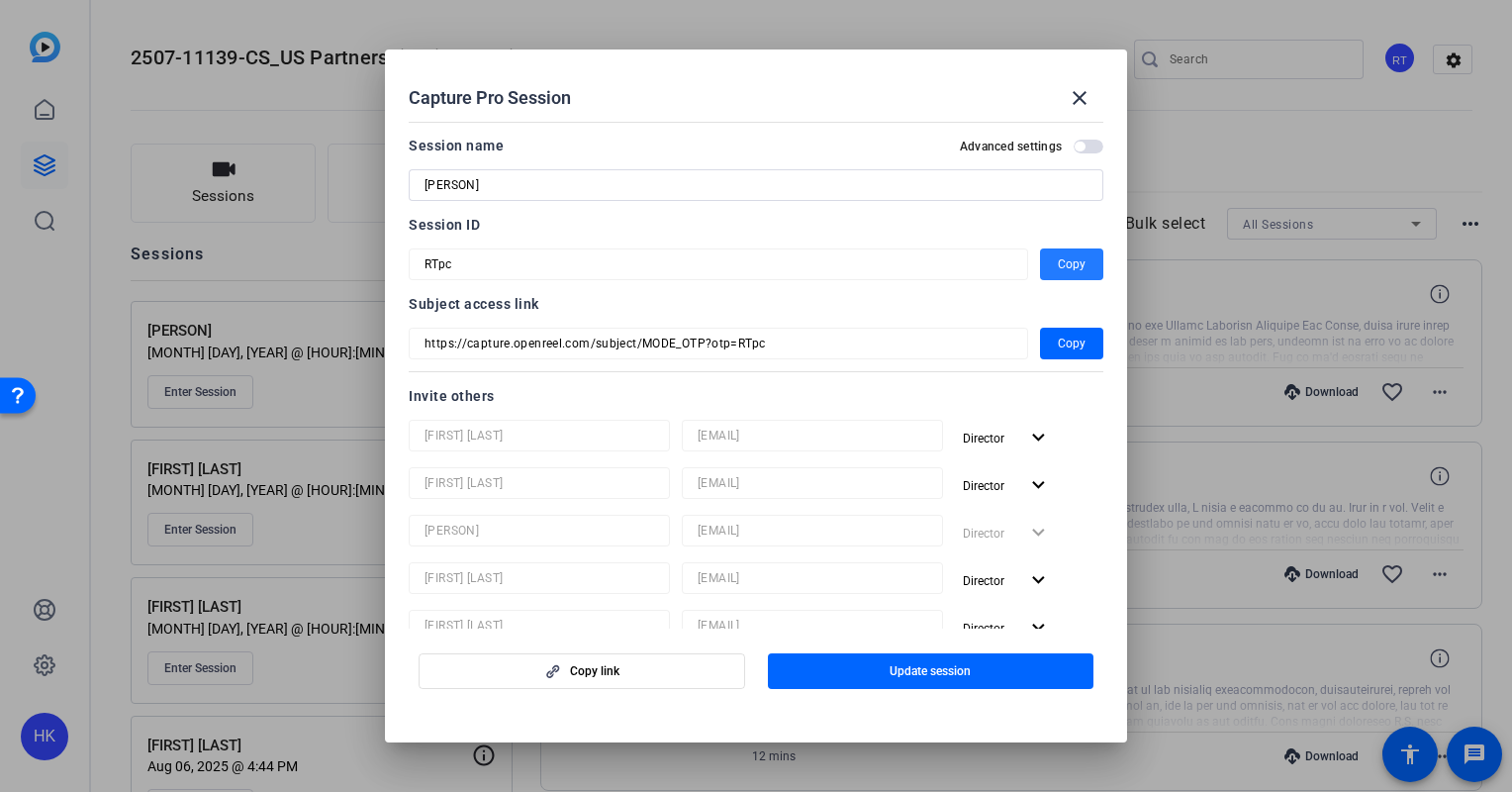 click on "Copy" at bounding box center [1072, 264] 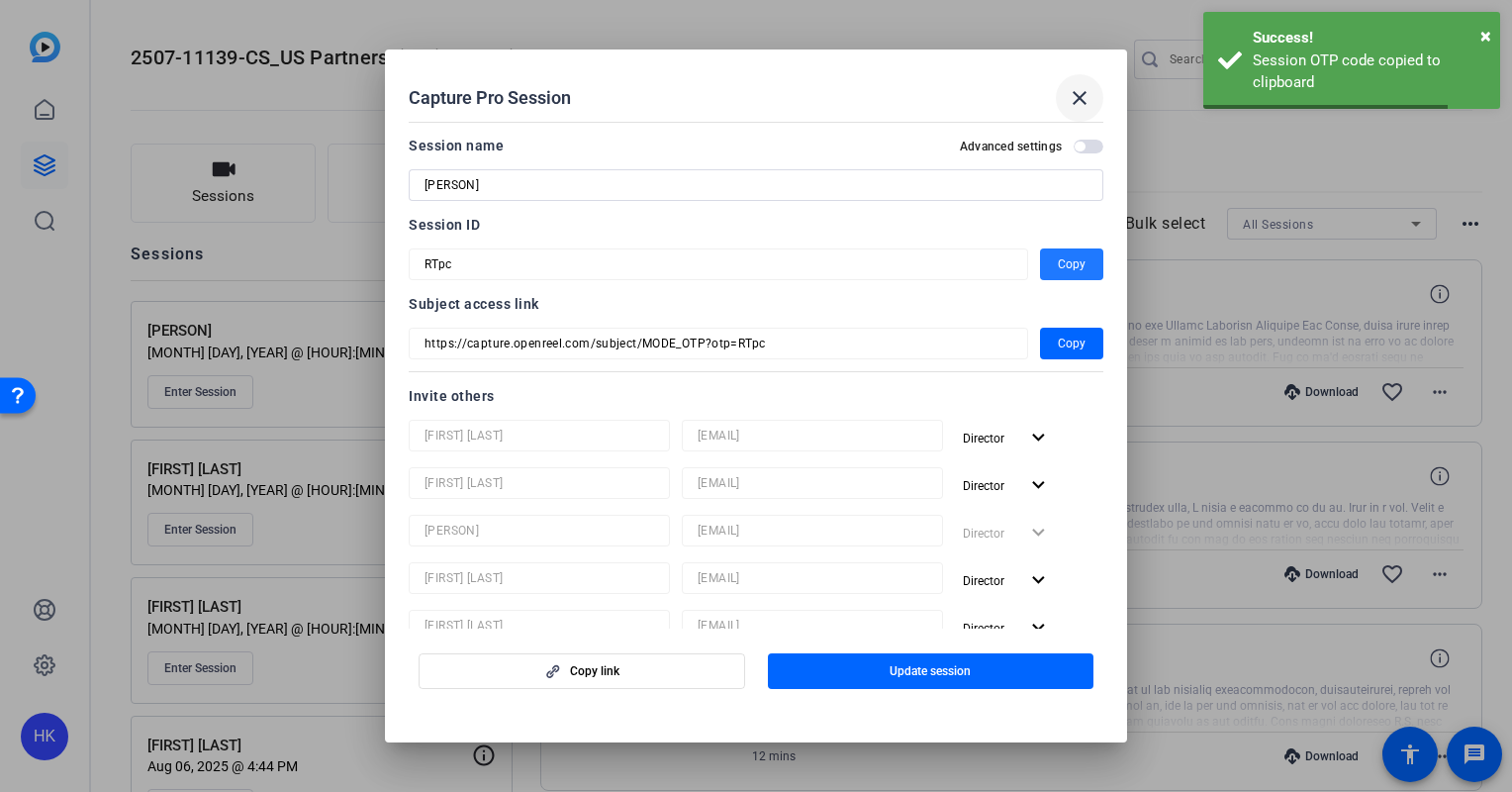 click on "close" at bounding box center [1080, 98] 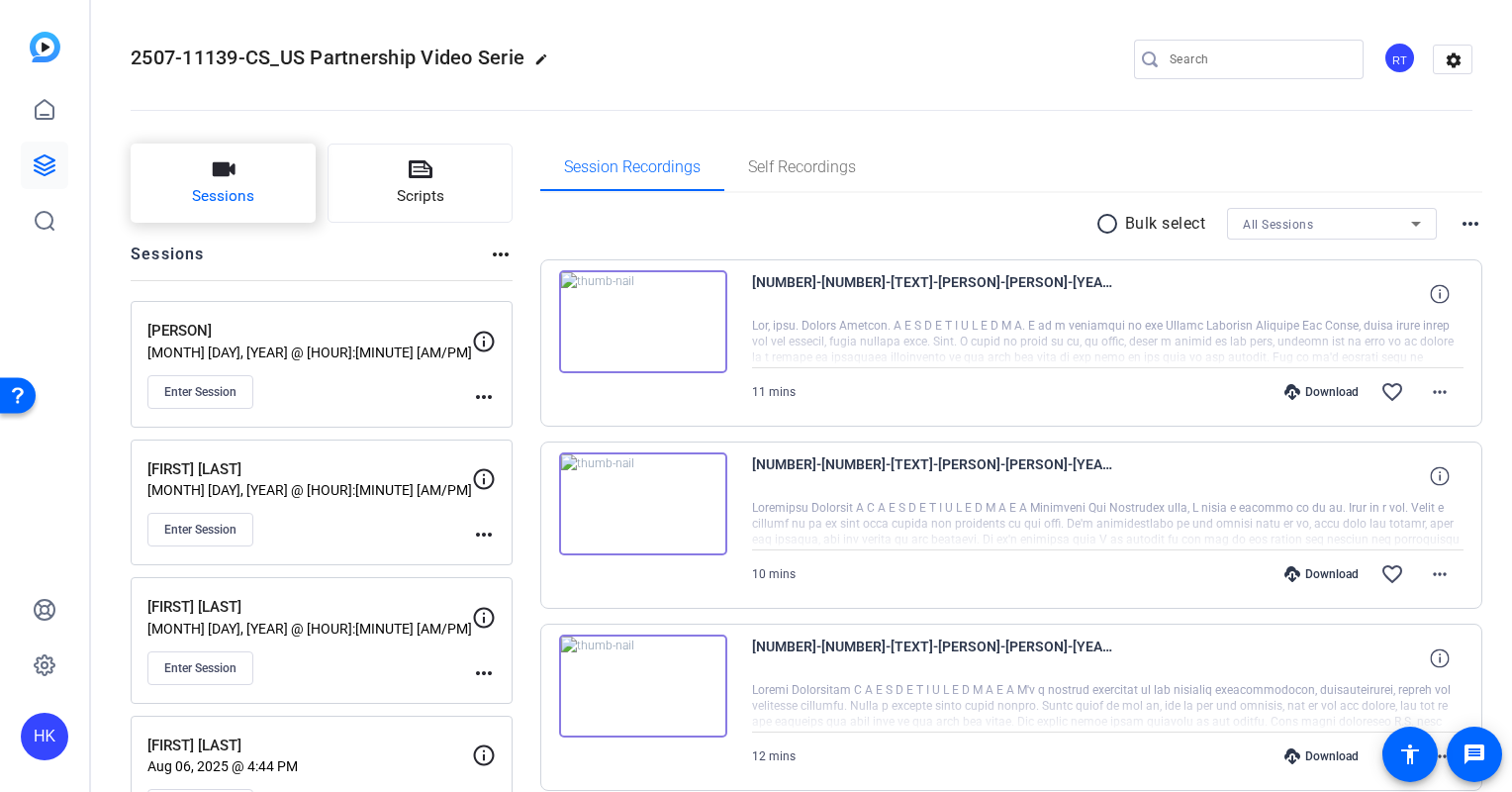 click on "Sessions" 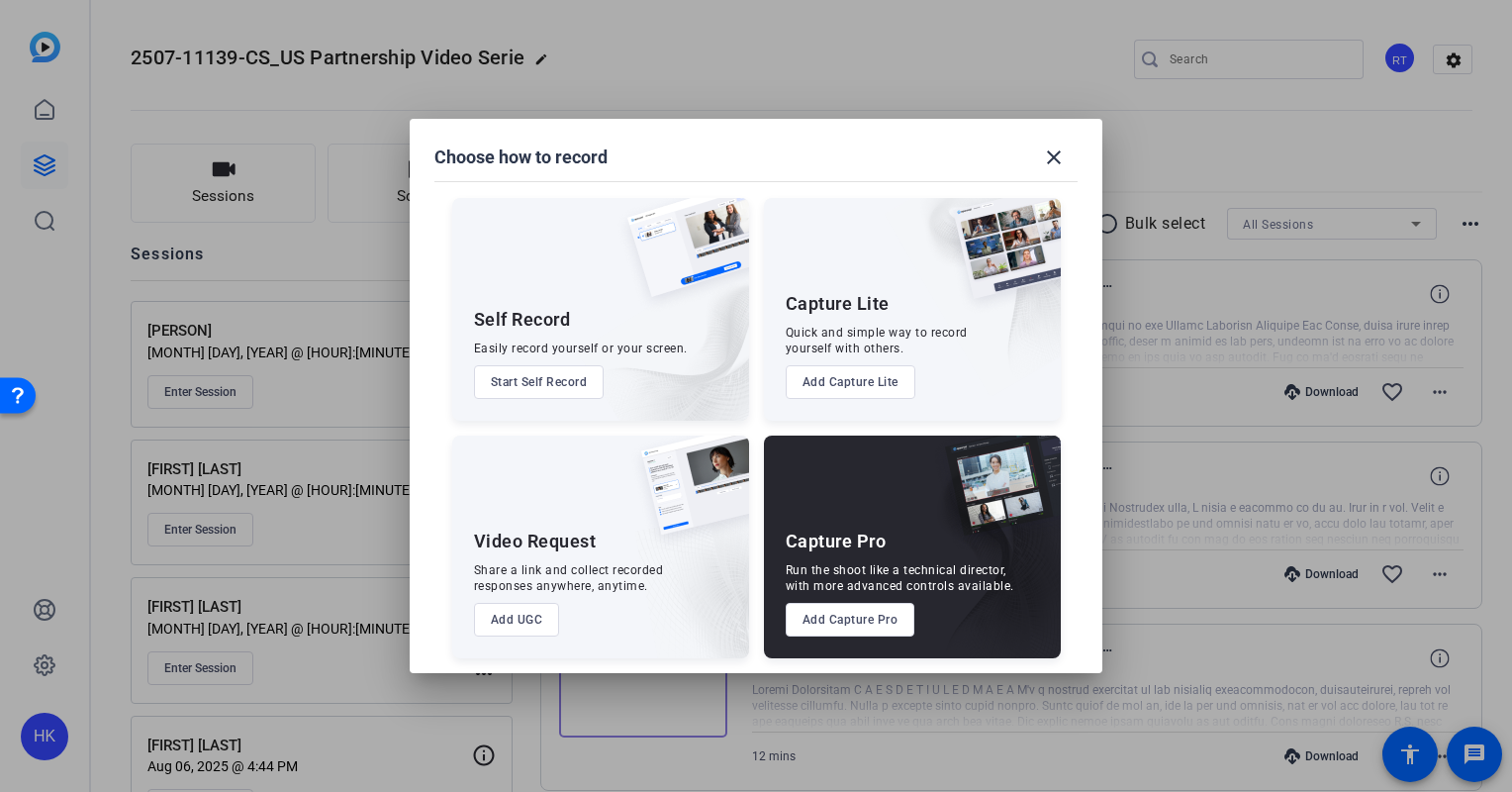 click on "Add Capture Pro" at bounding box center [850, 620] 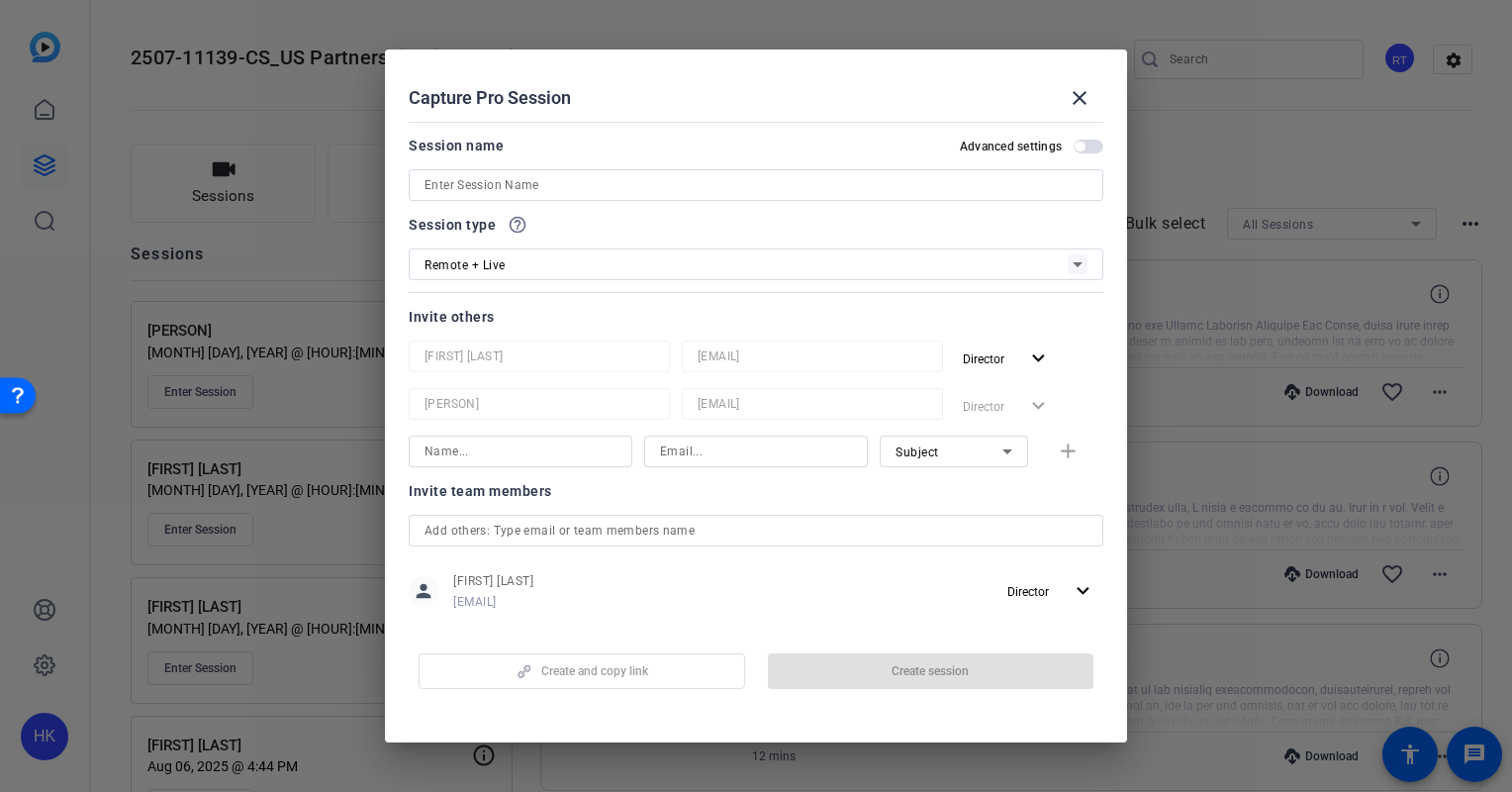 click at bounding box center [756, 185] 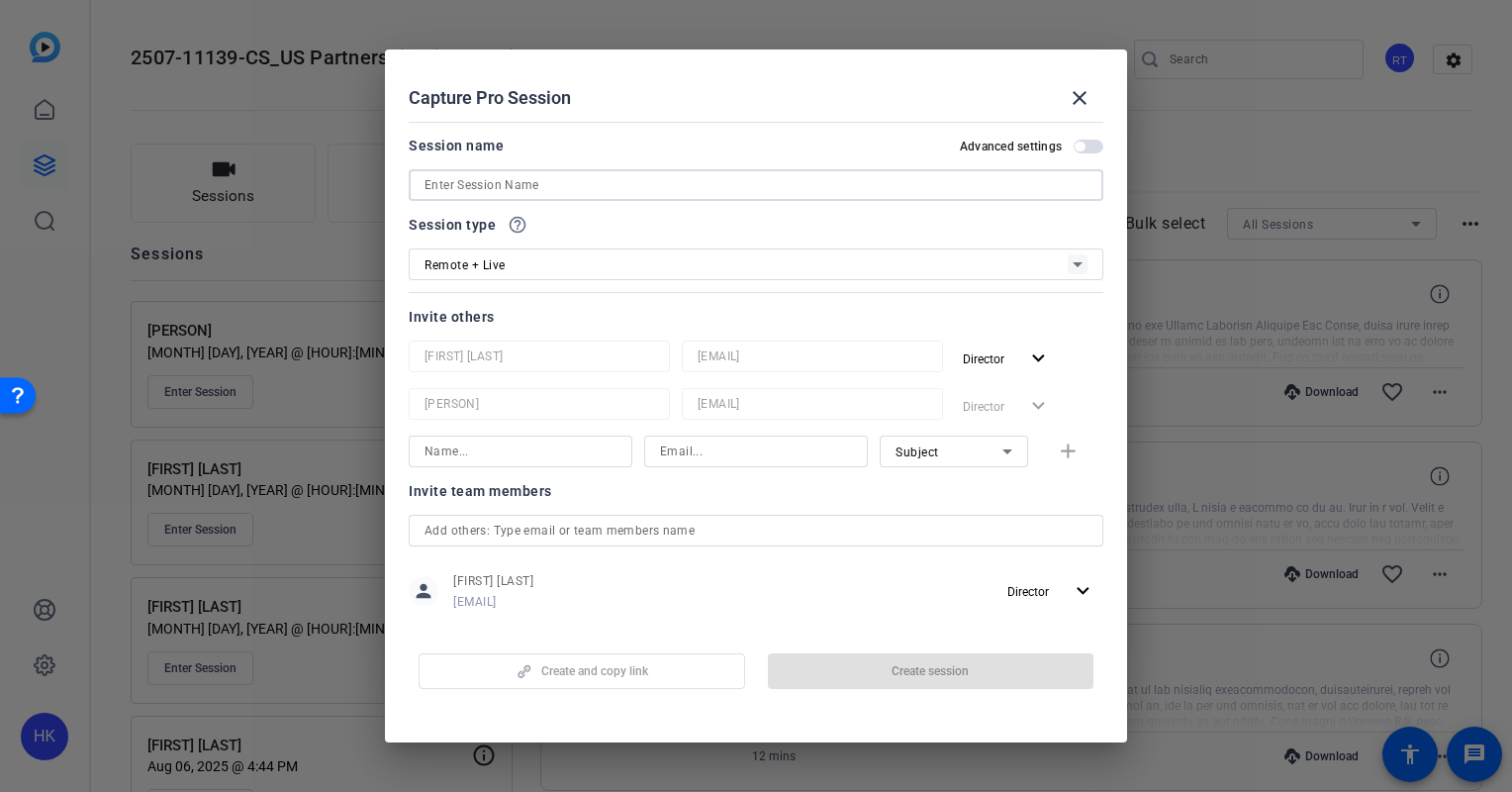 paste on "•	[PERSON]" 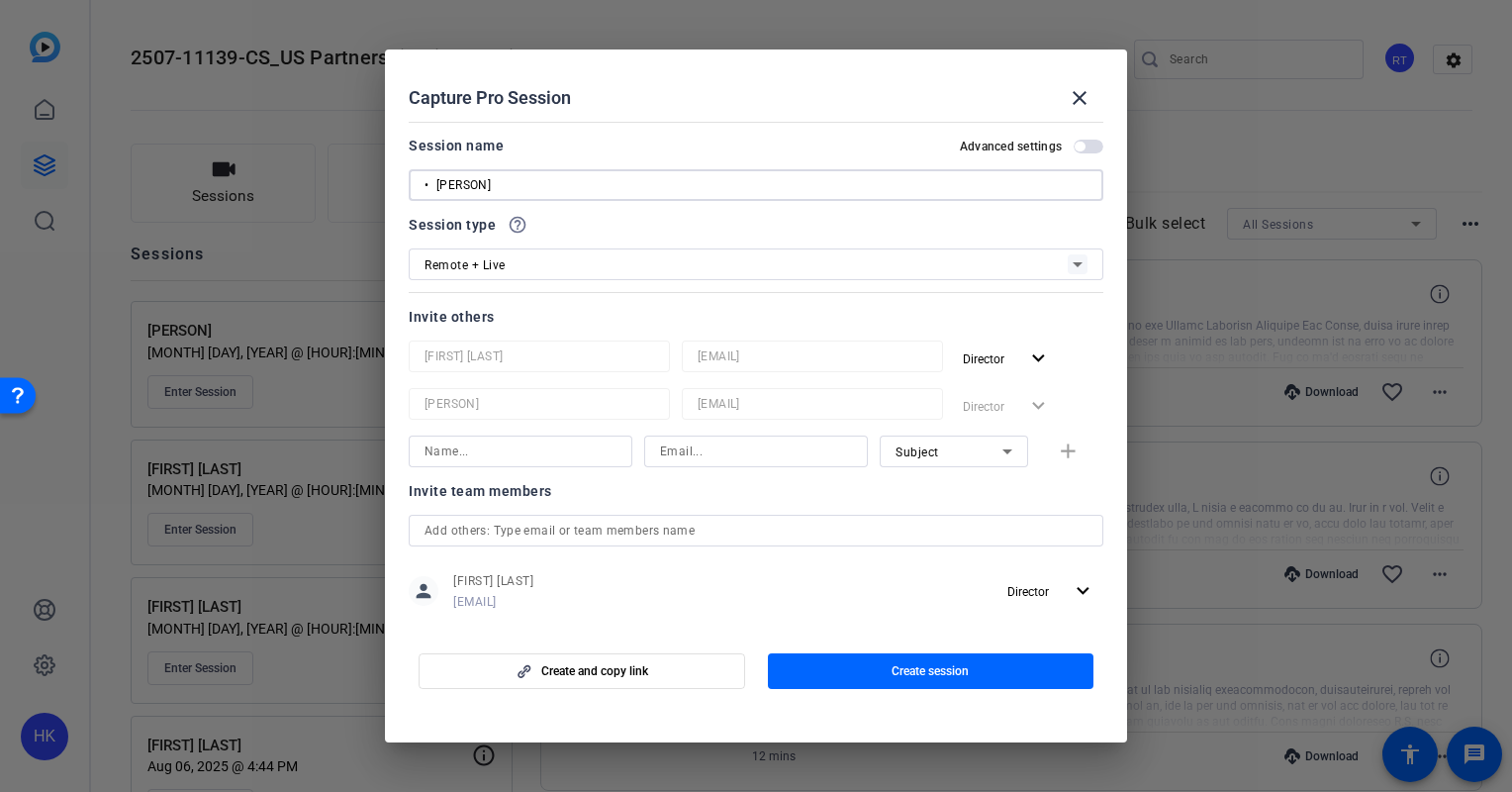 click on "•	[PERSON]" at bounding box center (756, 185) 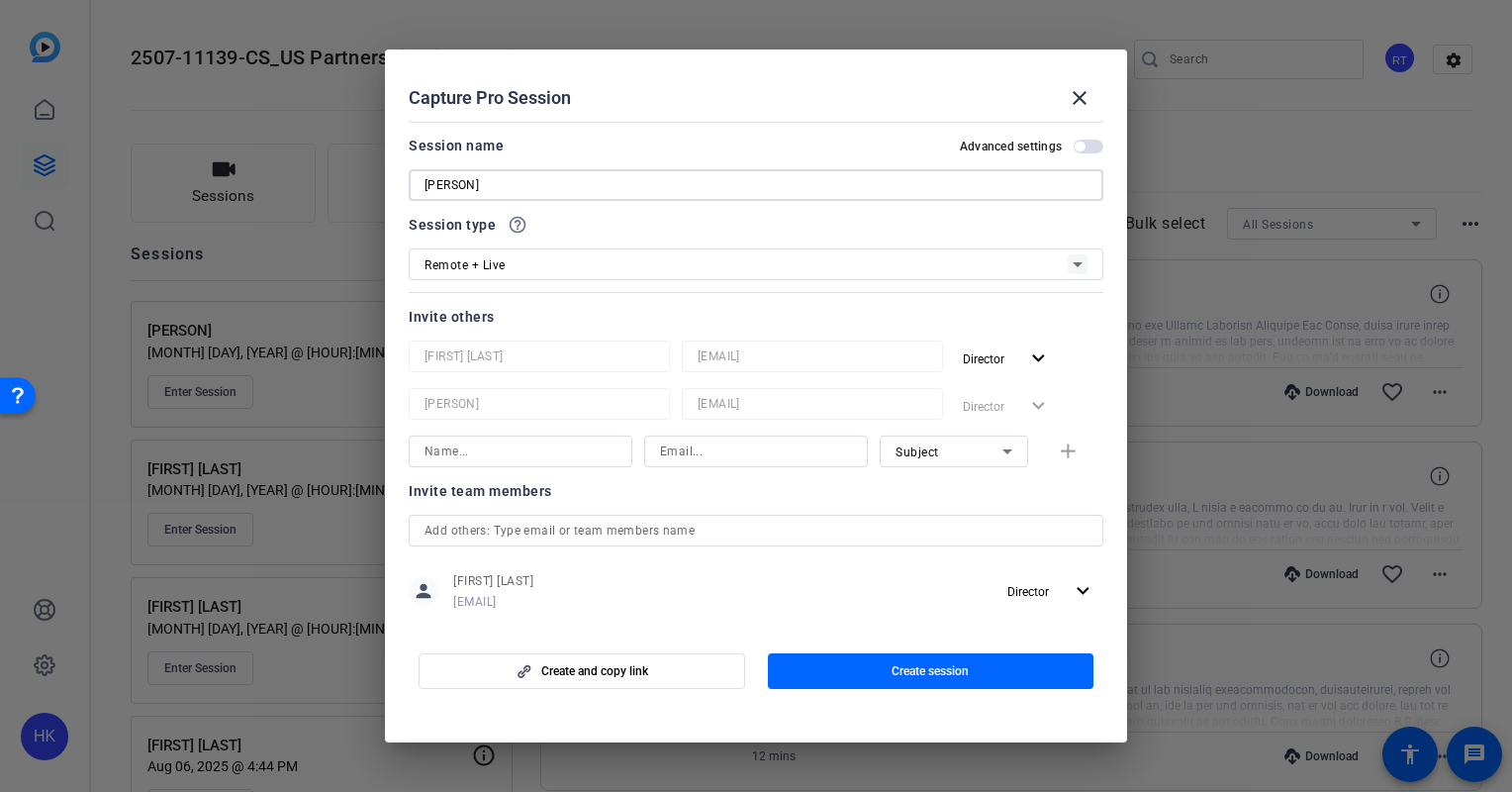 type on "[PERSON]" 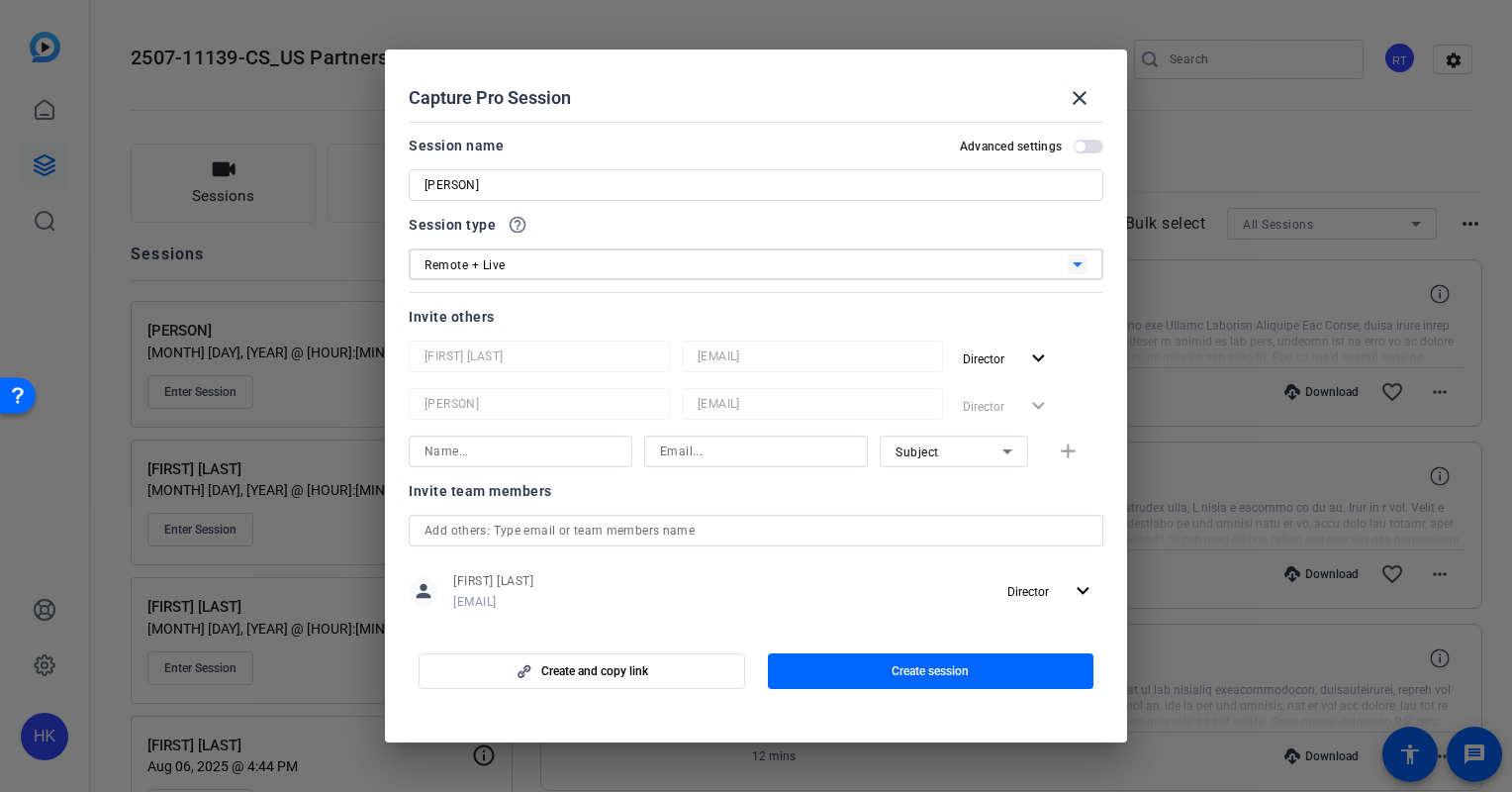click 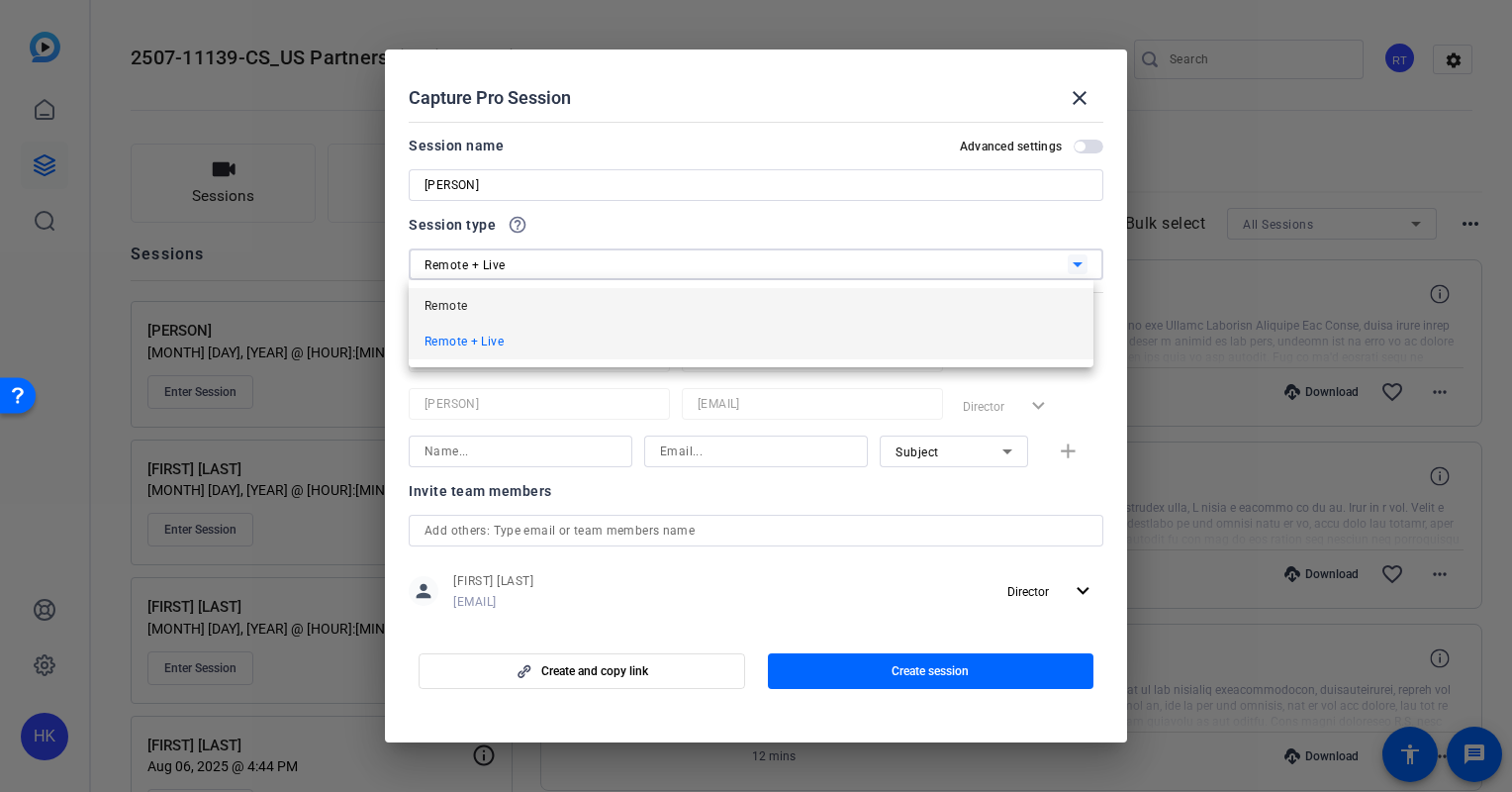 click on "Remote" at bounding box center (751, 306) 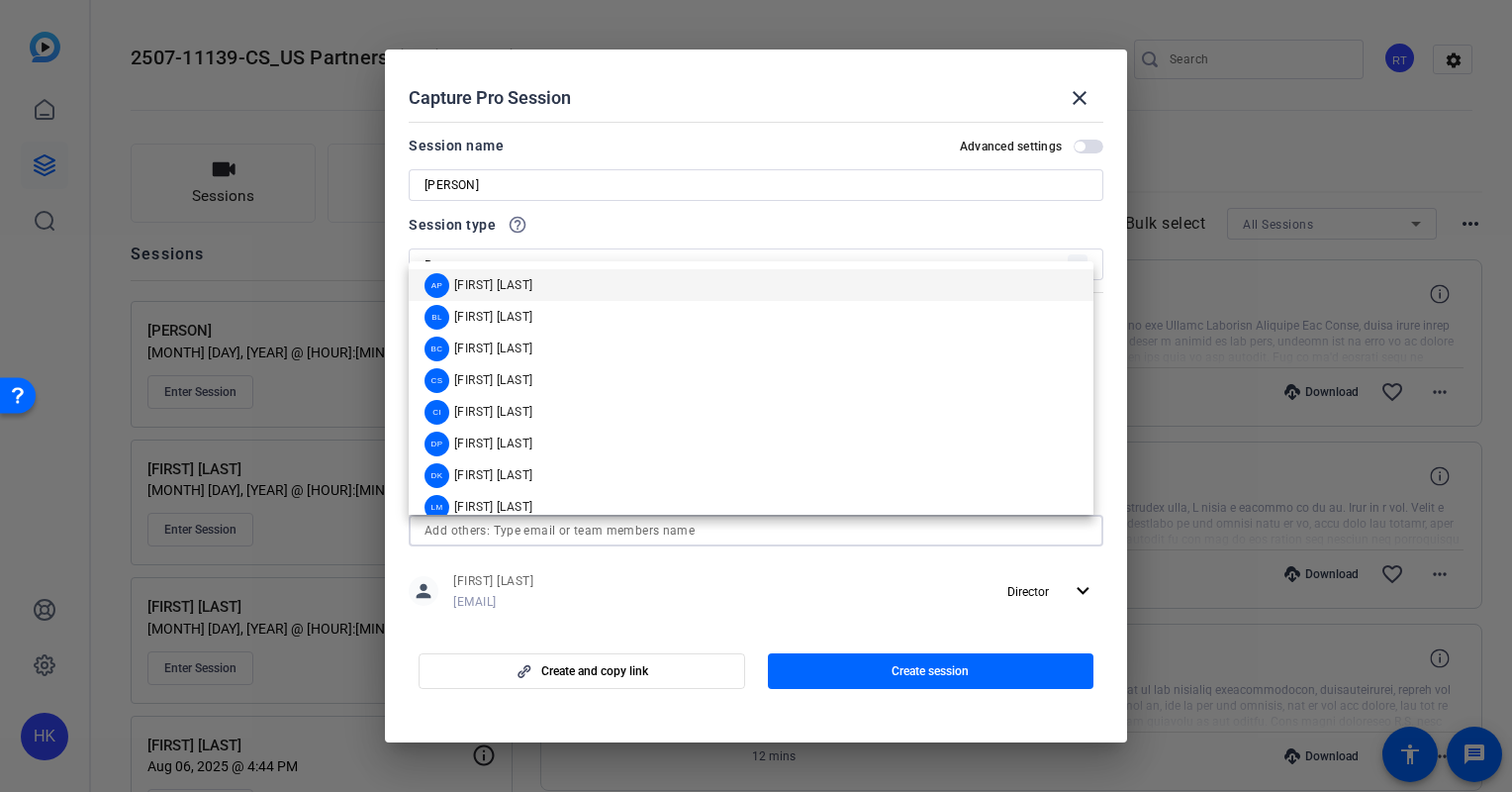 click at bounding box center (756, 531) 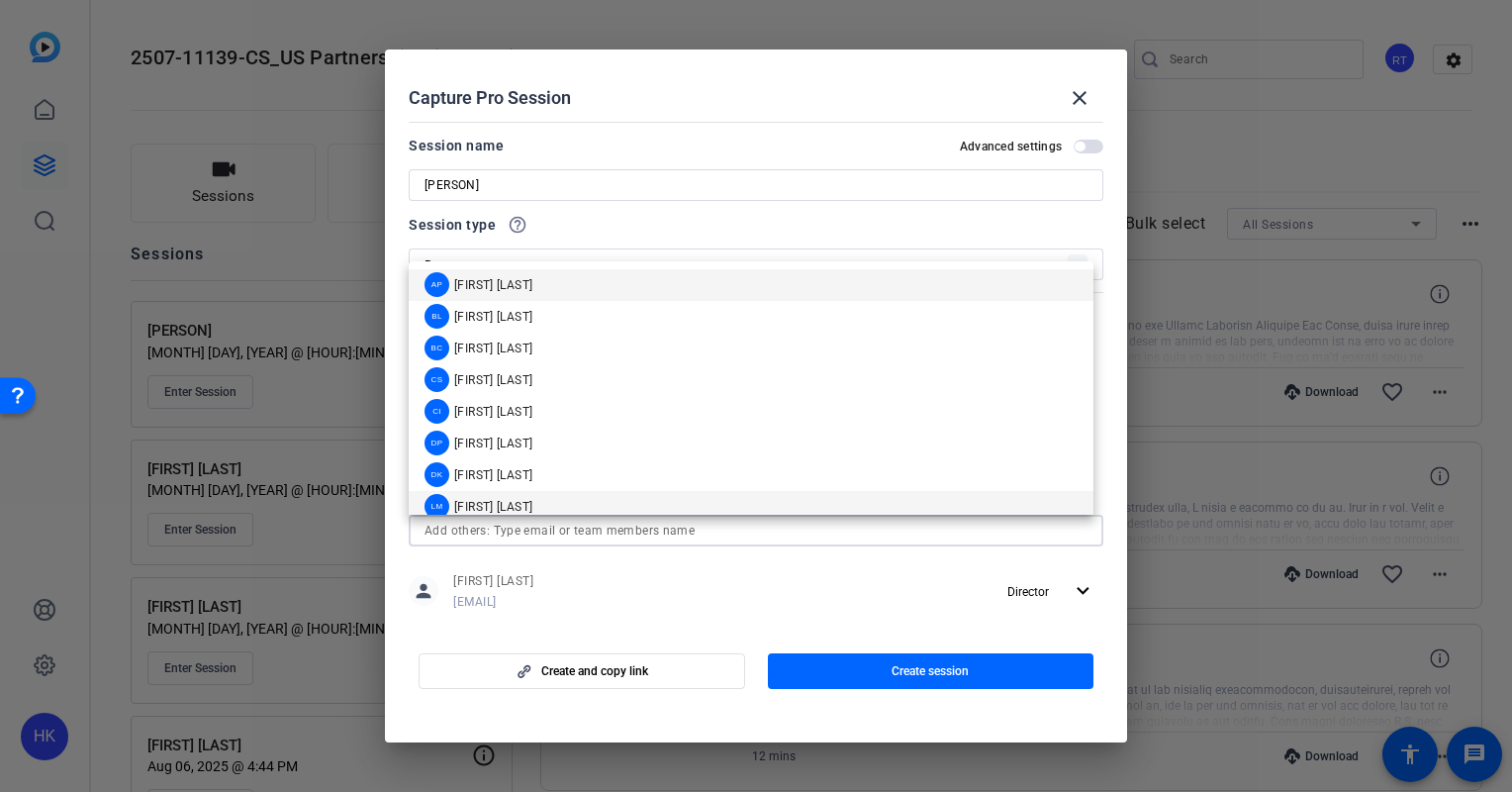 click on "[INITIALS] [FIRST] [LAST]" at bounding box center [751, 507] 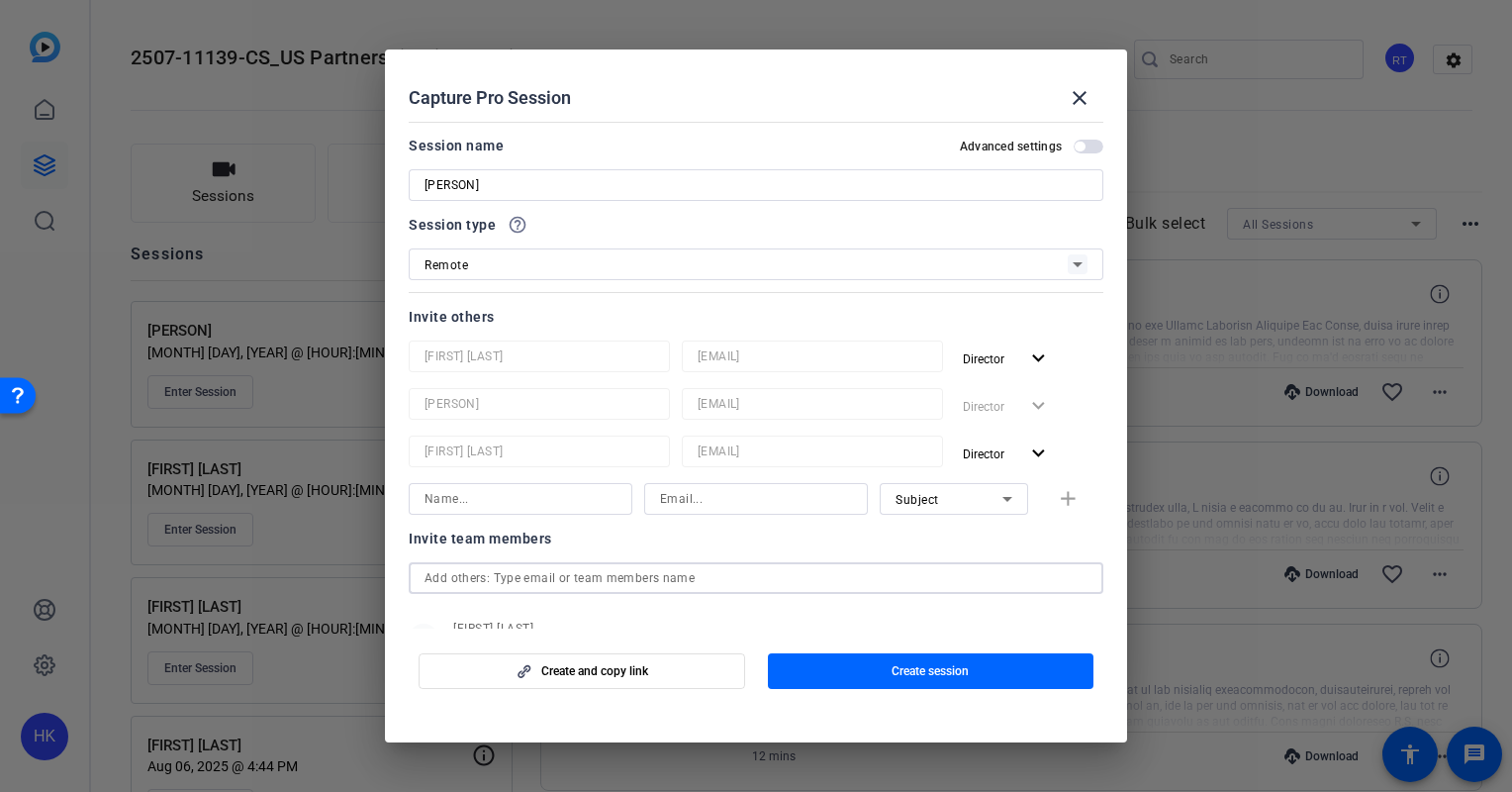 click at bounding box center (756, 578) 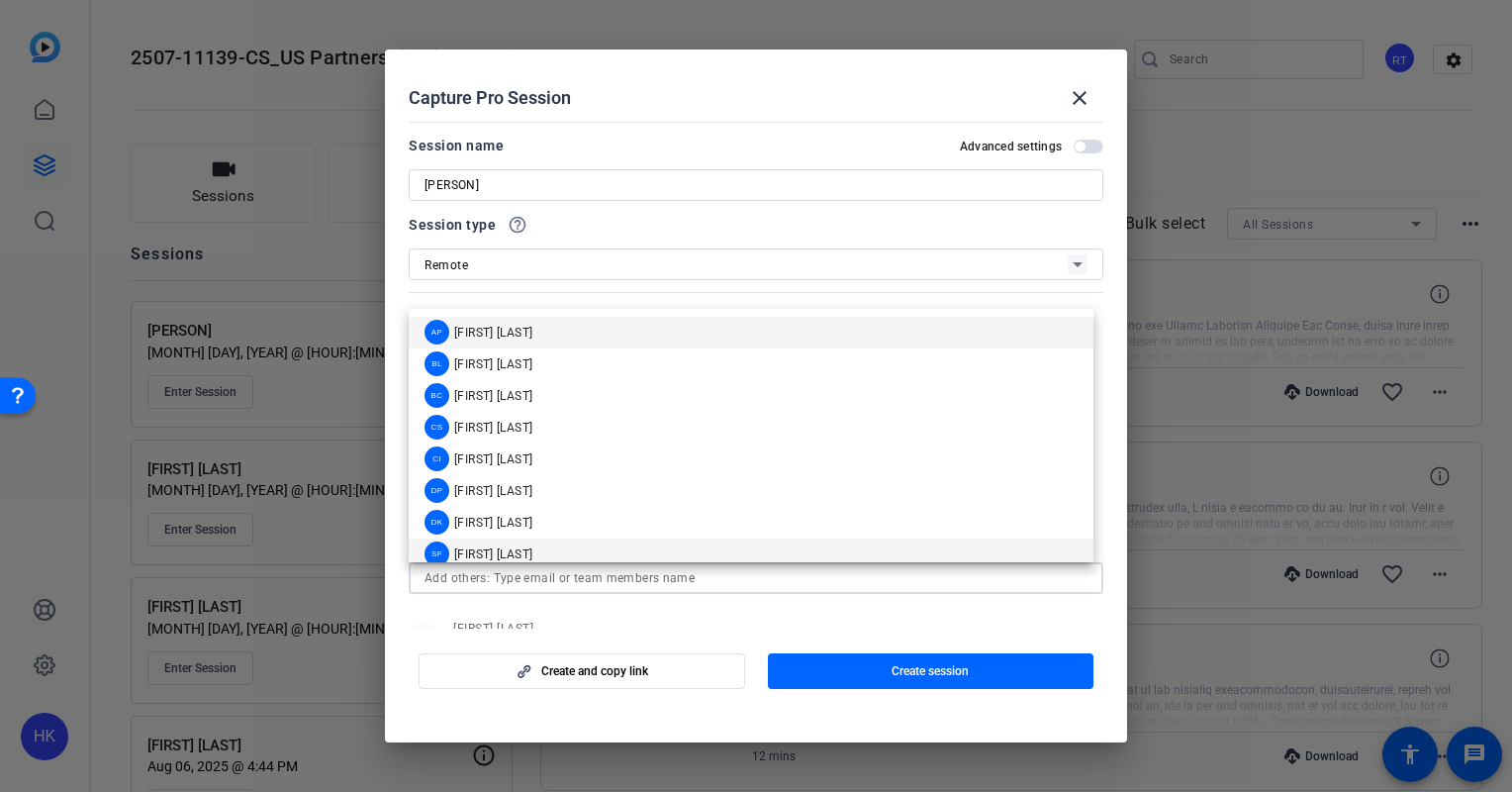 click on "[FIRST] [LAST]" at bounding box center [493, 554] 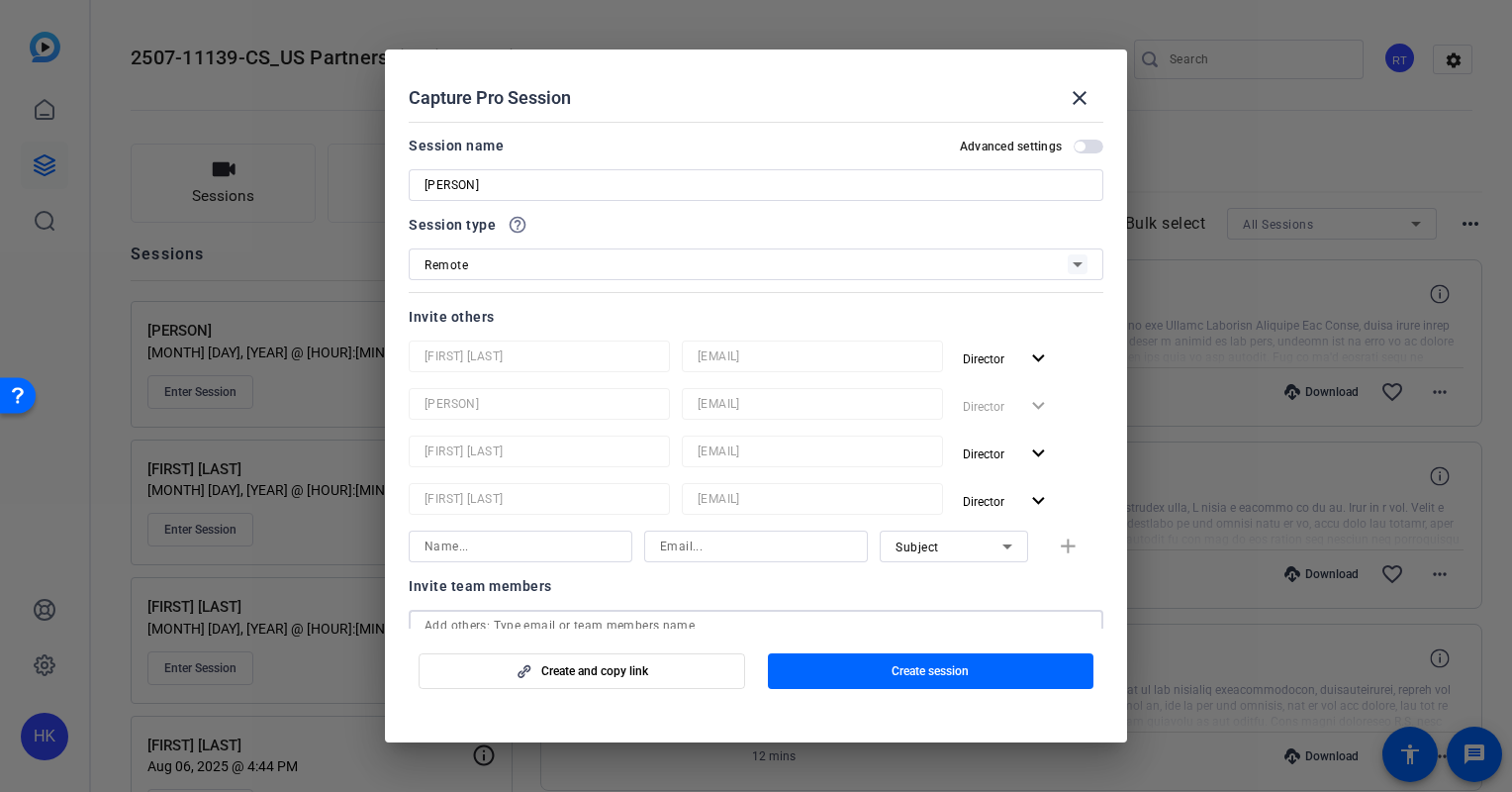 click at bounding box center (756, 626) 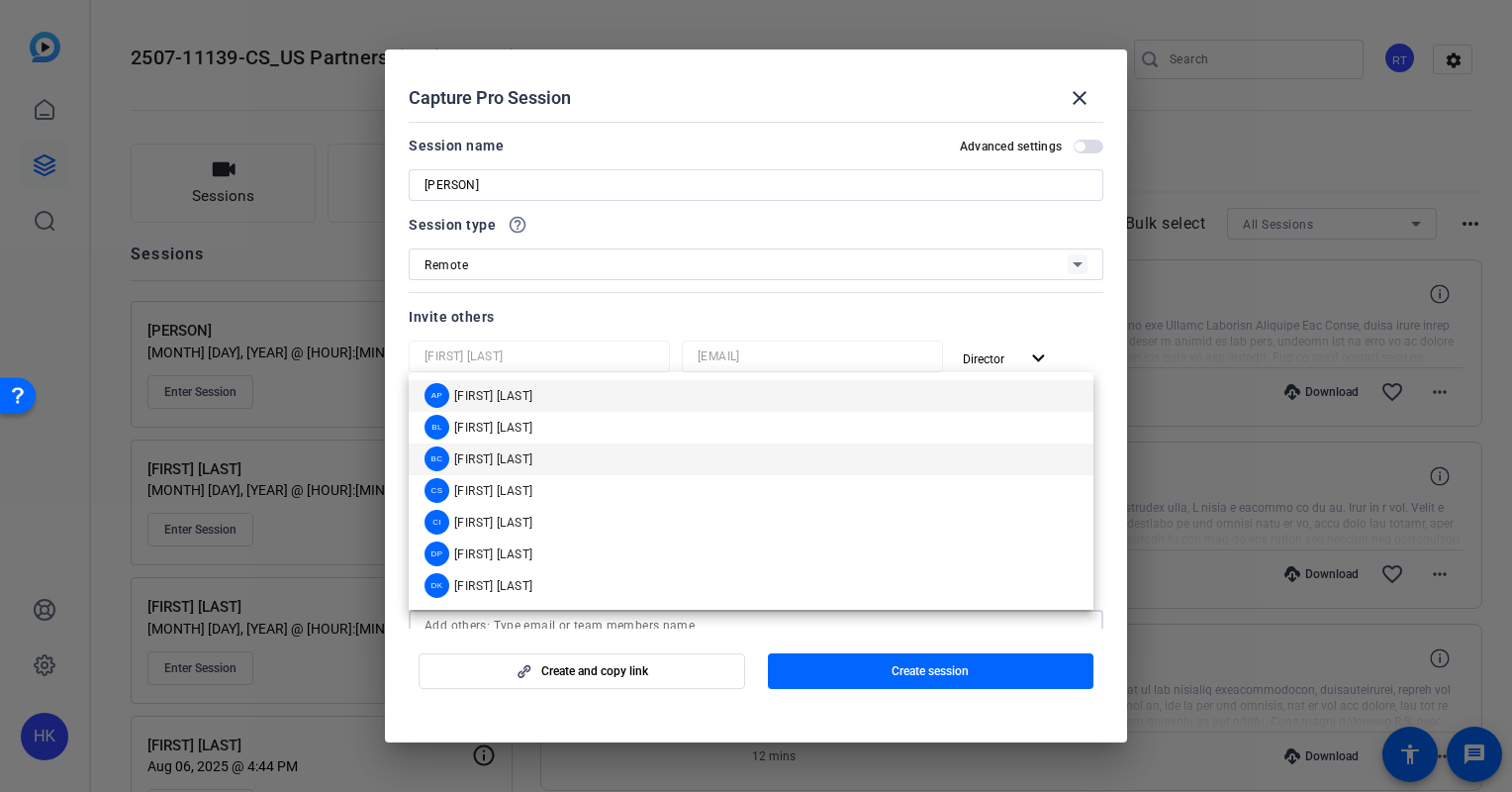 click on "[FIRST] [LAST]" at bounding box center (493, 459) 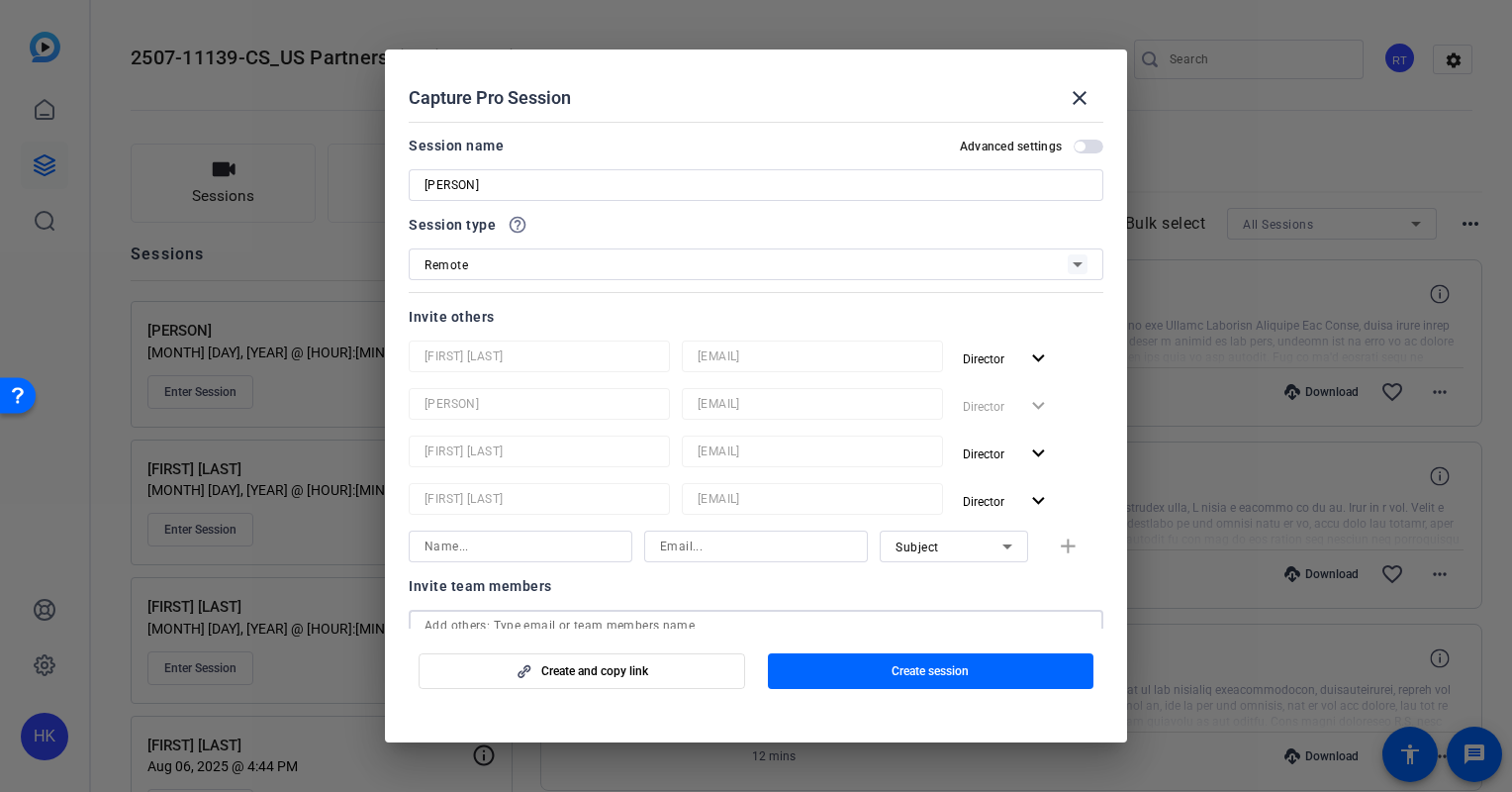 type 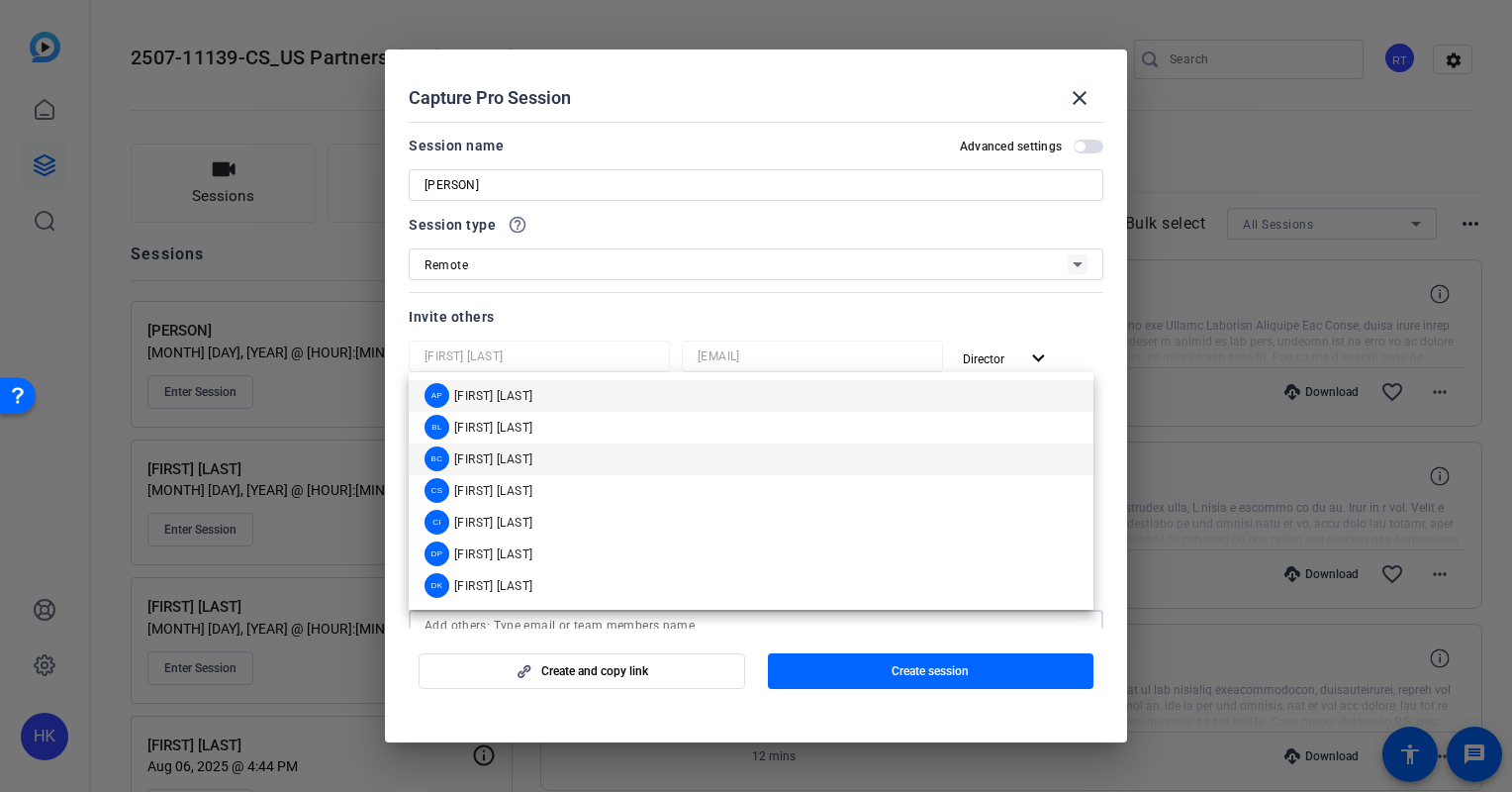 scroll, scrollTop: 8, scrollLeft: 0, axis: vertical 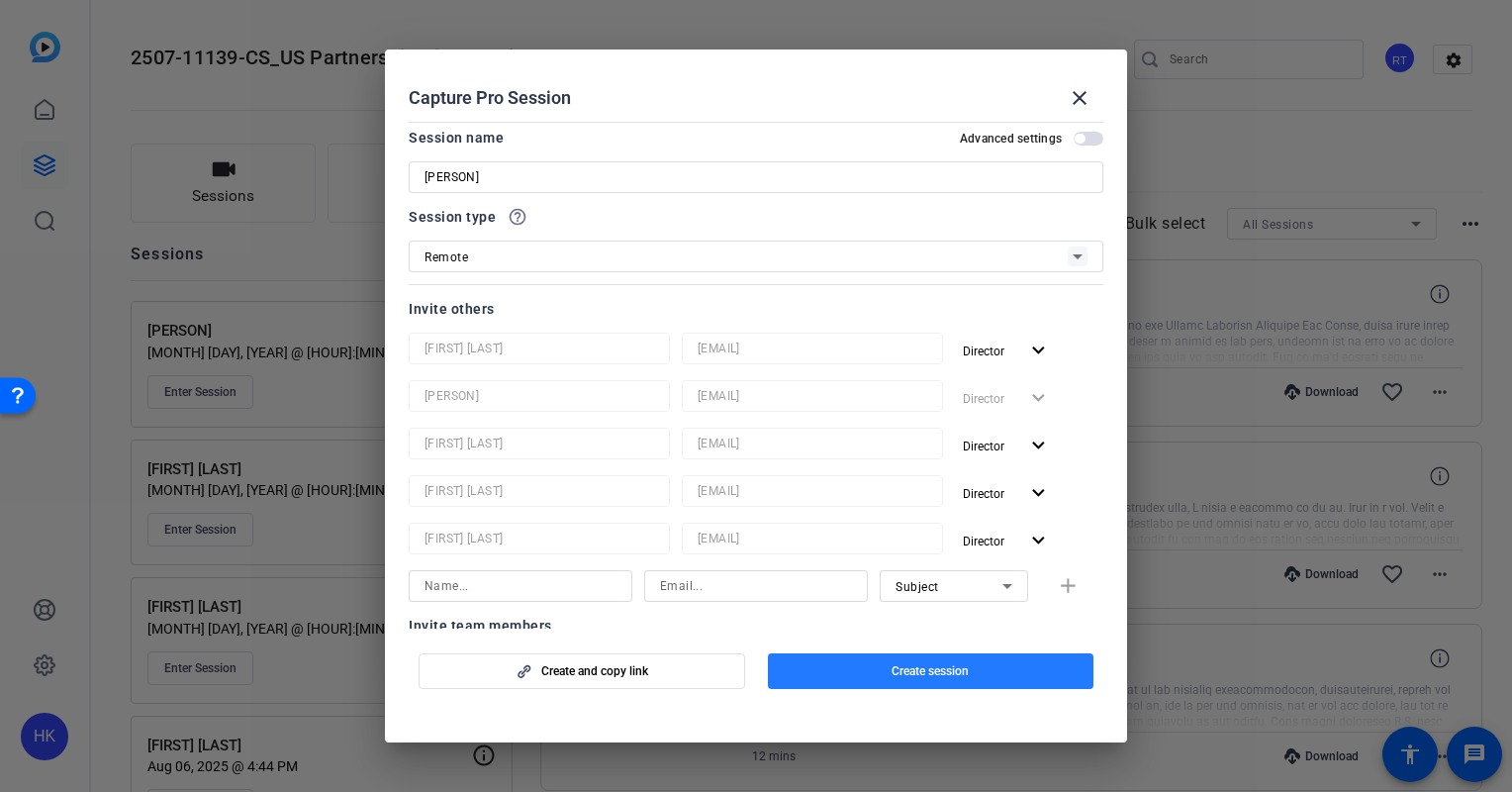 click 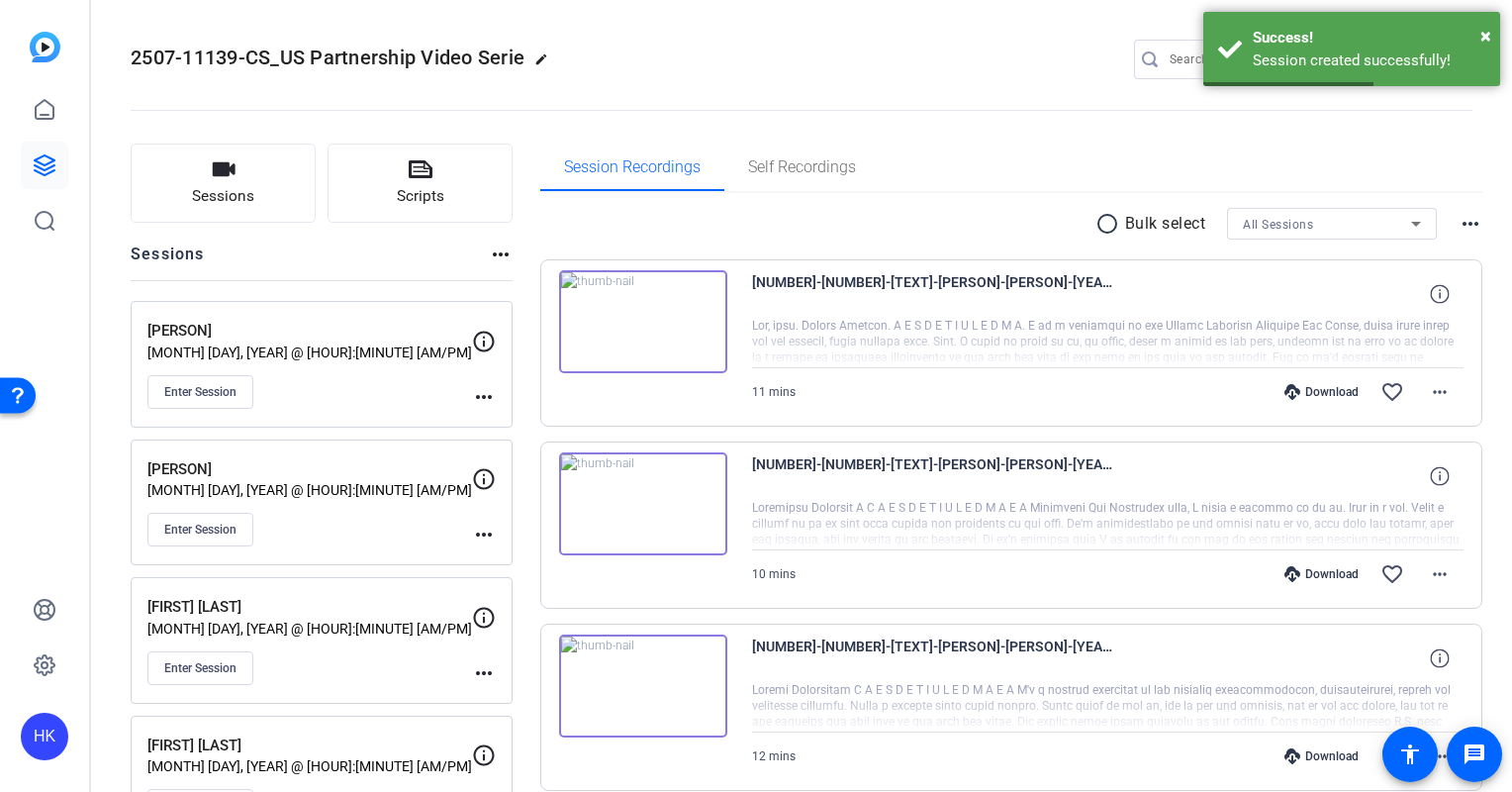 click on "more_horiz" 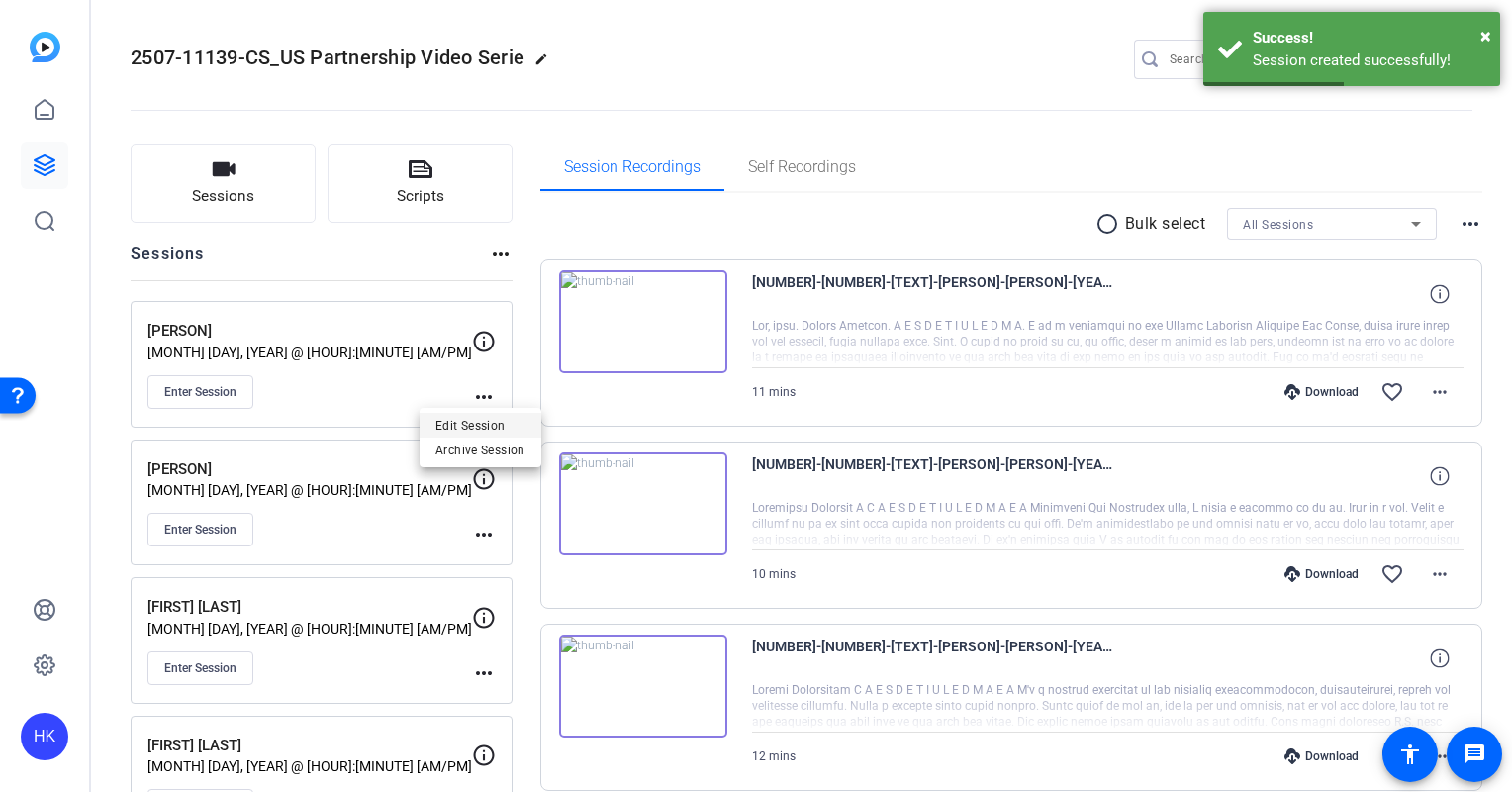 click on "Edit Session" at bounding box center [480, 425] 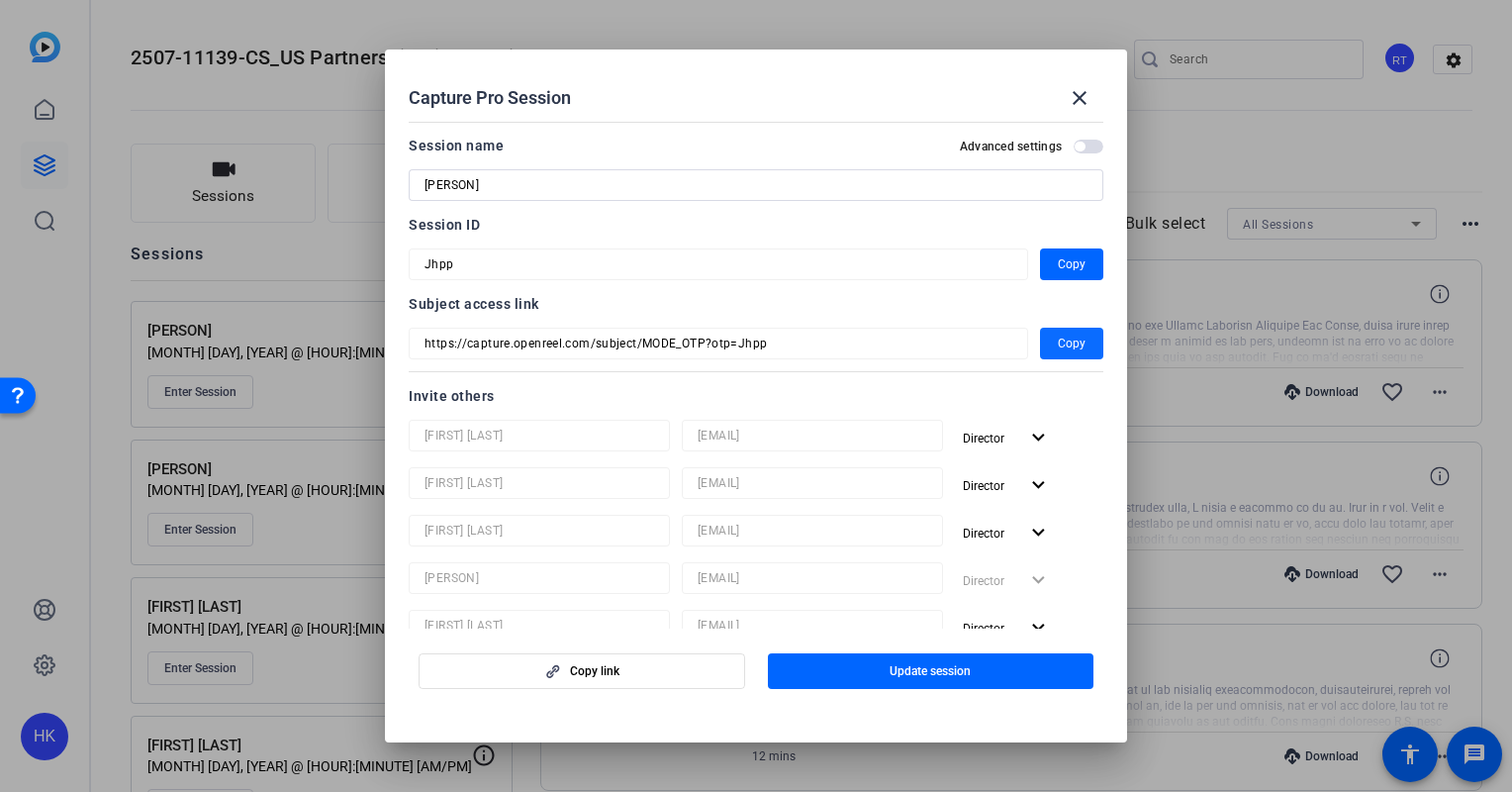 click on "Copy" at bounding box center (1072, 344) 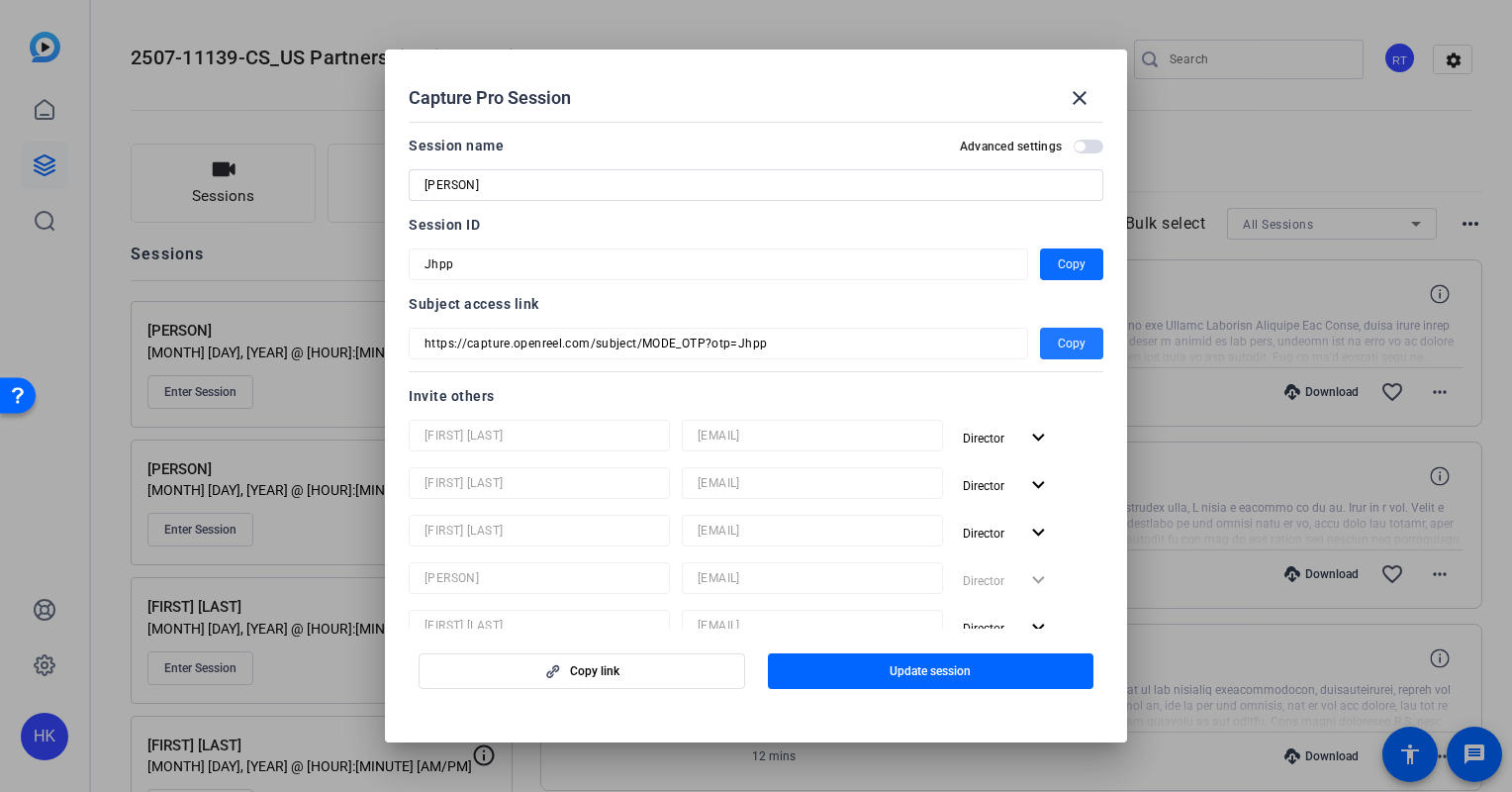 click on "Copy" at bounding box center (1072, 264) 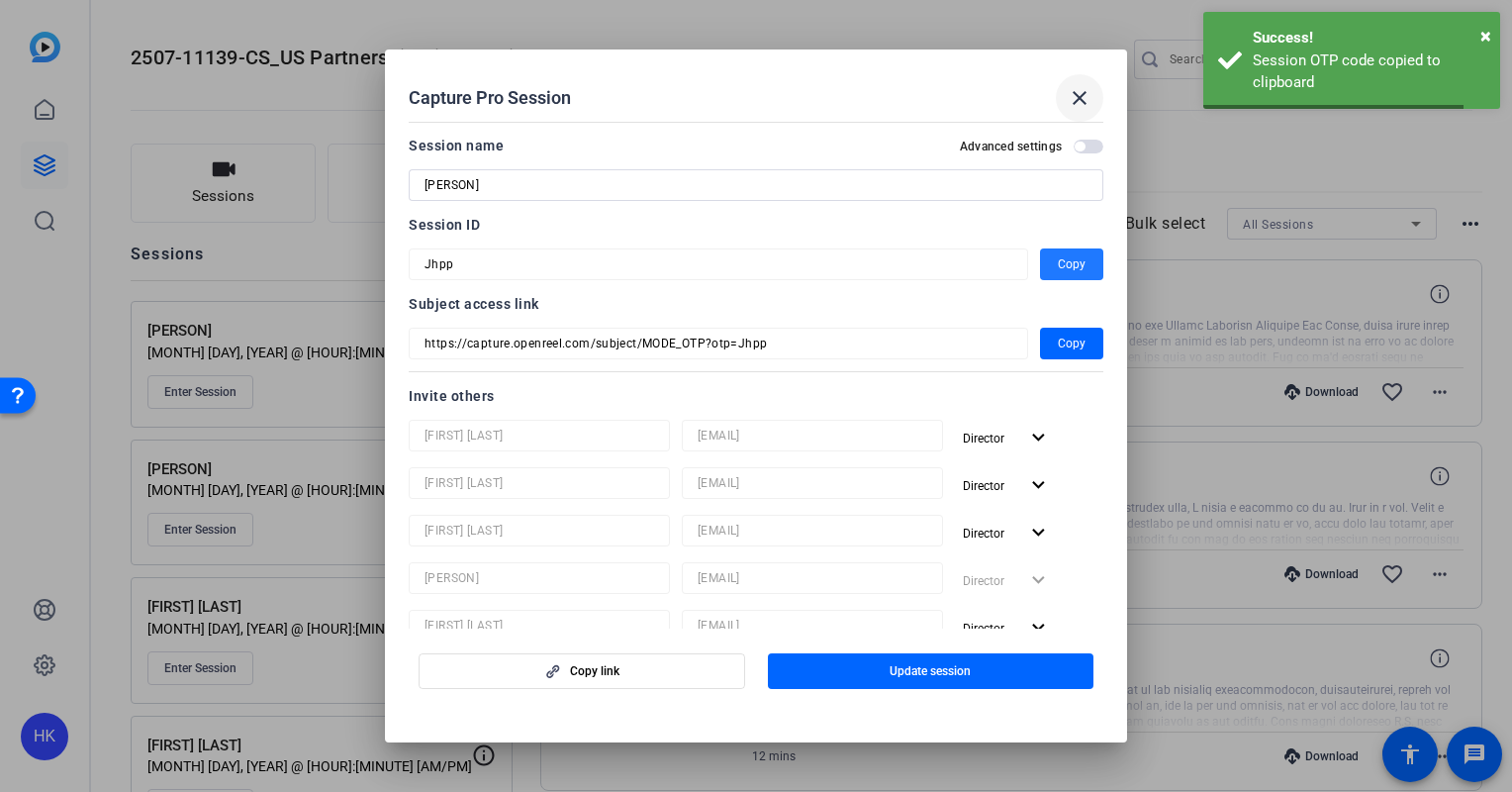 click on "close" at bounding box center (1080, 98) 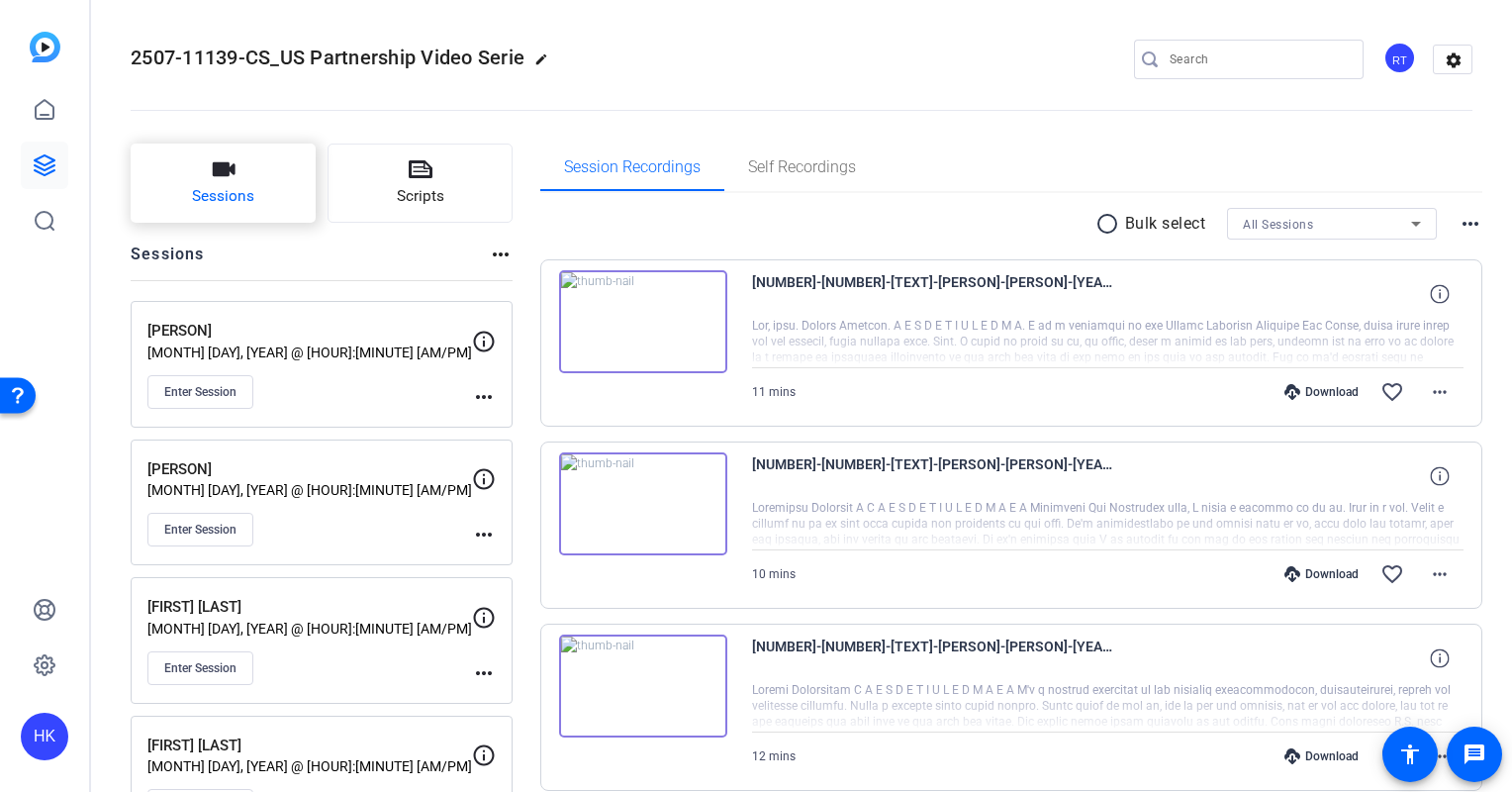 click 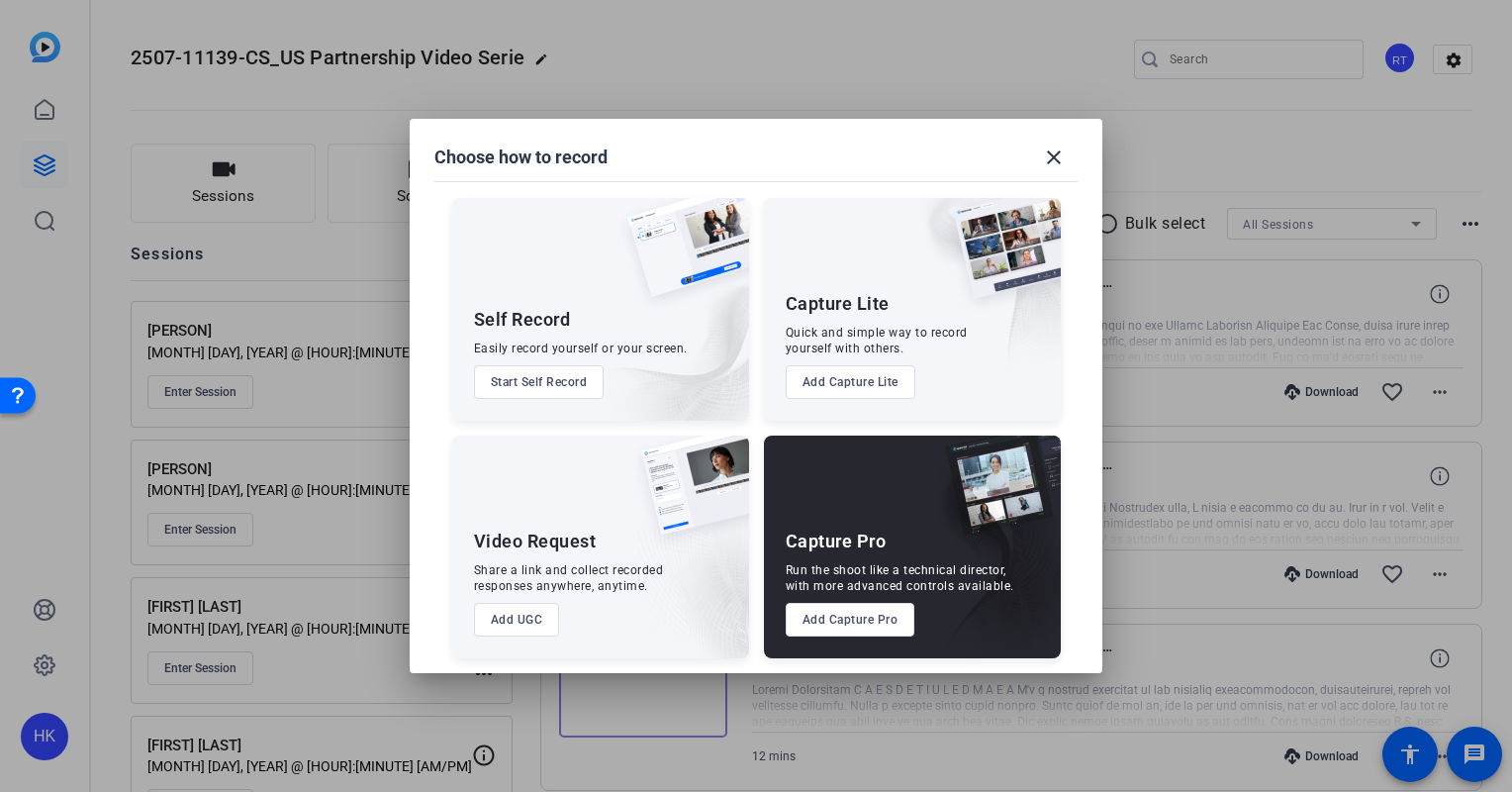click on "Add Capture Pro" at bounding box center [850, 620] 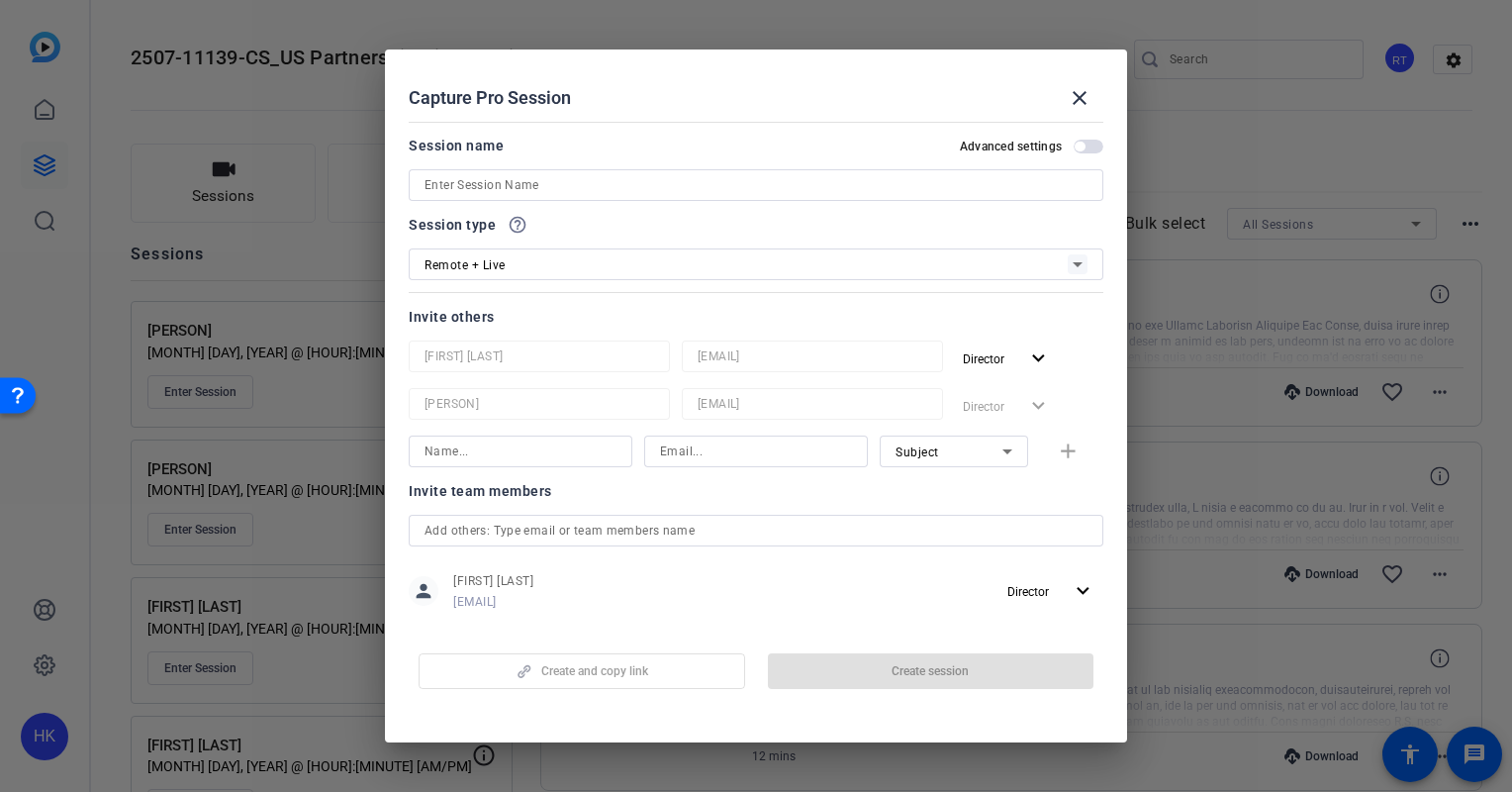 click at bounding box center [756, 185] 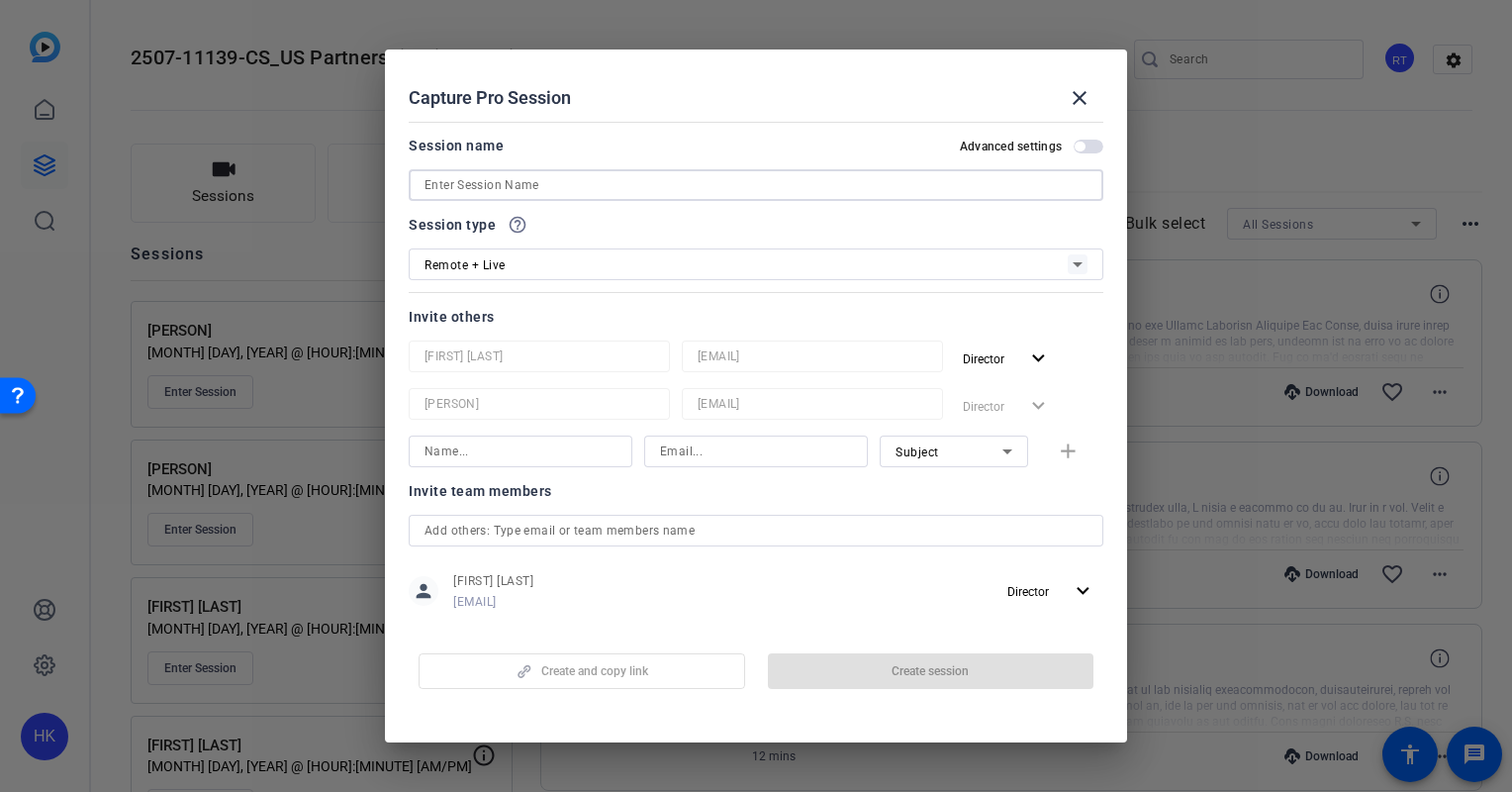 paste on "•	[PERSON]" 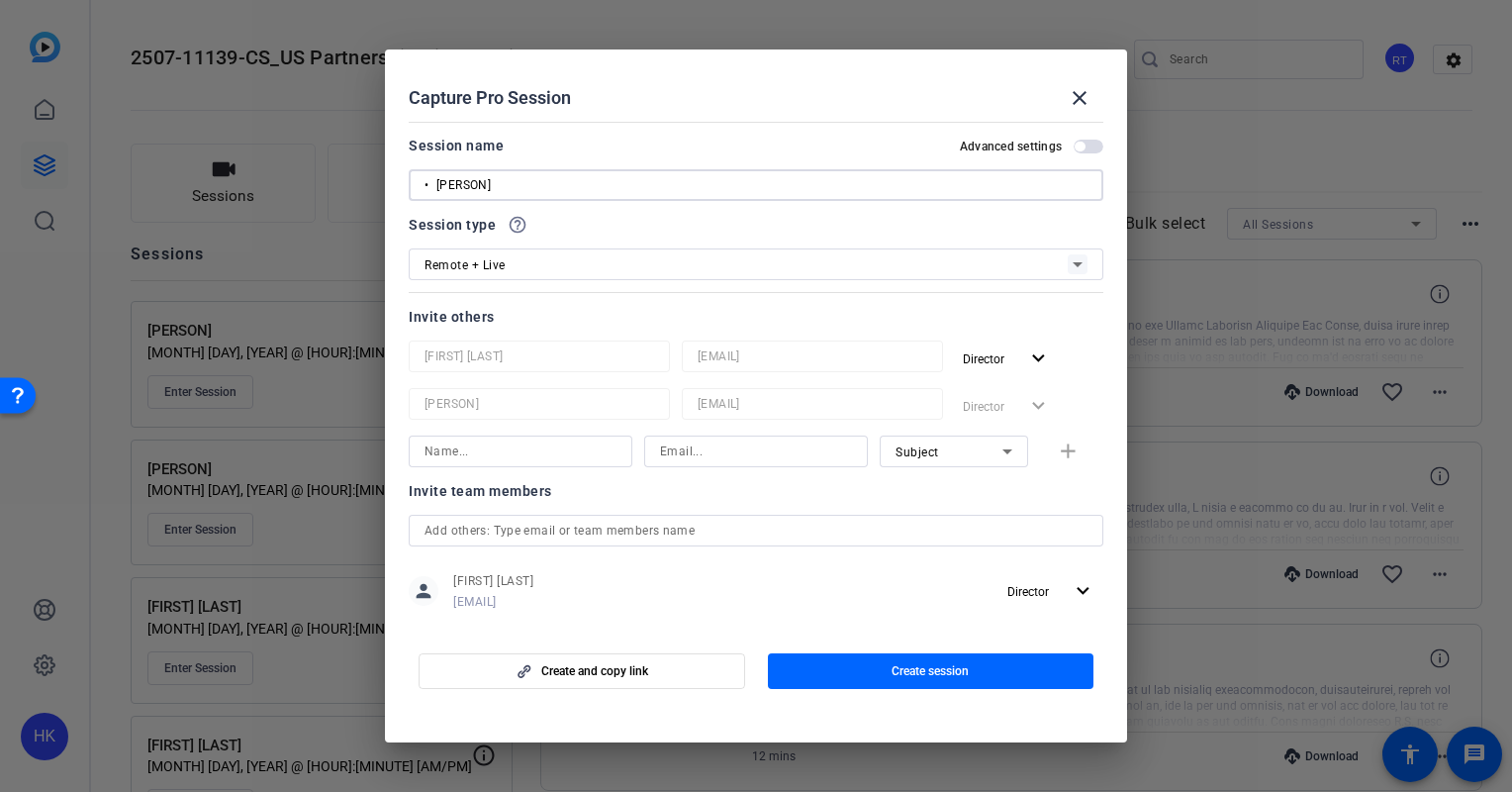 click on "•	[PERSON]" at bounding box center [756, 185] 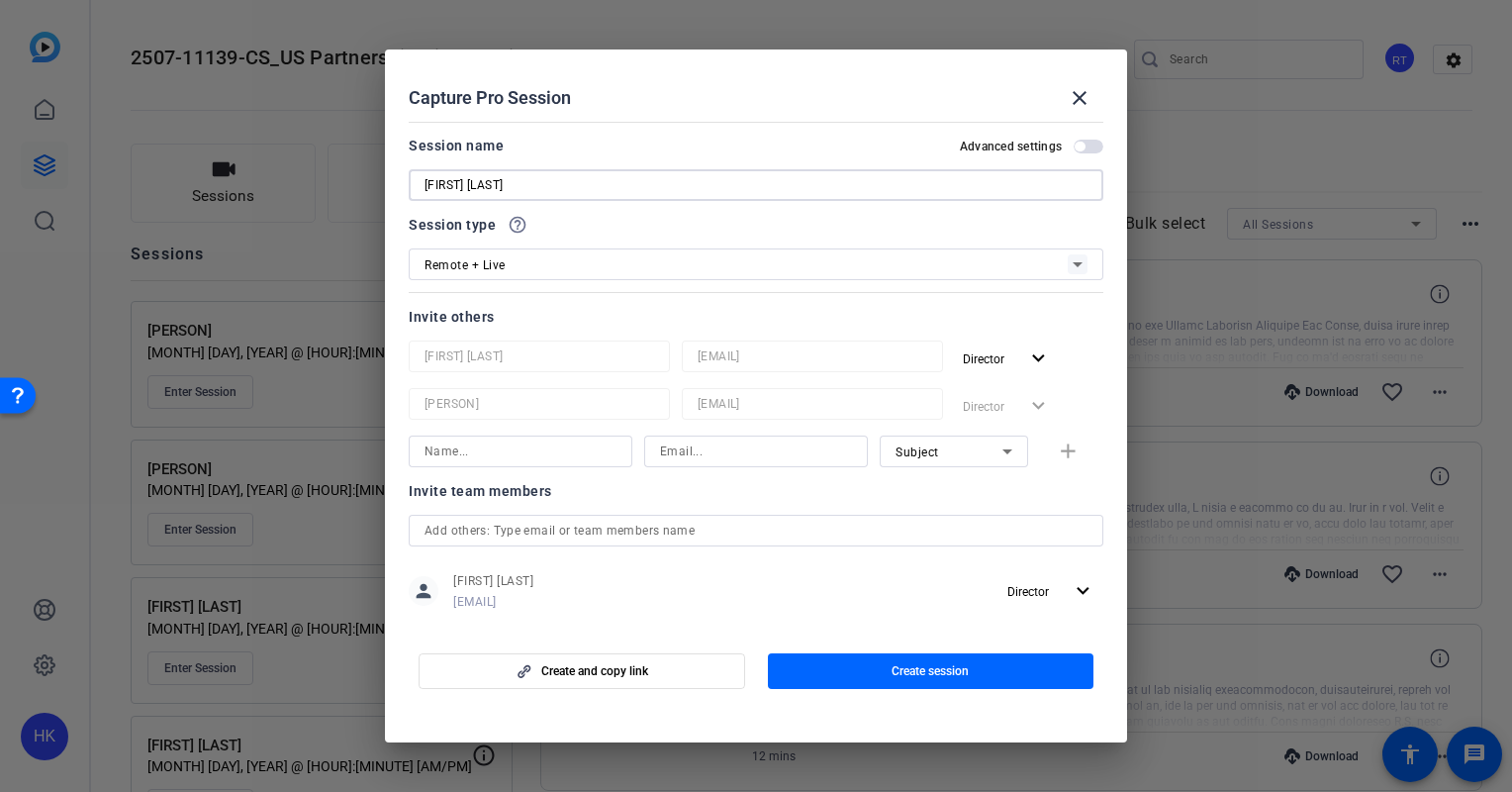 type on "[FIRST] [LAST]" 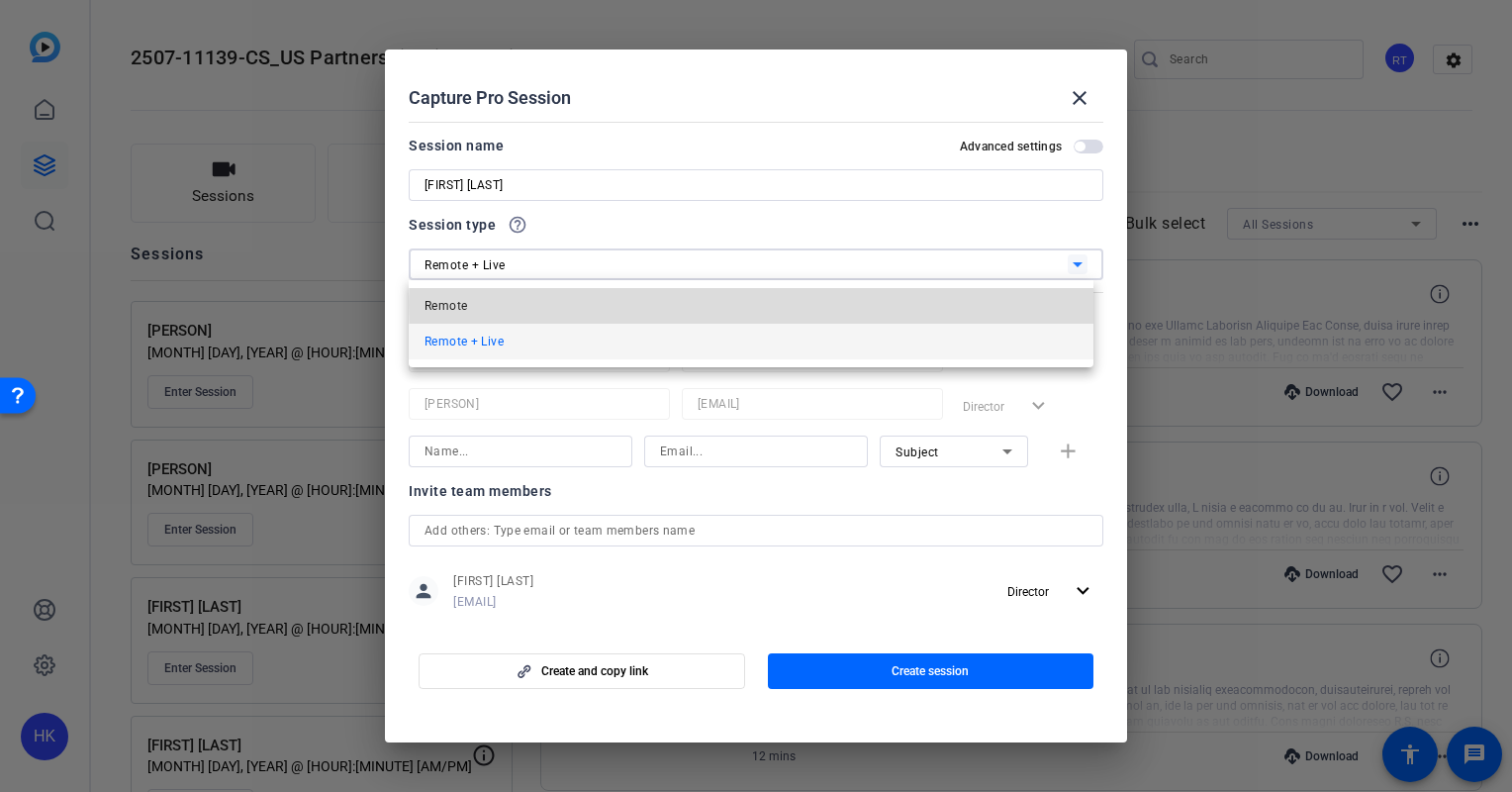click on "Remote" at bounding box center [751, 306] 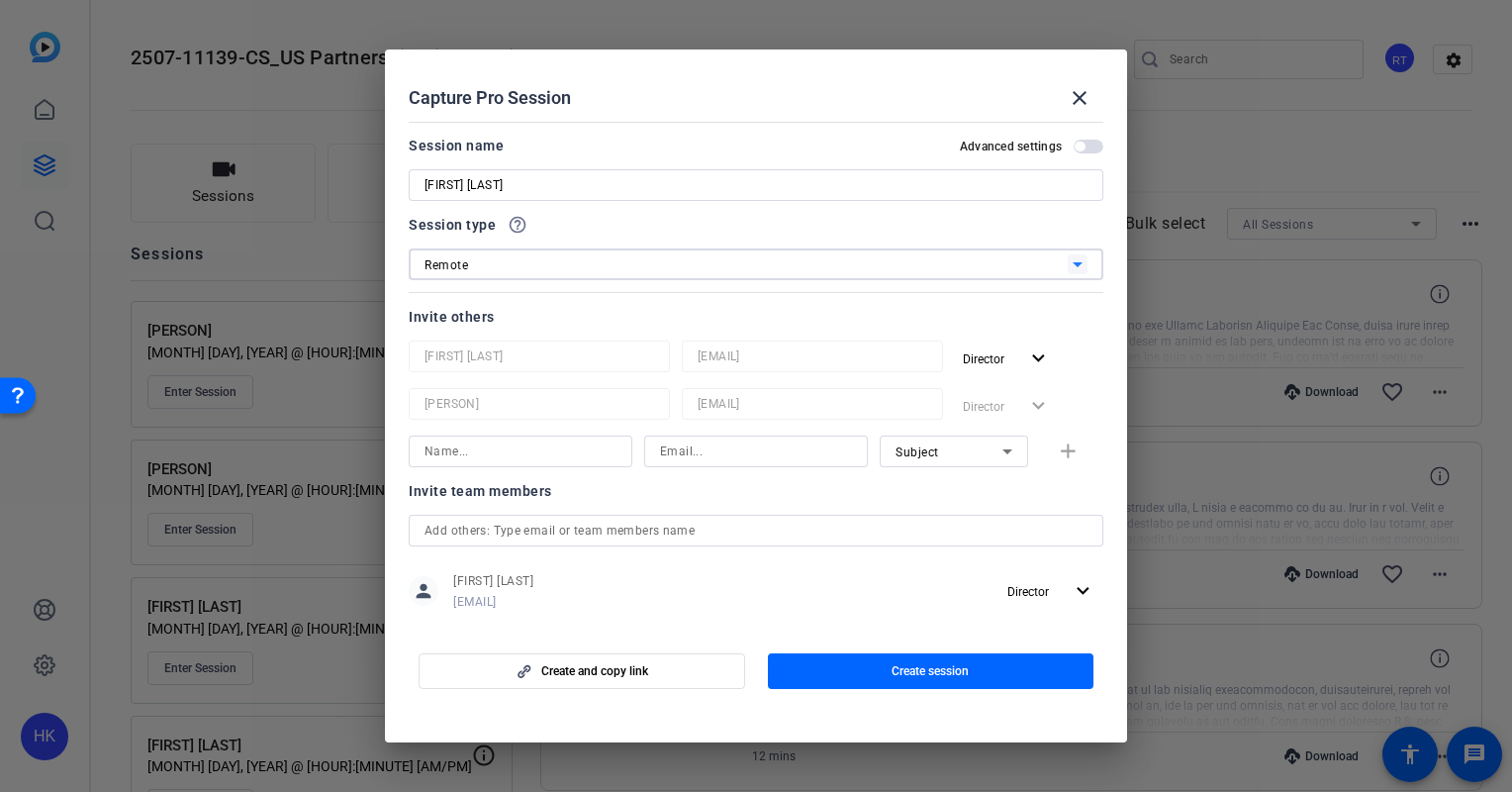 click at bounding box center [756, 531] 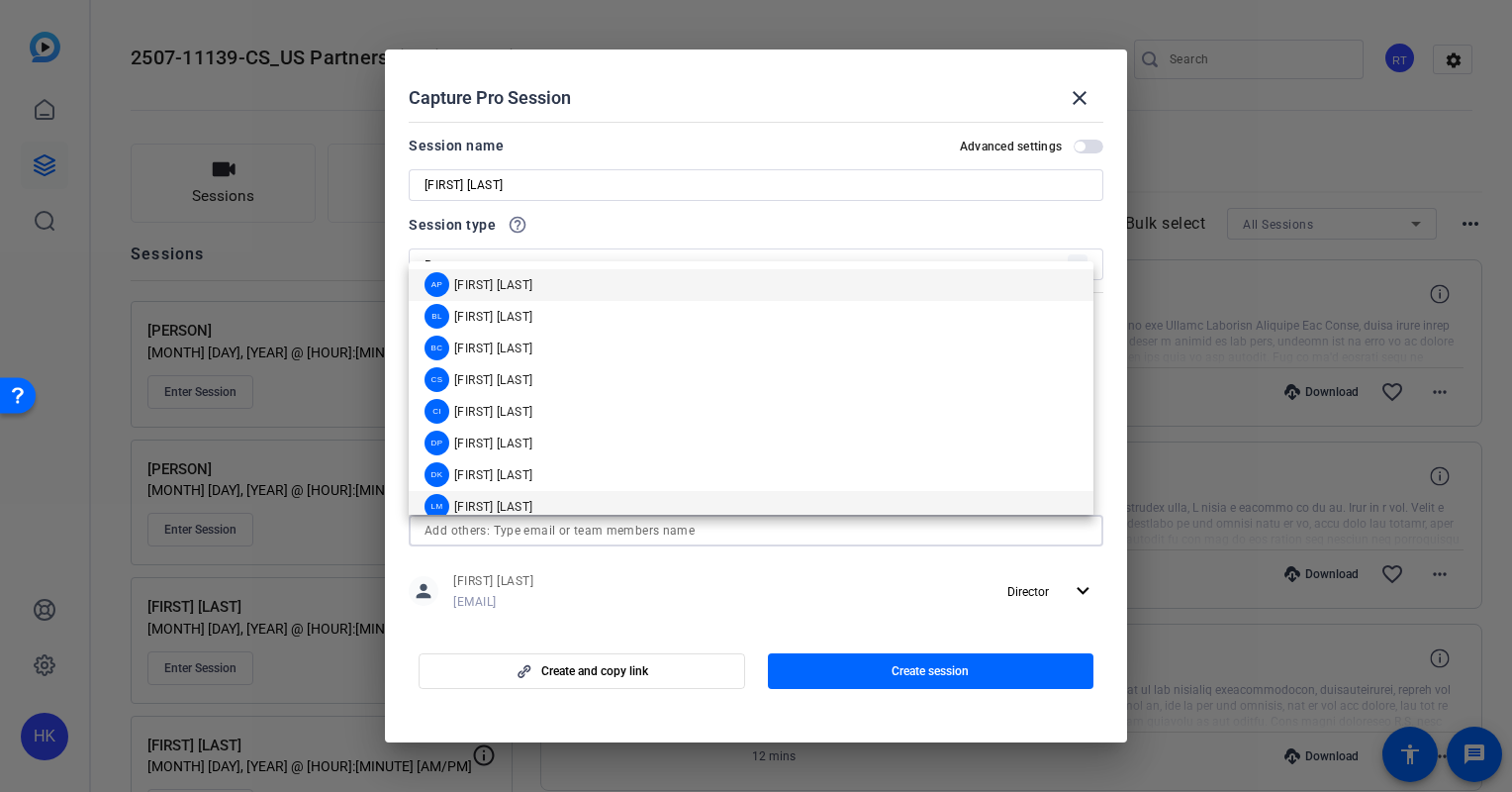 click on "[INITIALS] [FIRST] [LAST]" at bounding box center [751, 507] 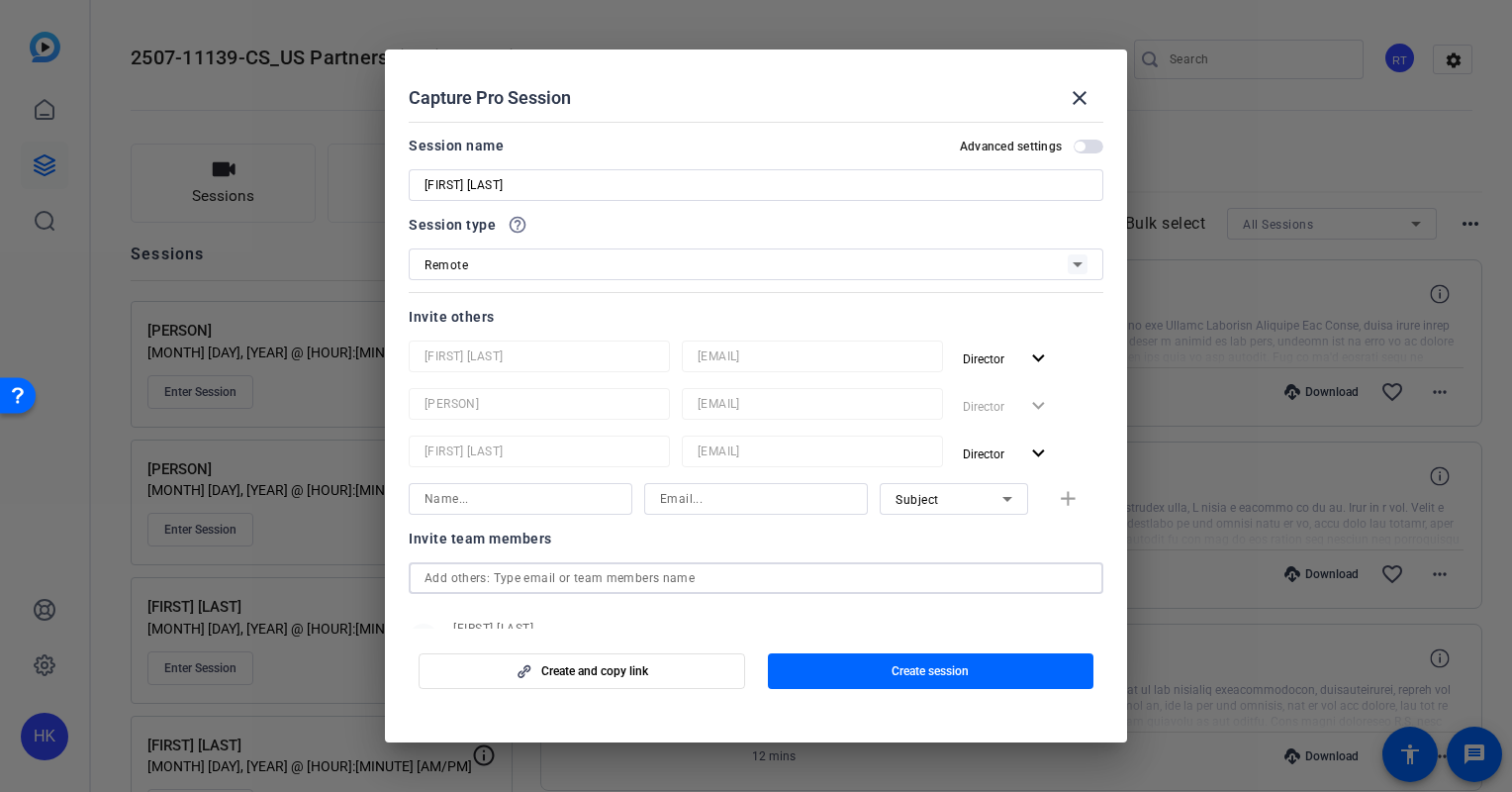 click at bounding box center (756, 578) 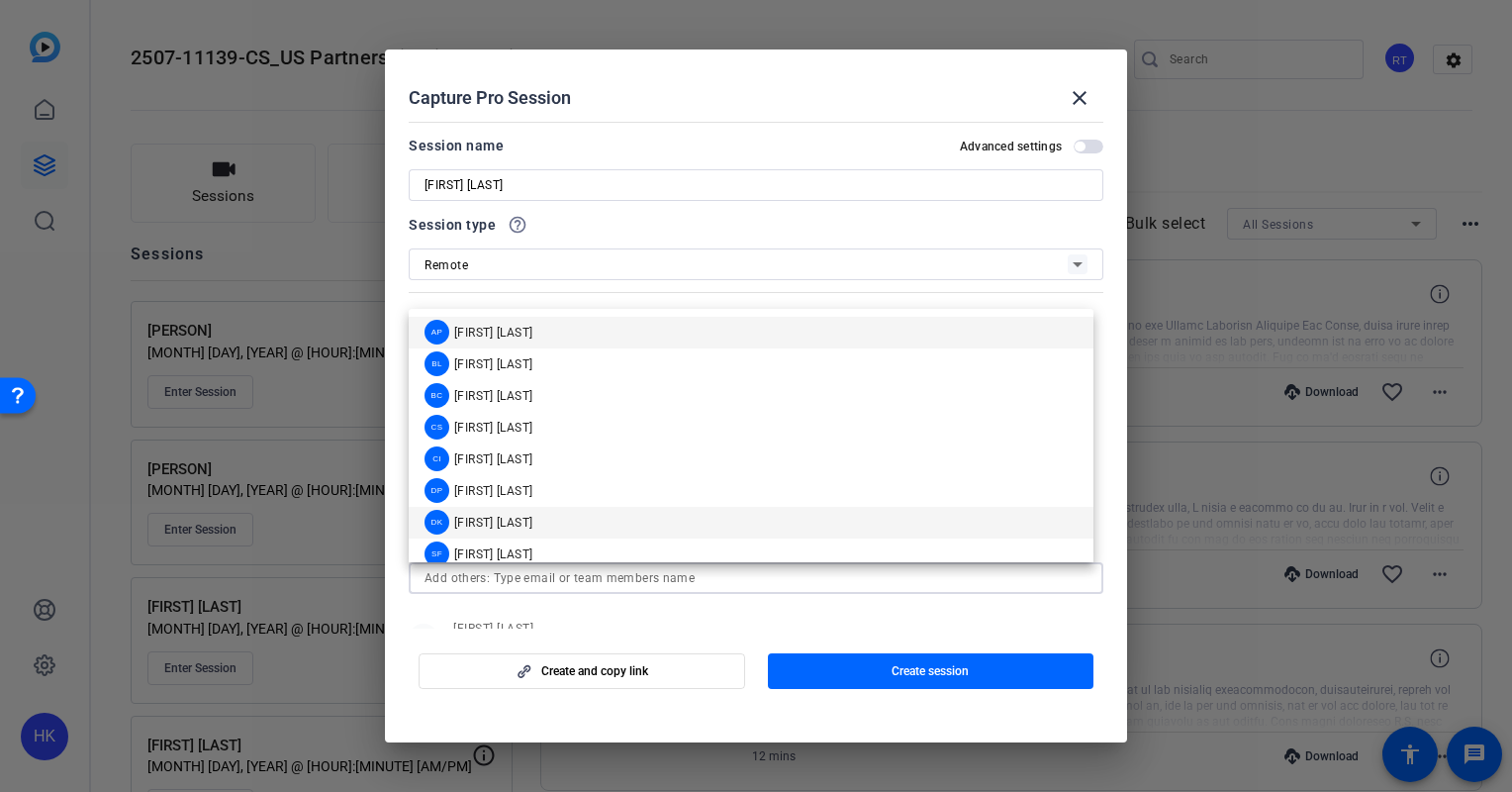 click on "[INITIALS] [FIRST] [LAST]" at bounding box center [478, 522] 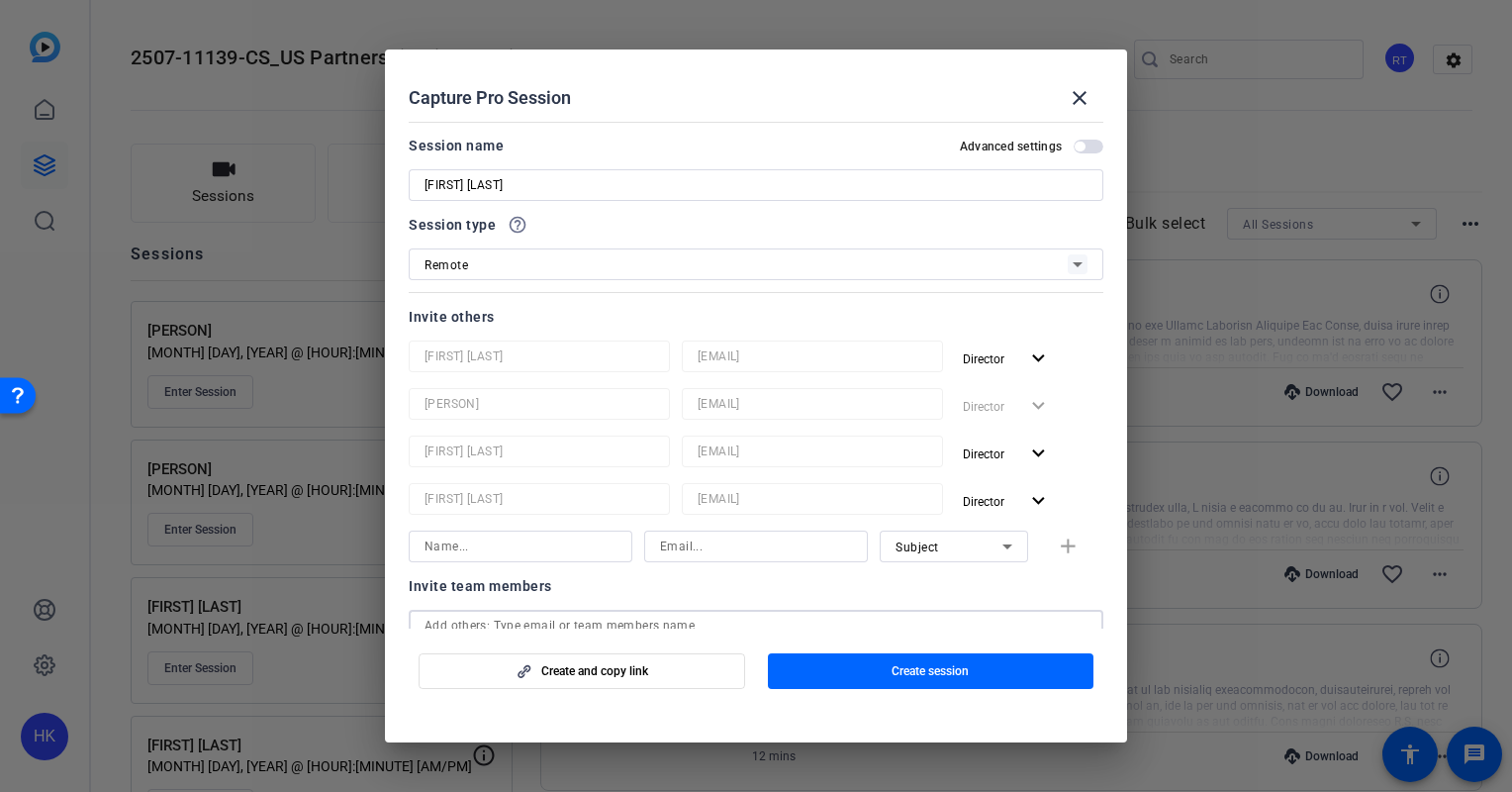 scroll, scrollTop: 73, scrollLeft: 0, axis: vertical 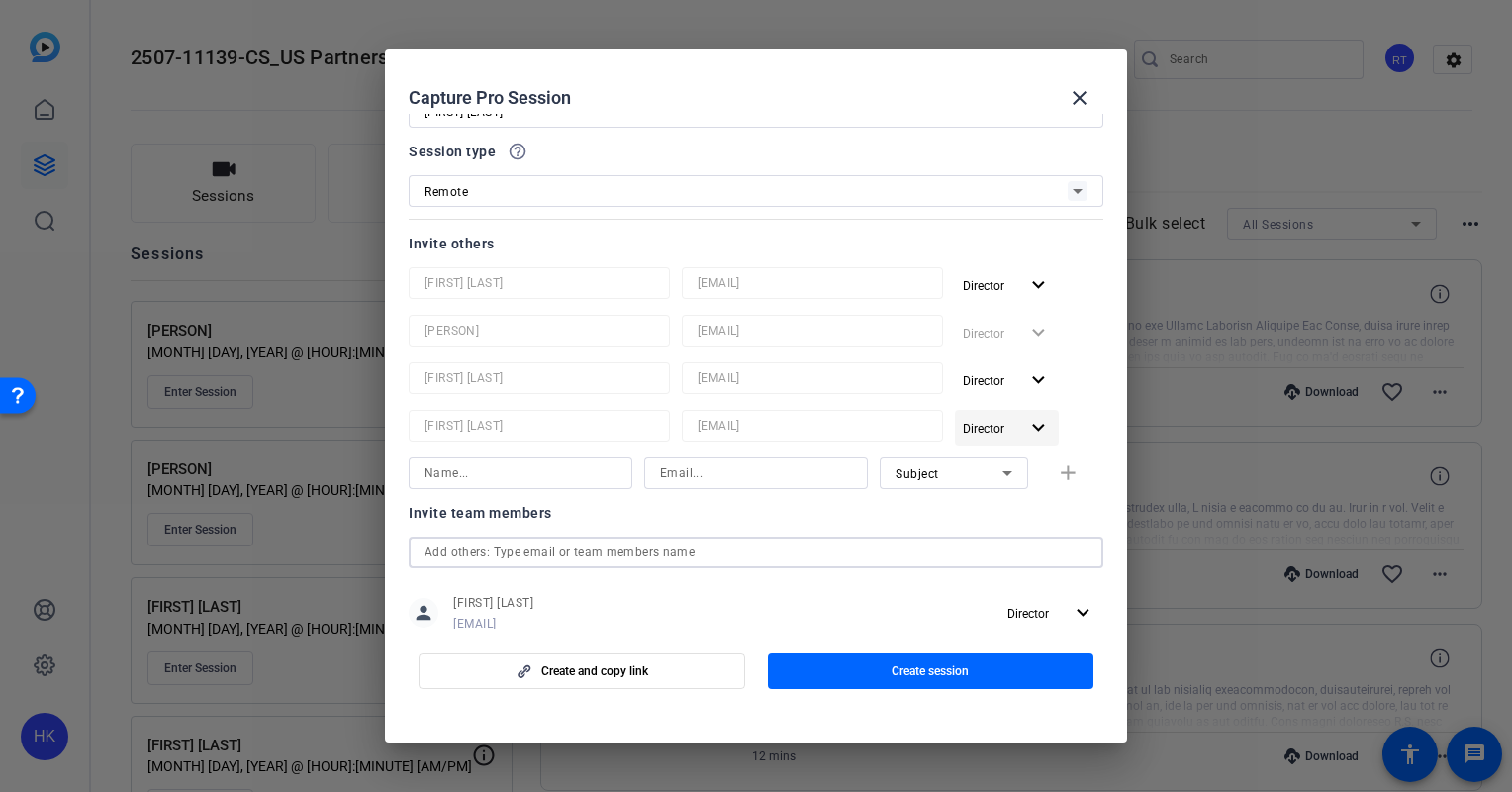 click on "expand_more" 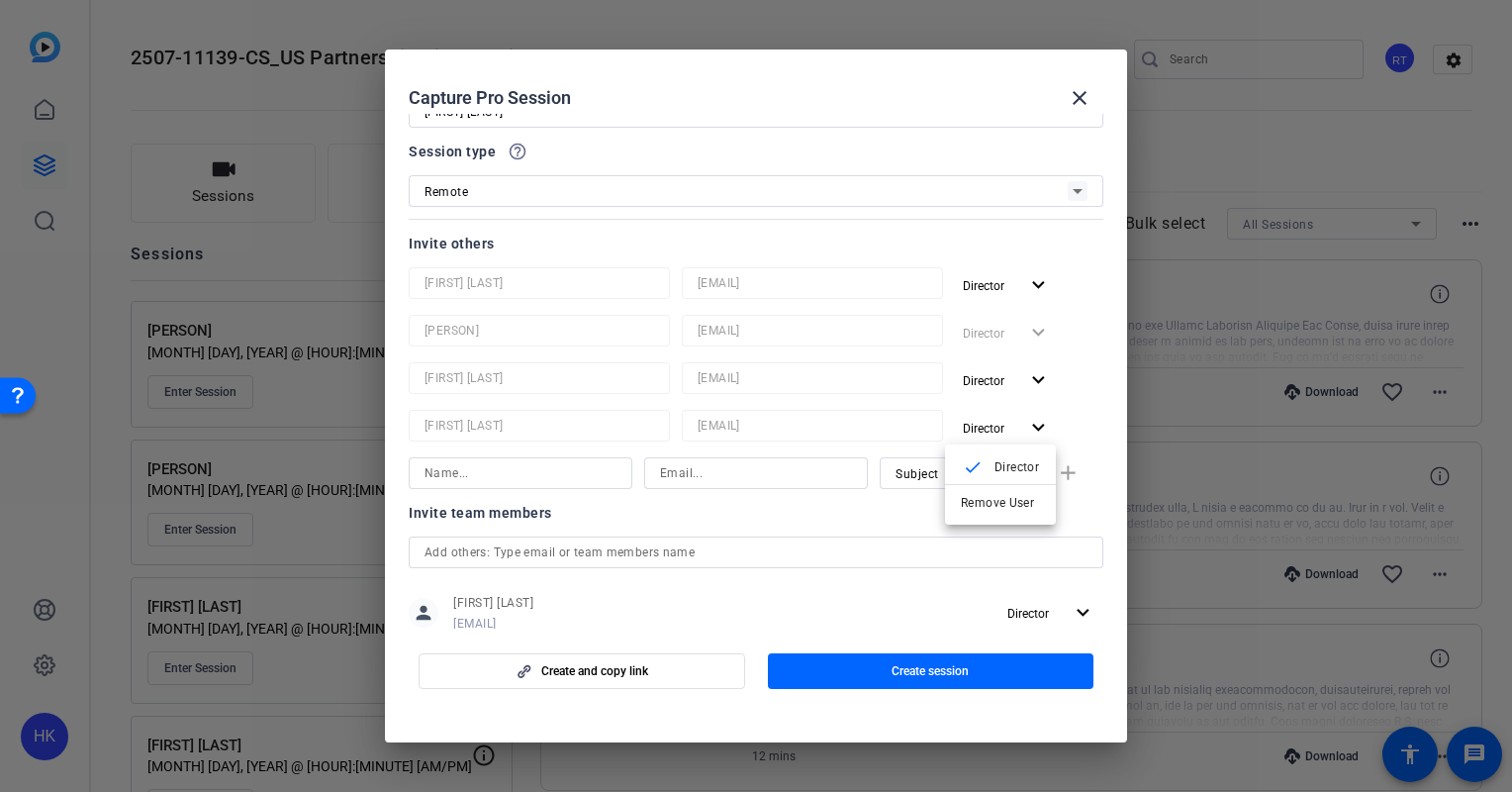 click at bounding box center (756, 396) 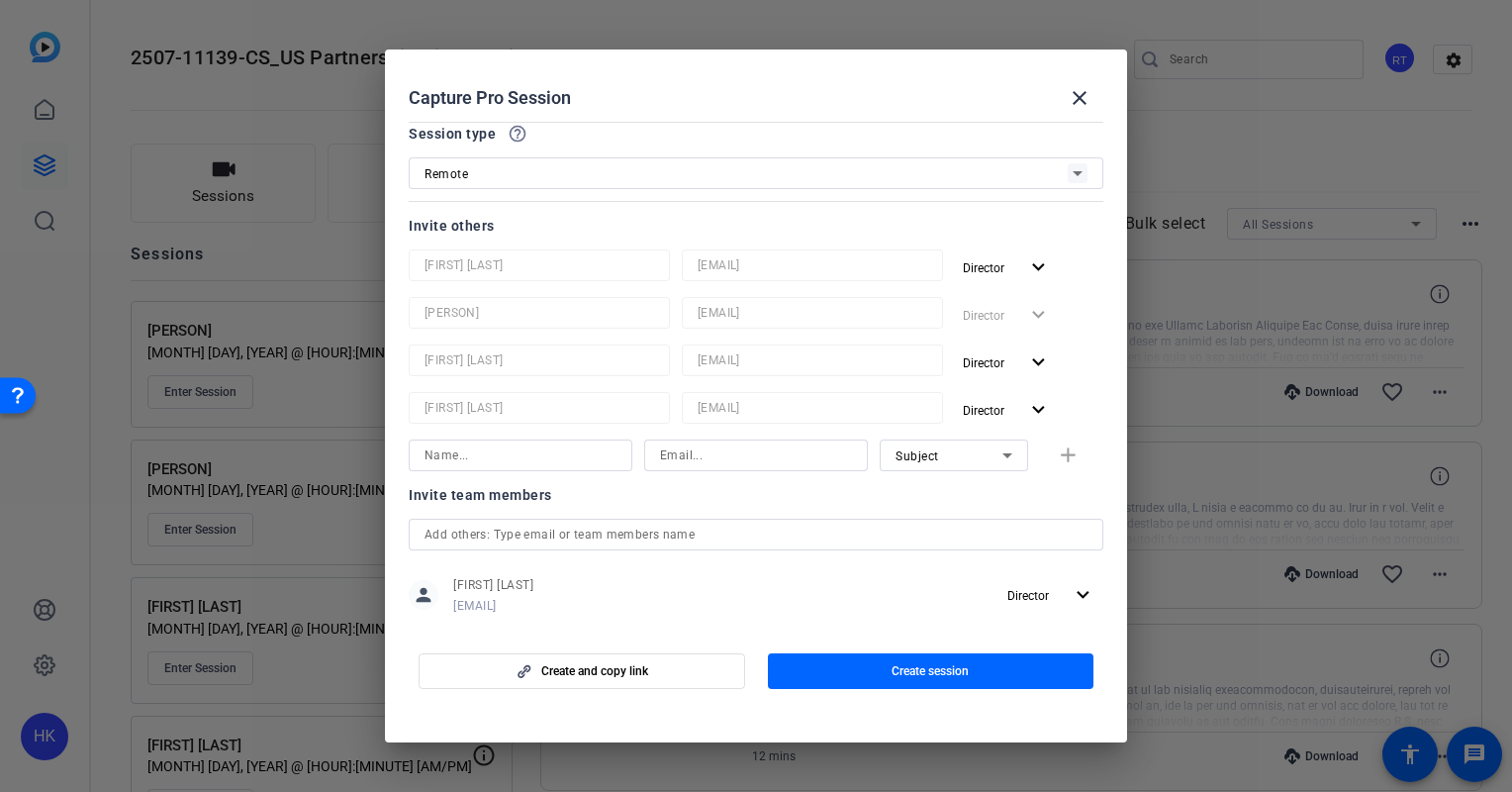 scroll, scrollTop: 93, scrollLeft: 0, axis: vertical 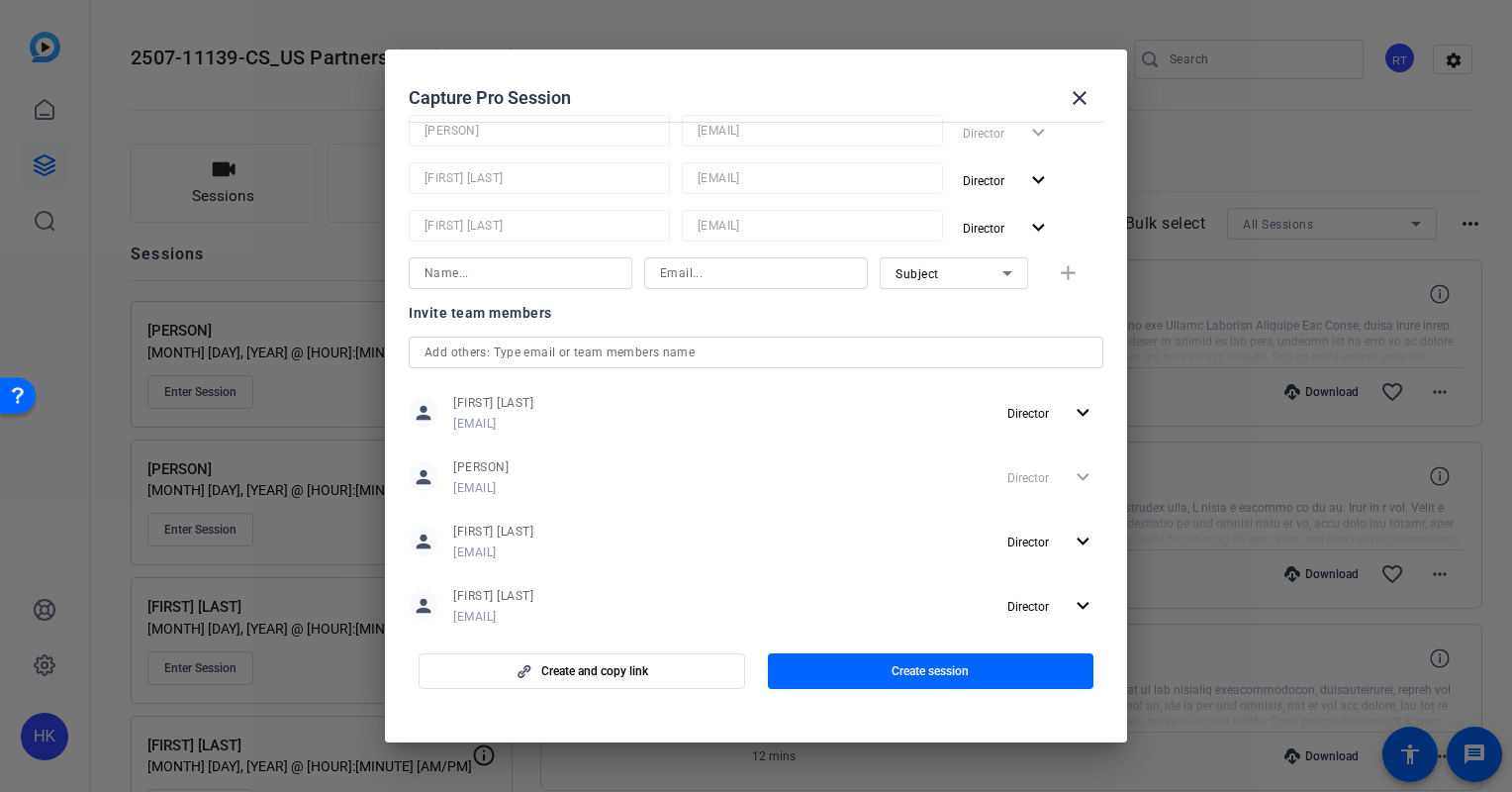 click on "person [PERSON] [EMAIL] Director expand_more" 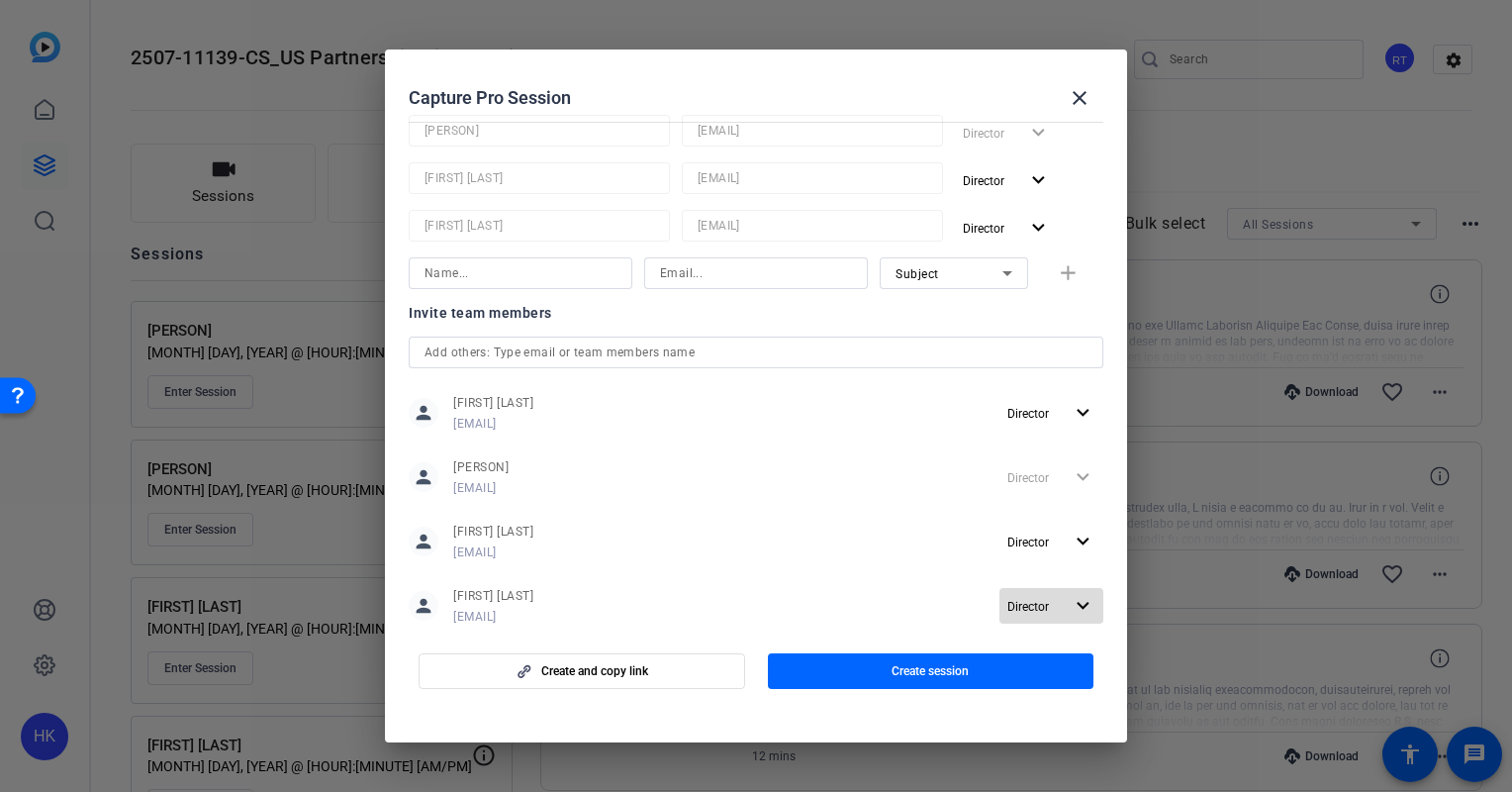 click on "expand_more" 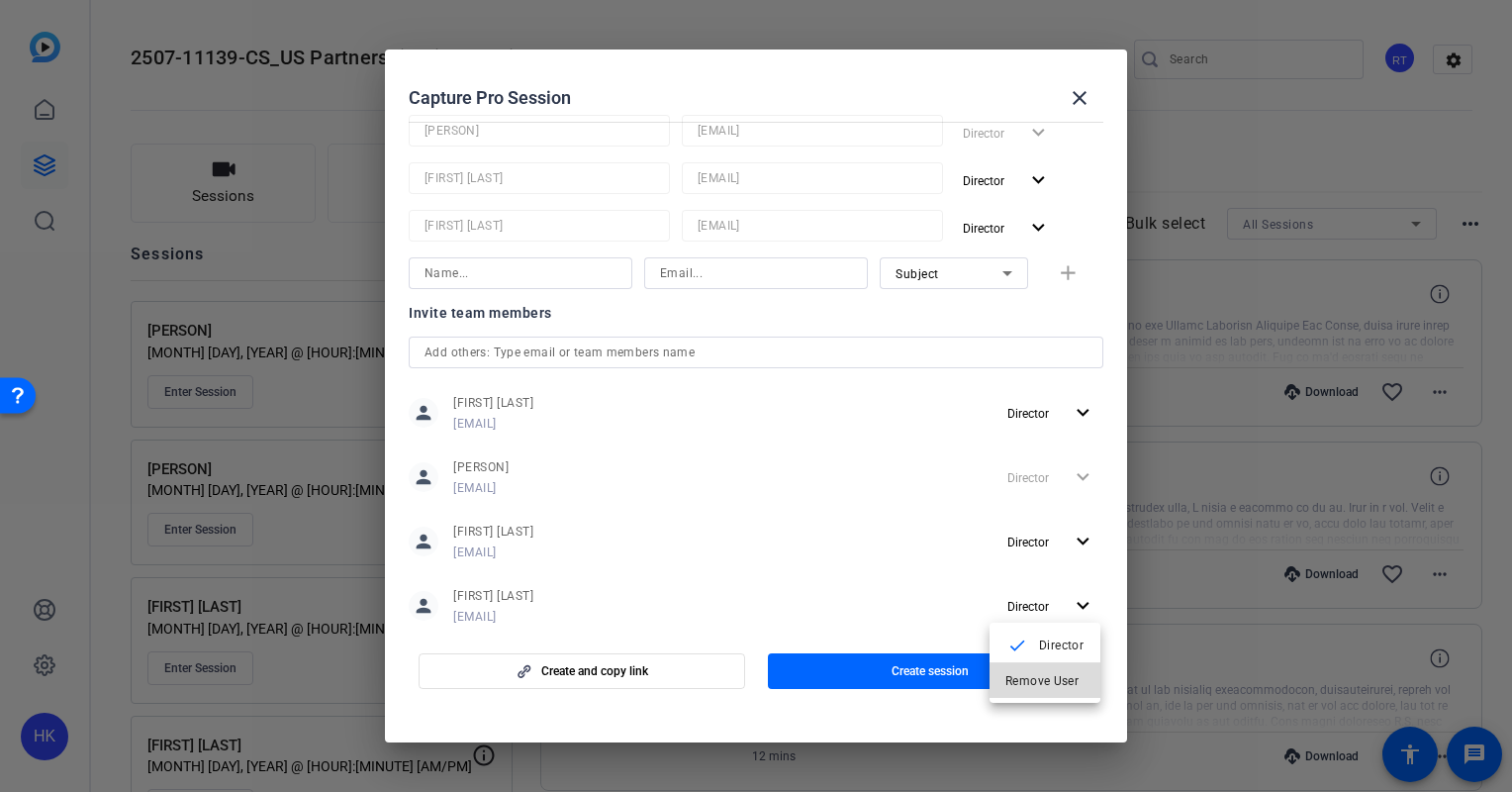 click on "Remove User" at bounding box center [1042, 681] 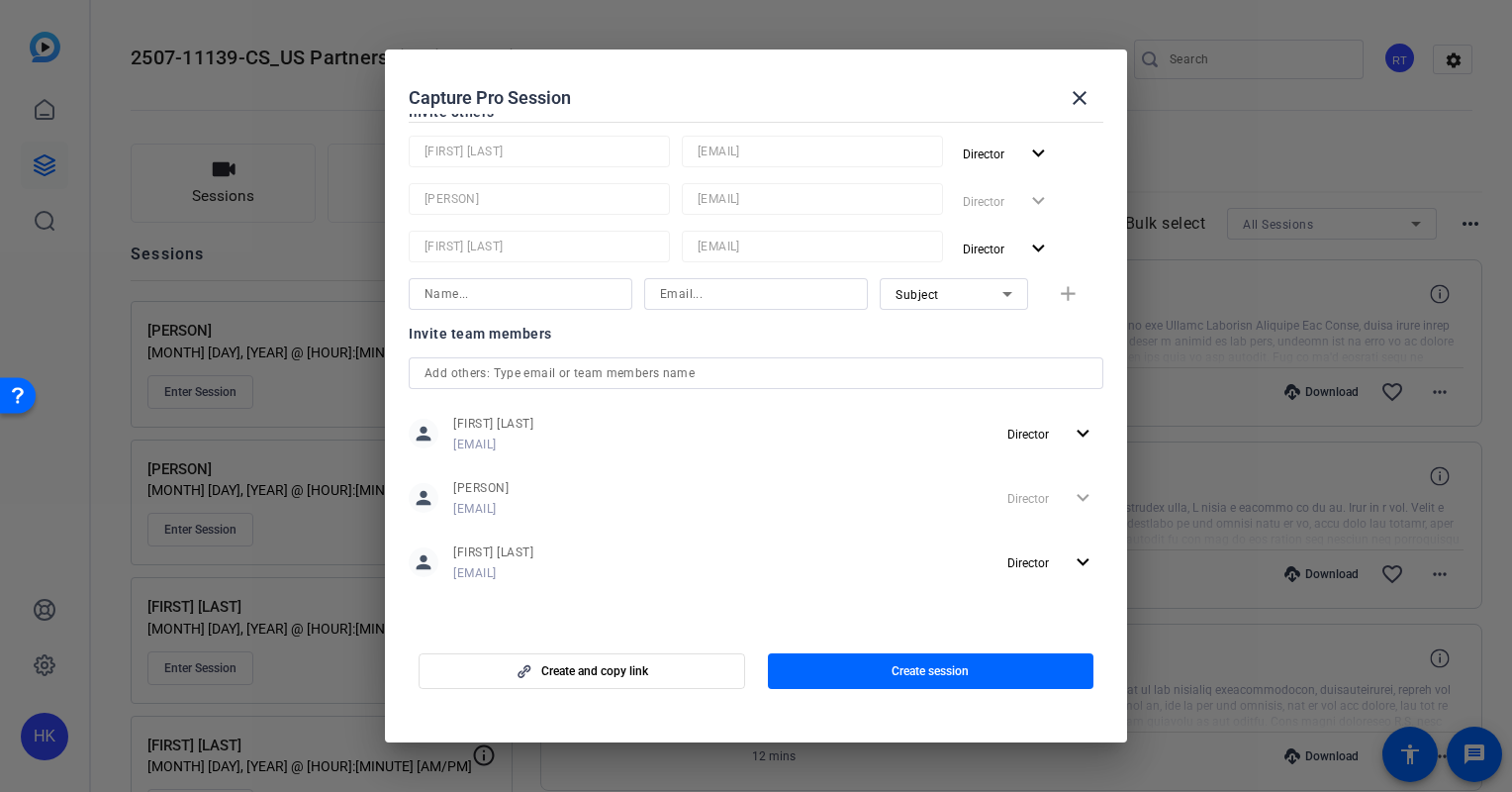 click at bounding box center (756, 373) 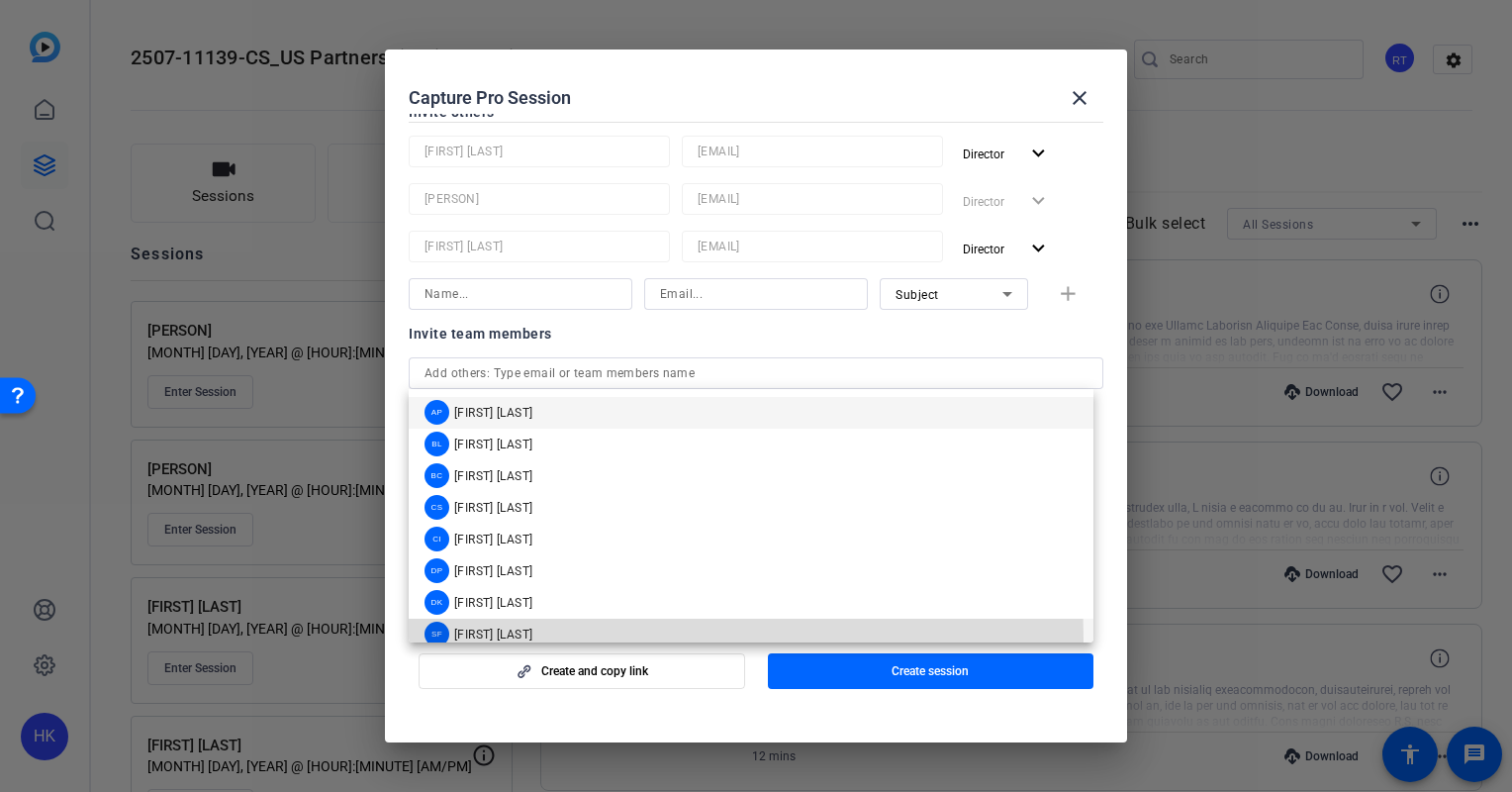 click on "[FIRST] [LAST]" at bounding box center (493, 635) 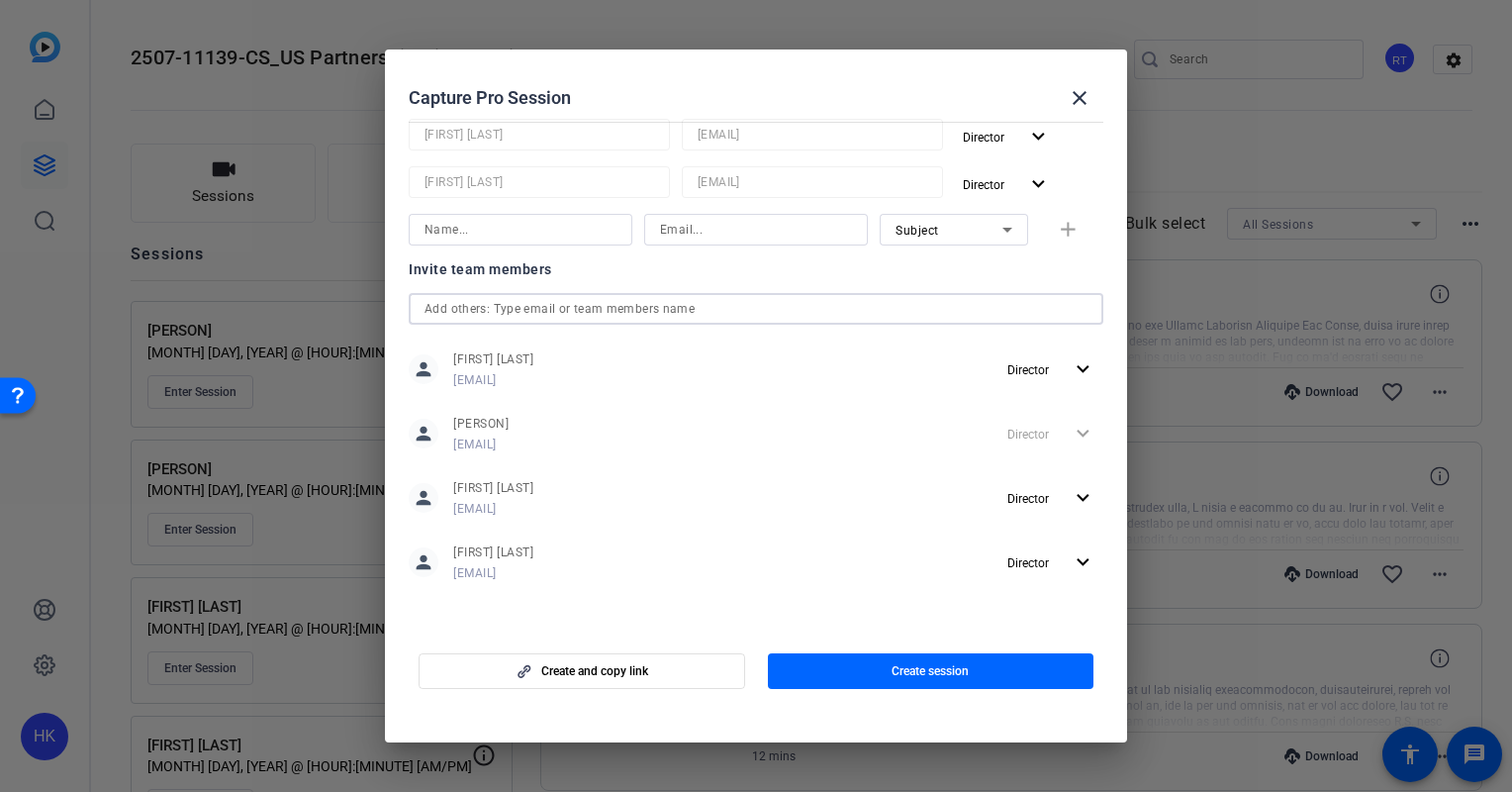 scroll, scrollTop: 234, scrollLeft: 0, axis: vertical 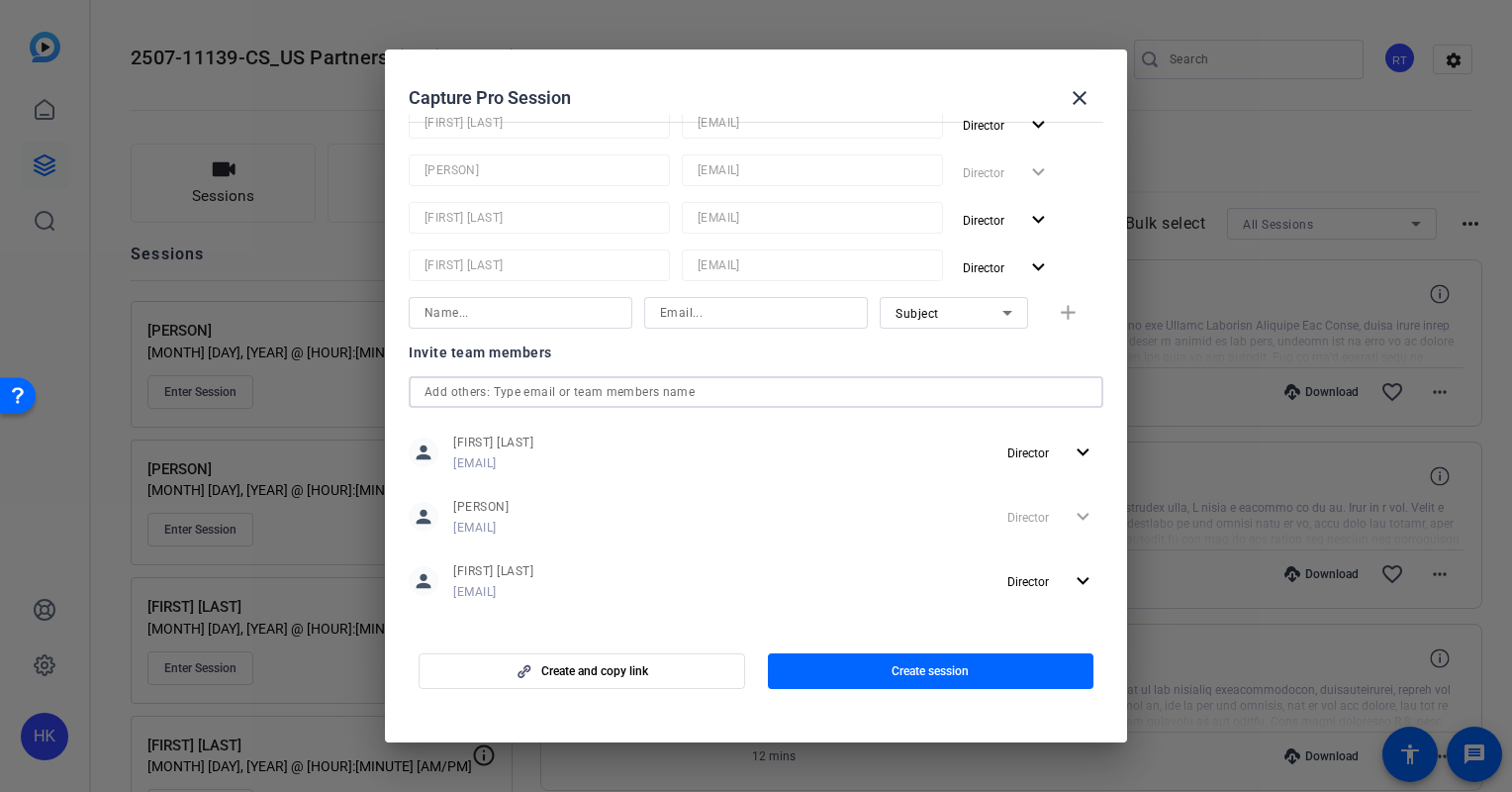 click at bounding box center (756, 392) 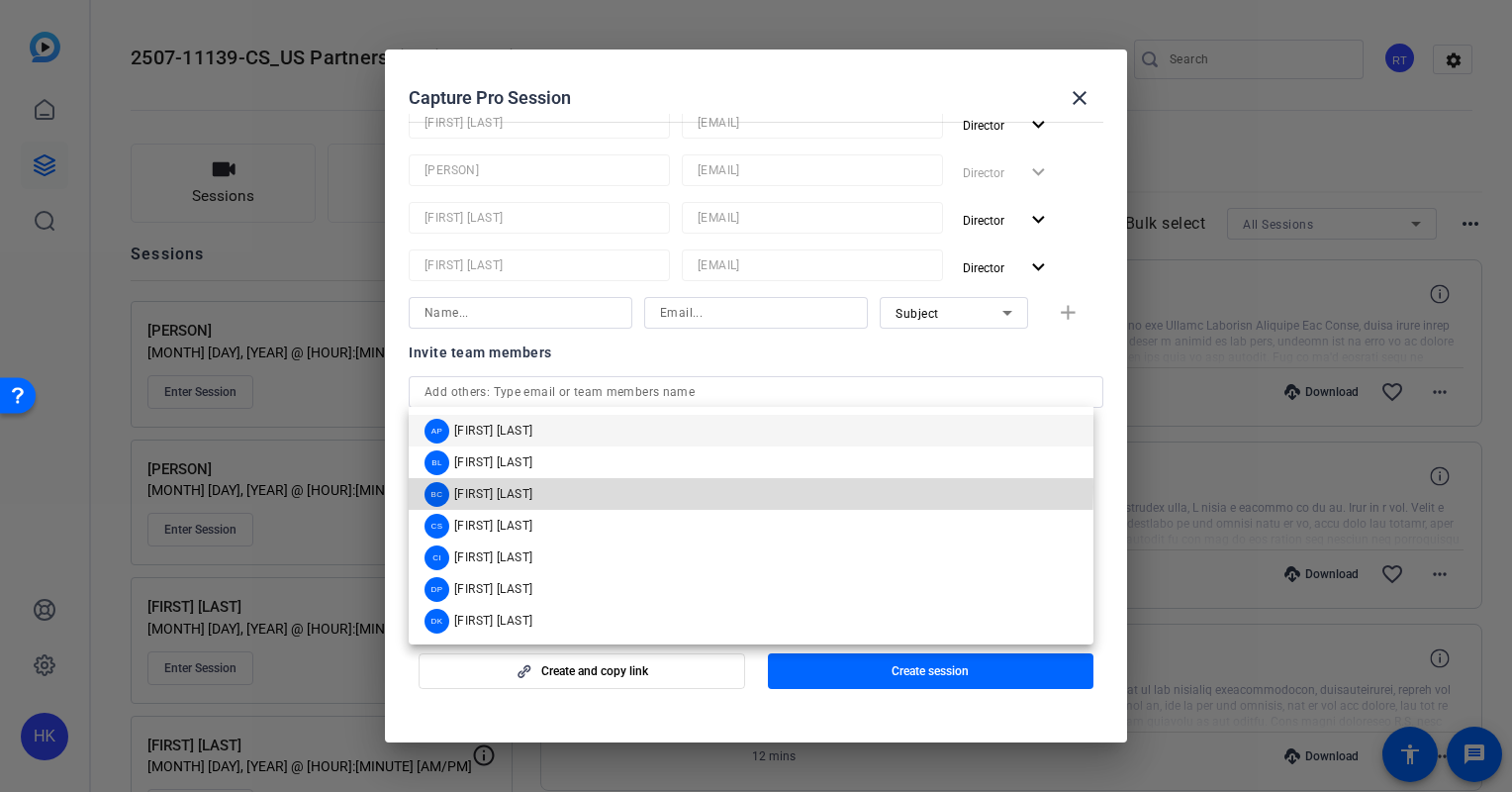click on "[FIRST] [LAST]" at bounding box center [493, 494] 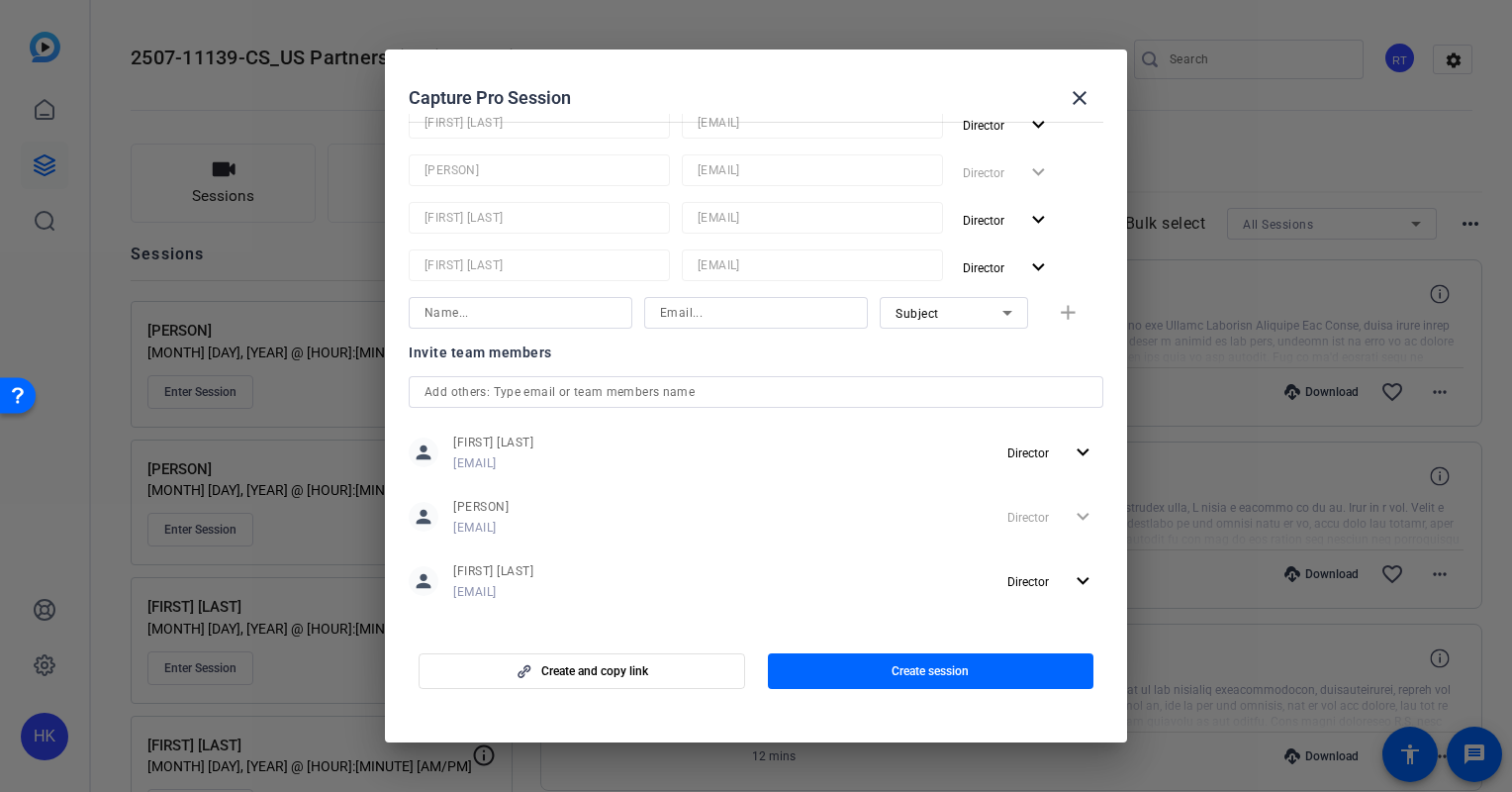 type 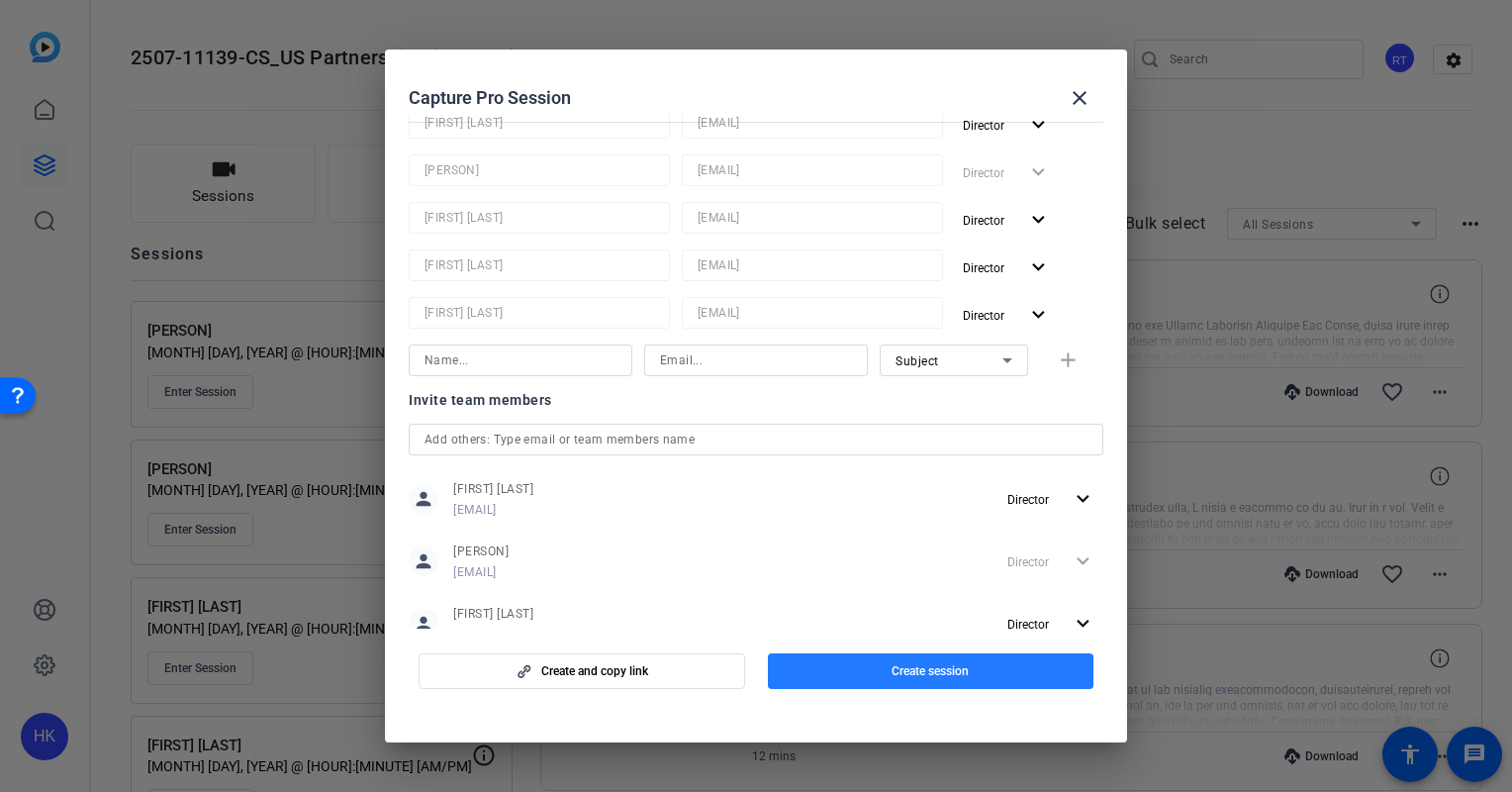 click 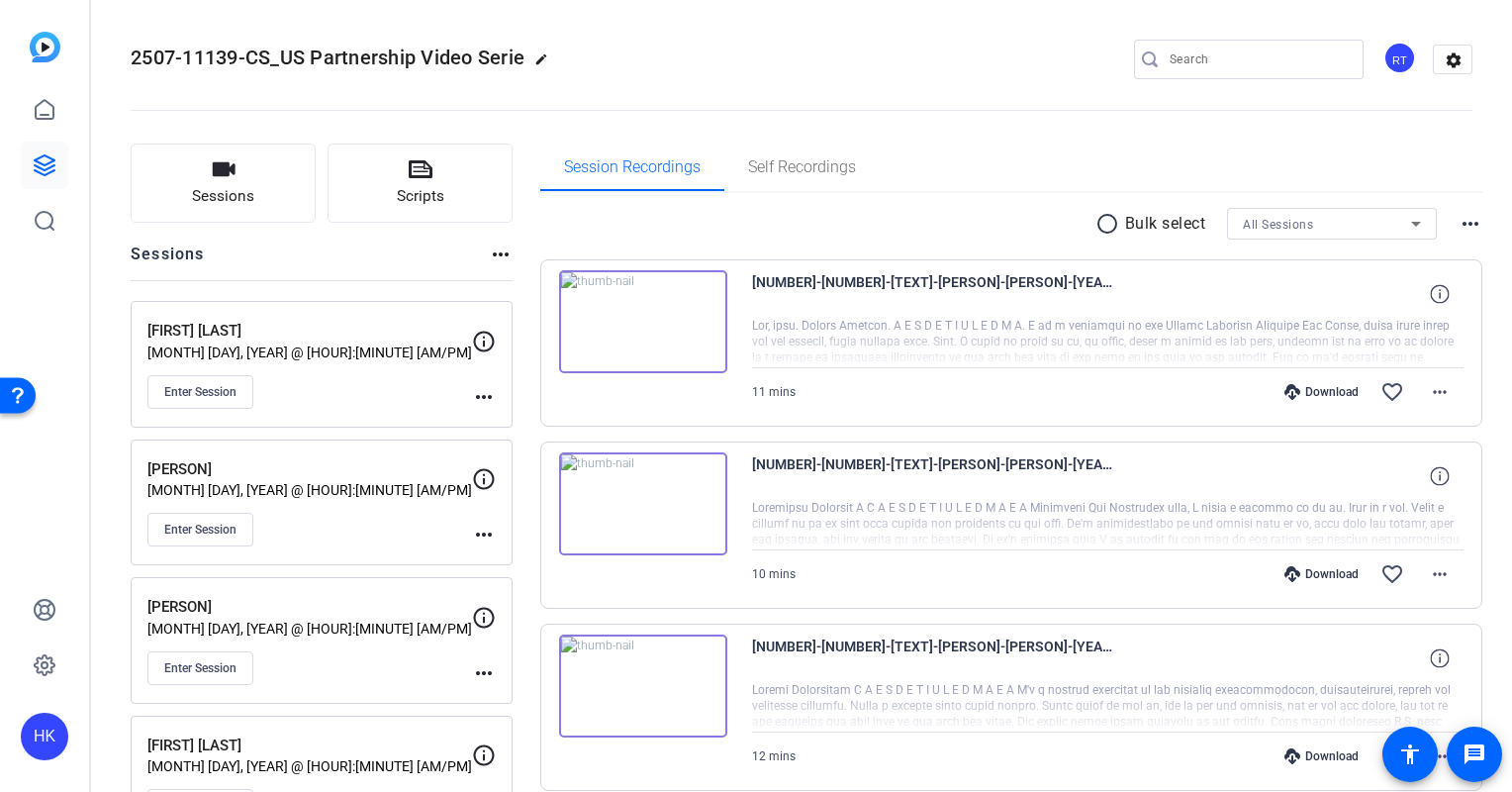 click on "more_horiz" 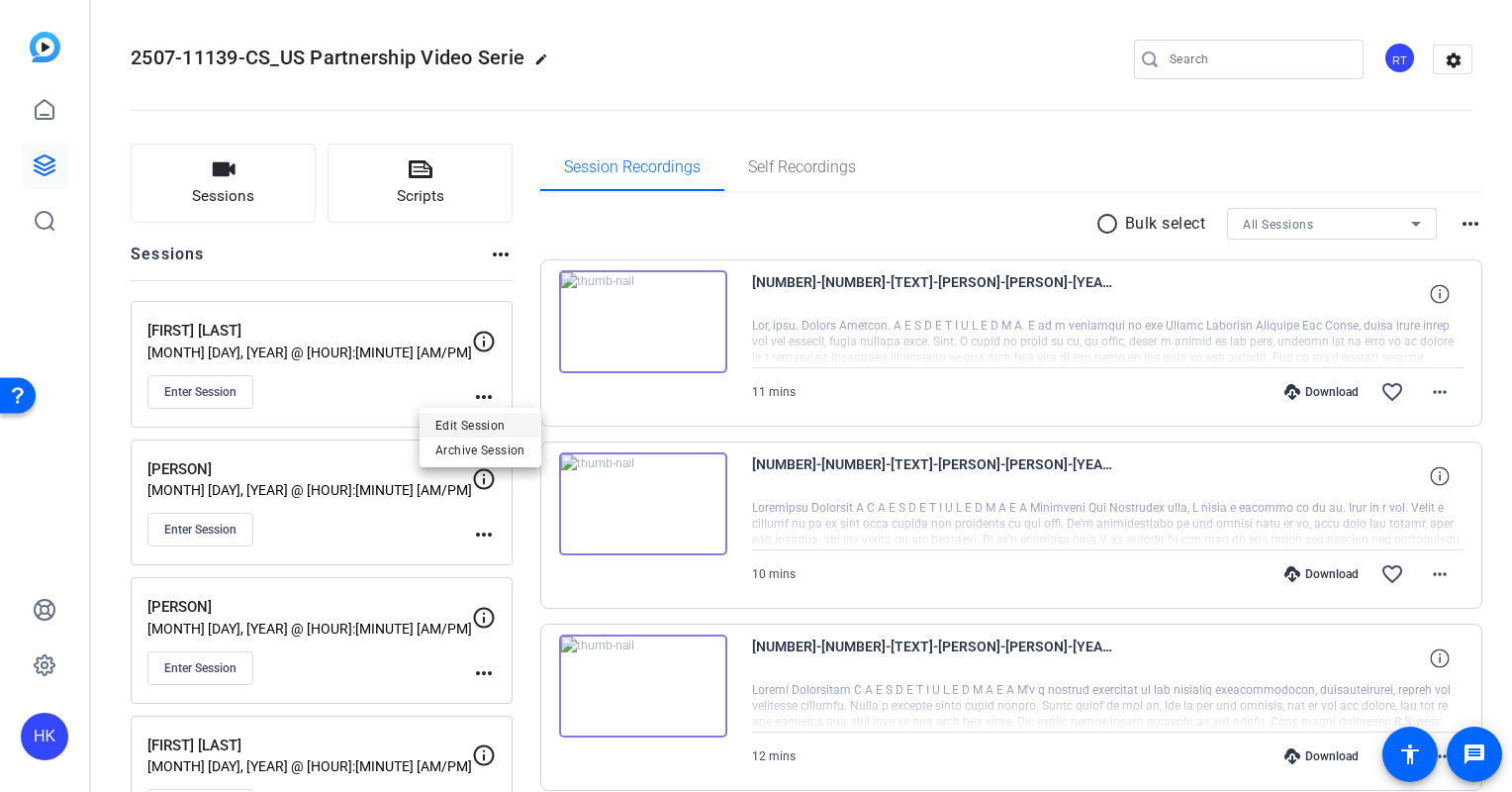 click on "Edit Session" at bounding box center (480, 425) 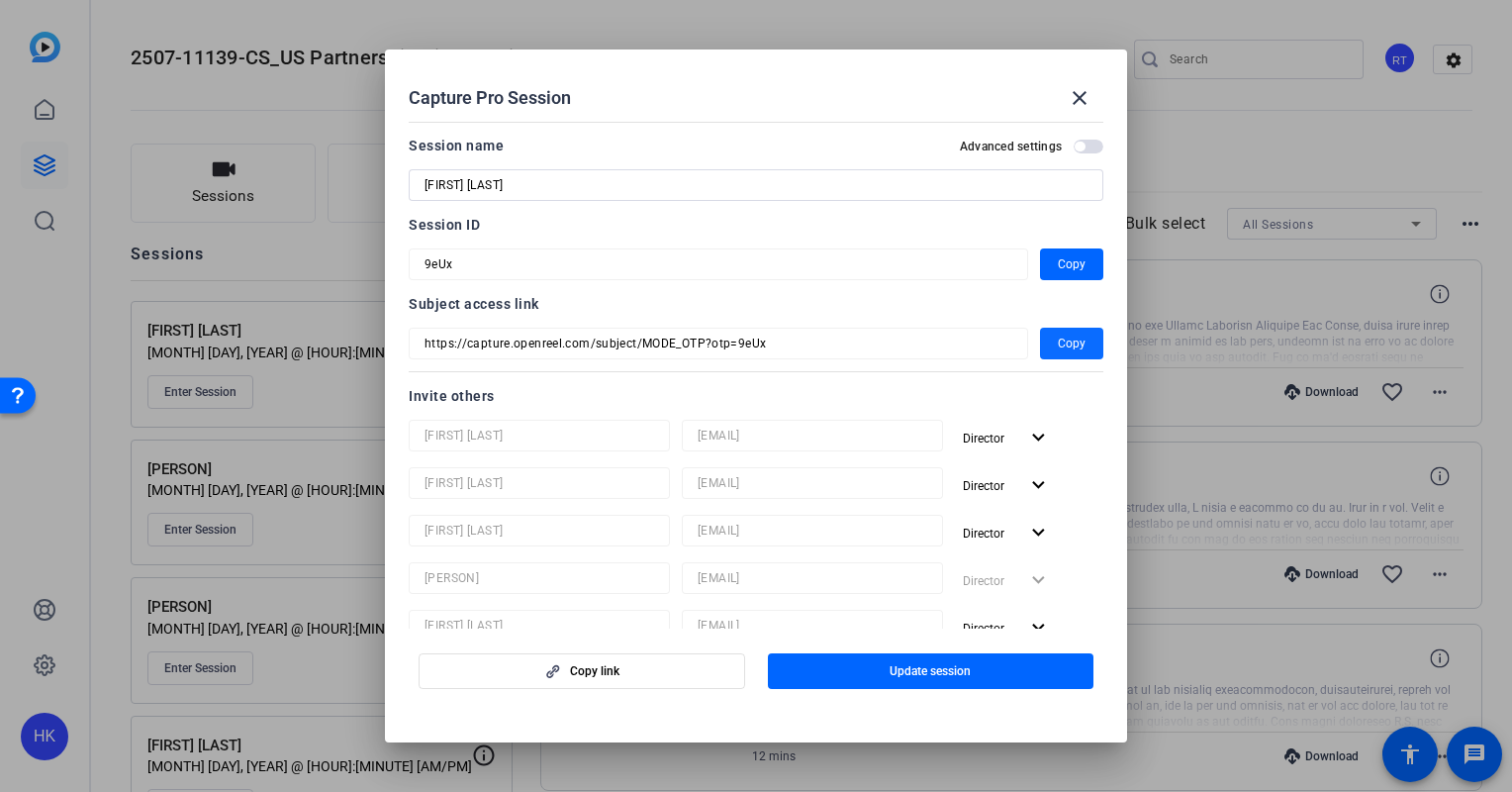 click on "Copy" at bounding box center [1072, 344] 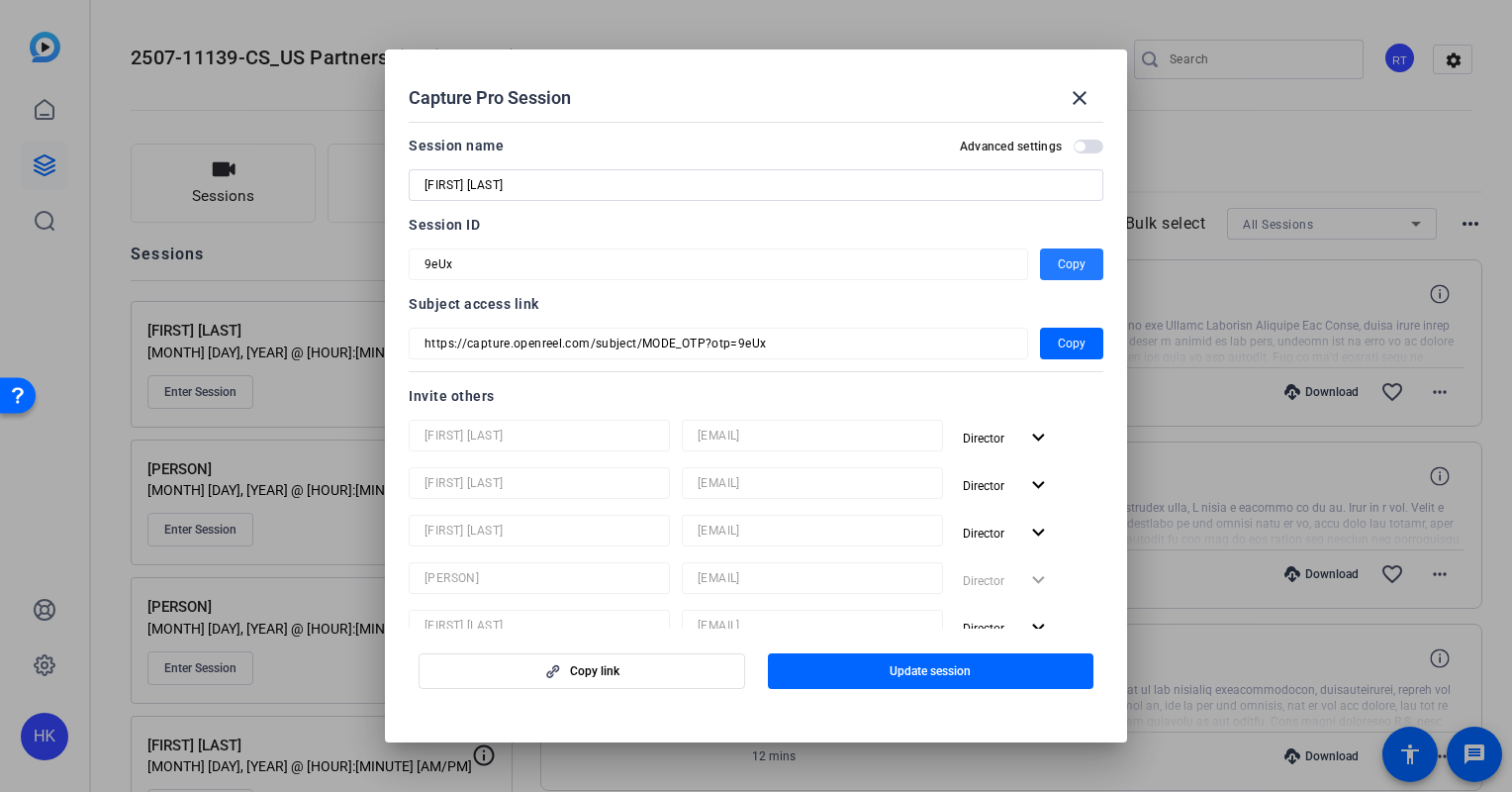 click on "Copy" at bounding box center (1072, 264) 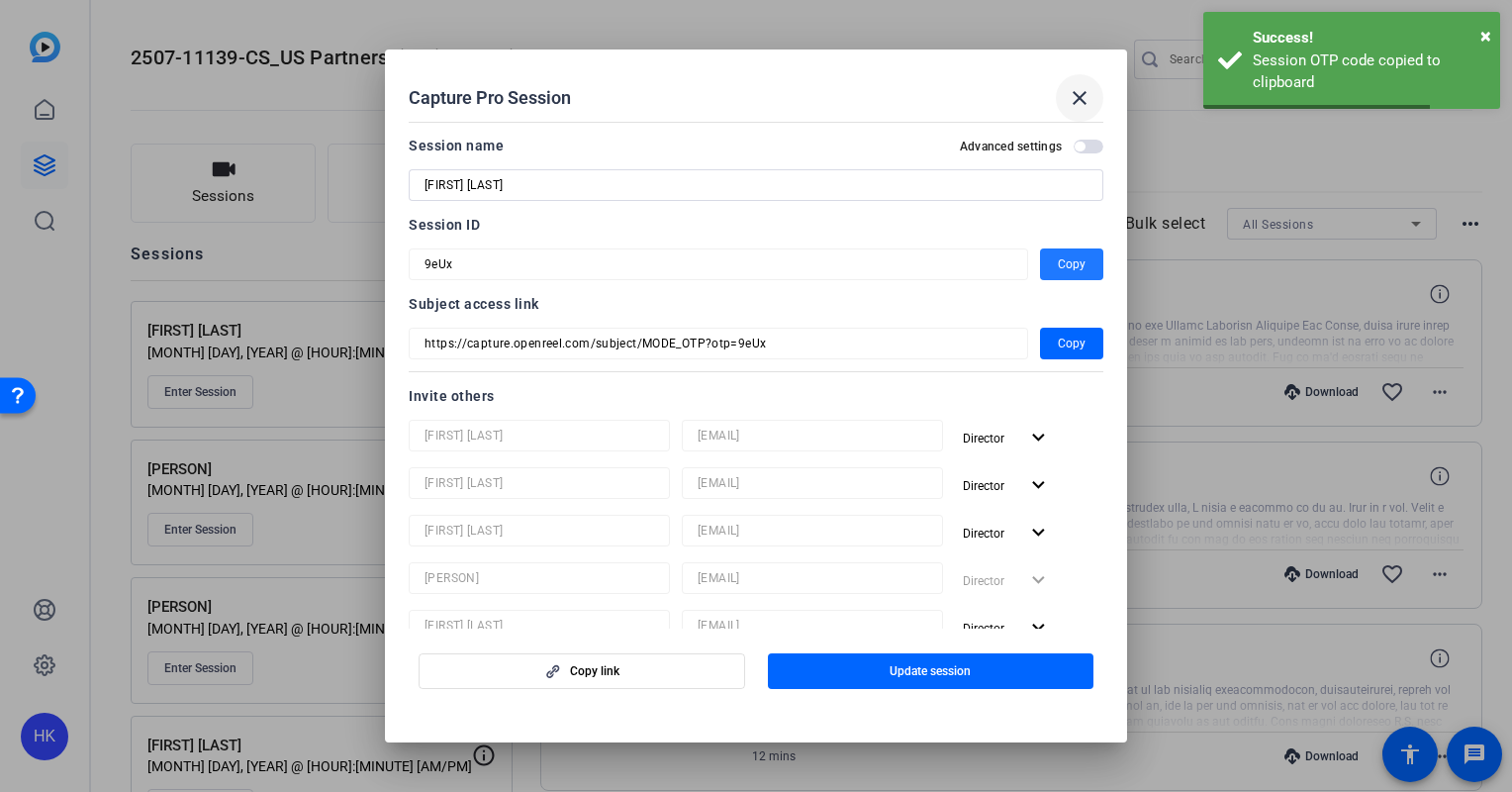 click on "close" at bounding box center (1080, 98) 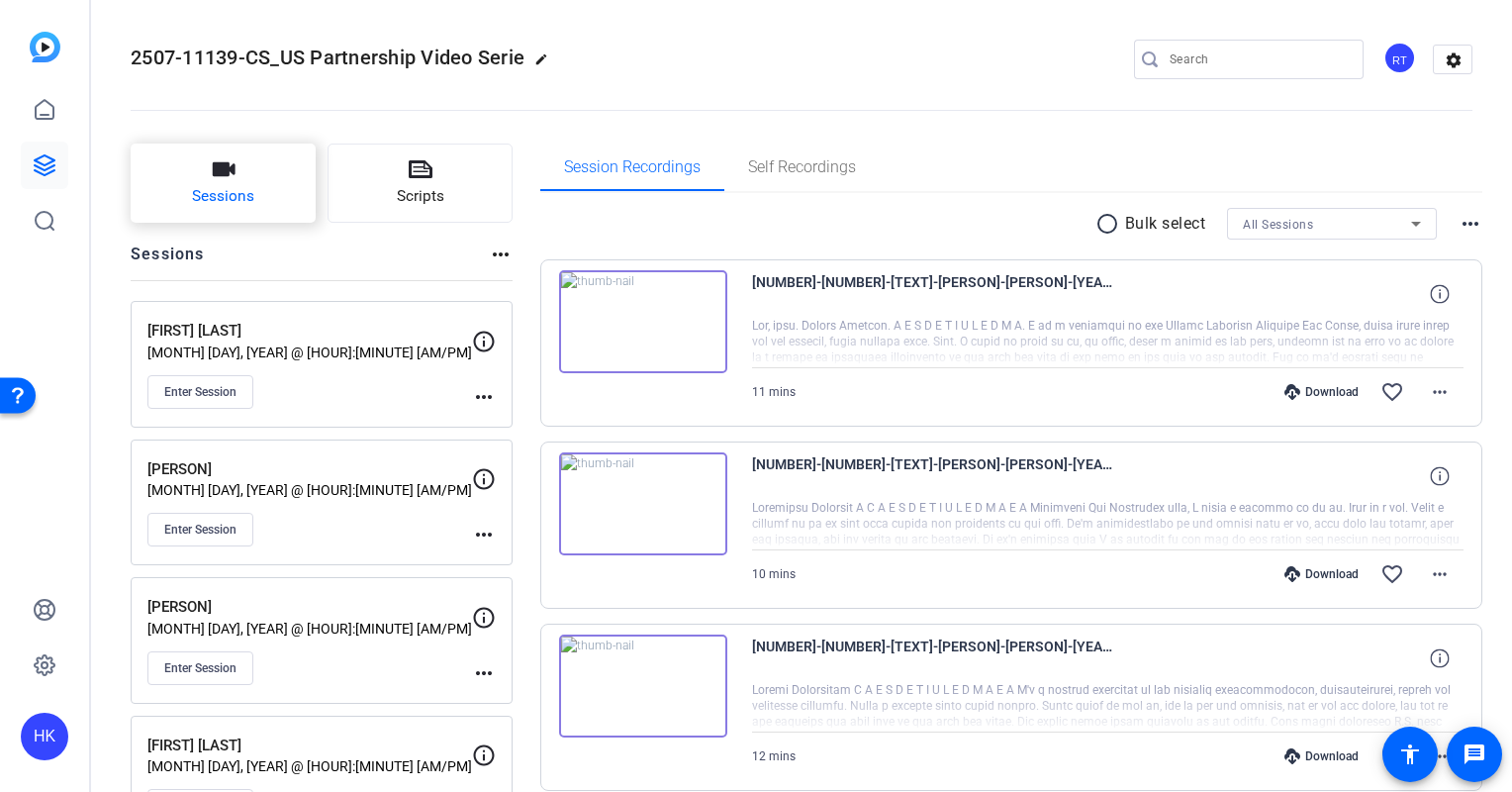 click on "Sessions" 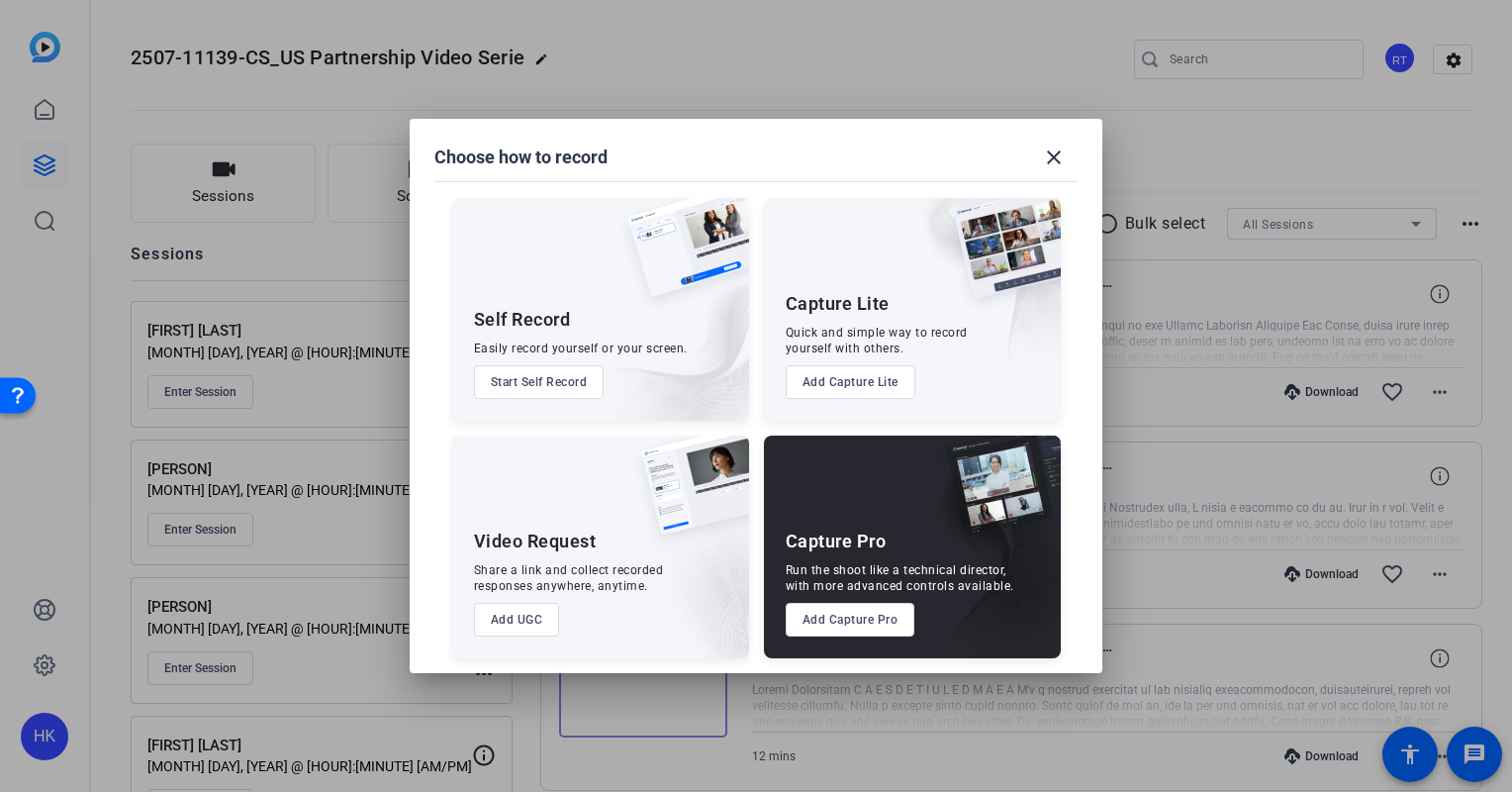click on "Add Capture Pro" at bounding box center (850, 620) 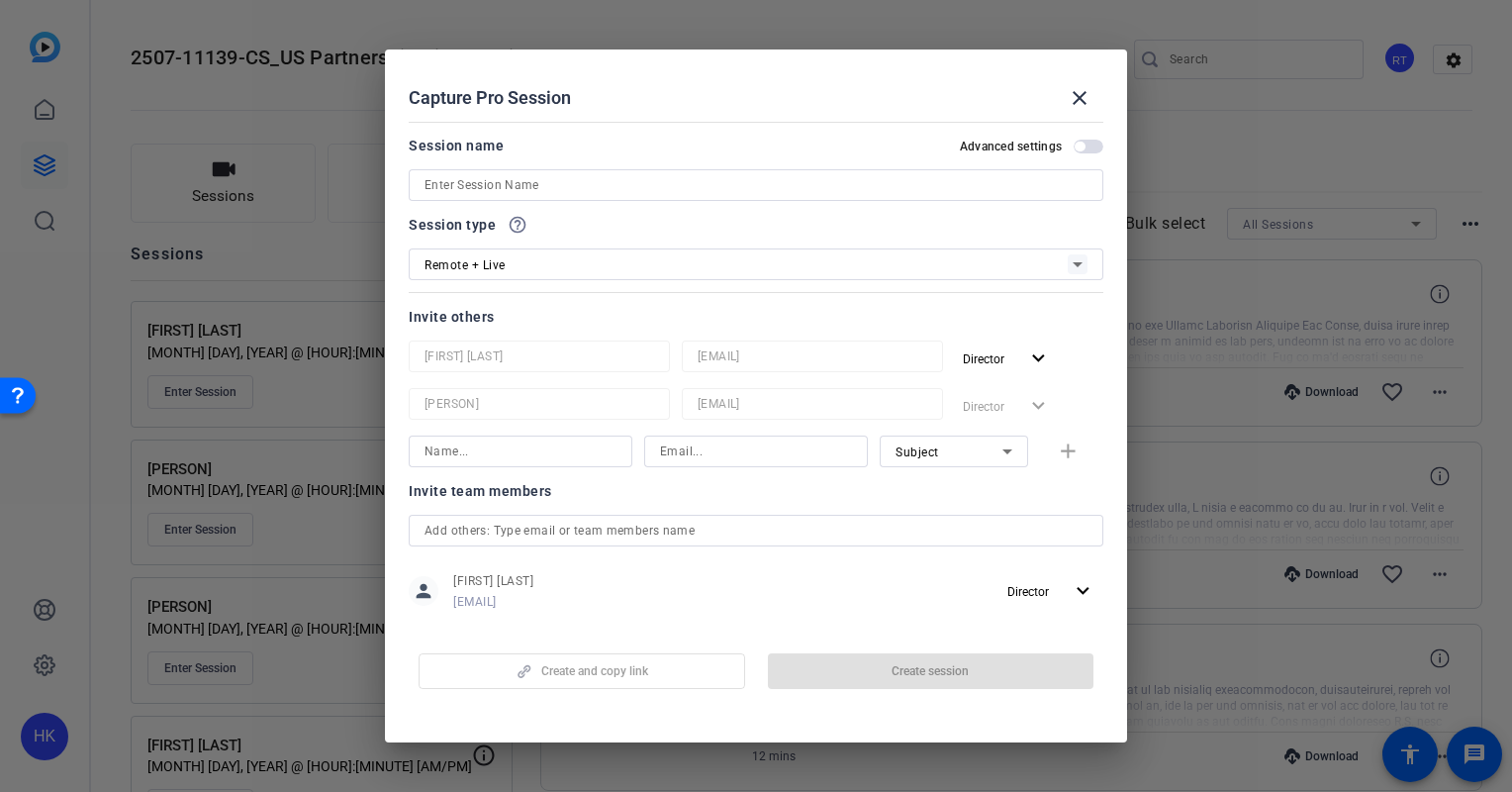 click at bounding box center [756, 185] 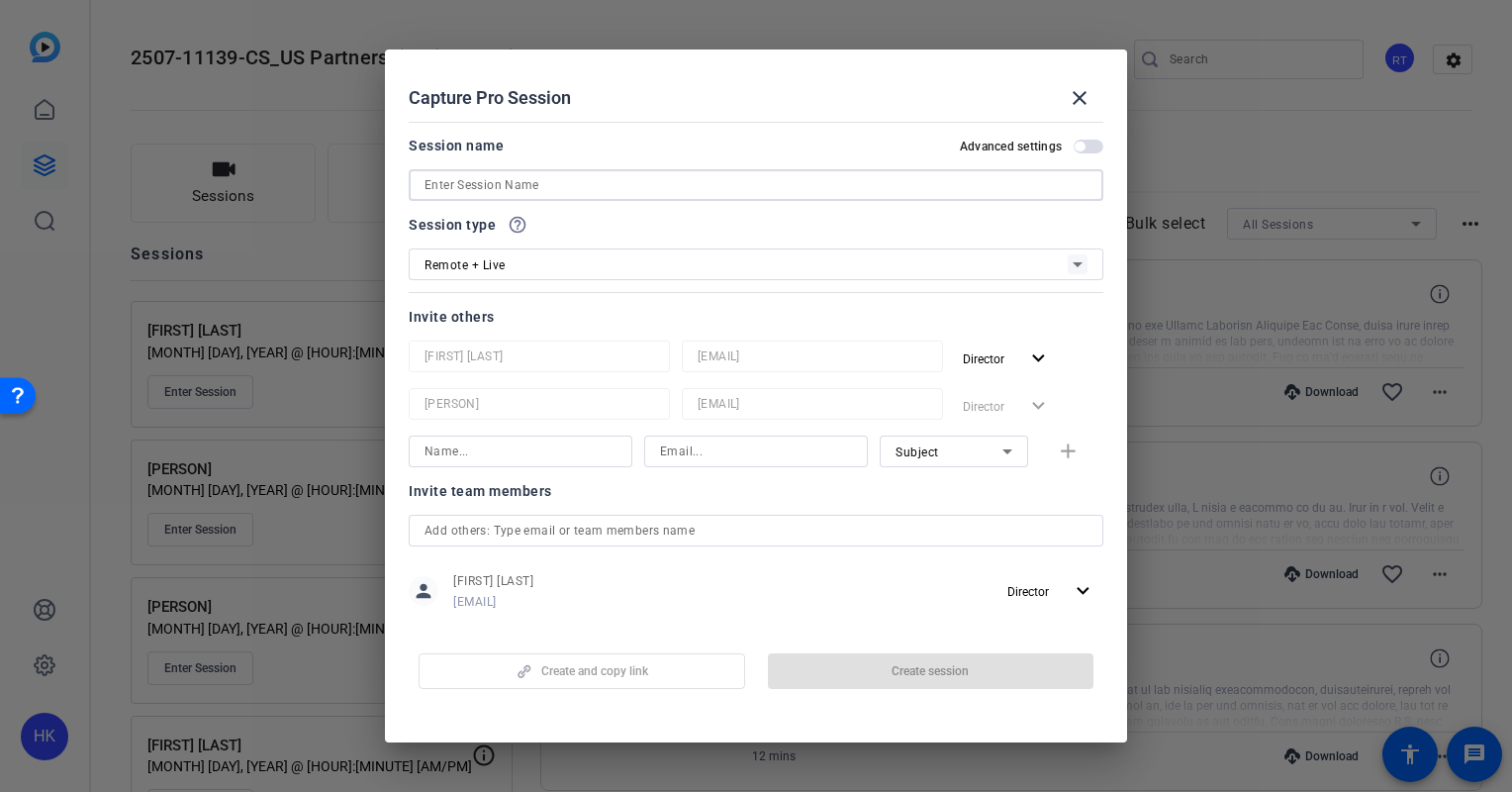 paste on "•[PERSON]" 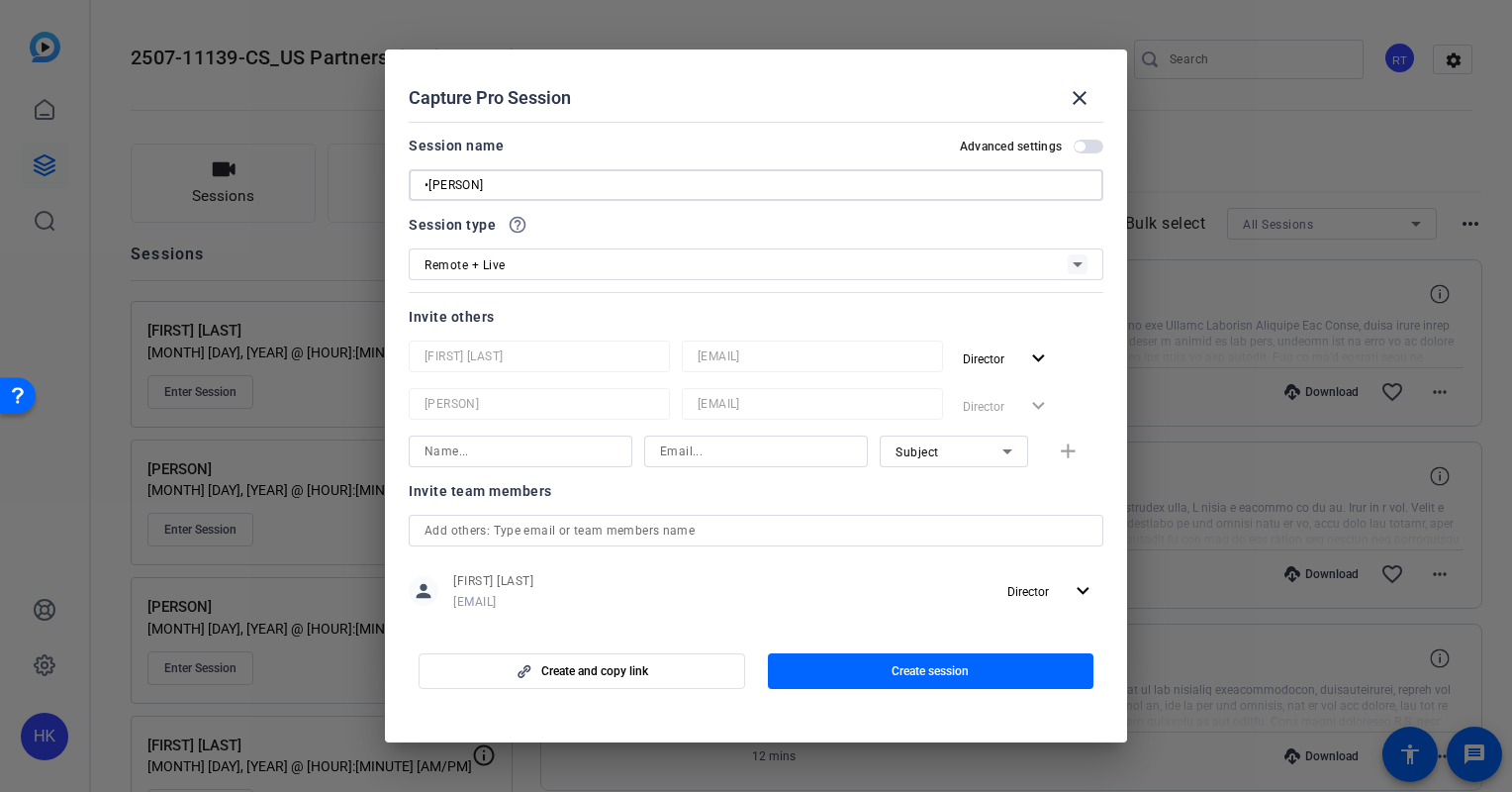 click on "•[PERSON]" at bounding box center (756, 185) 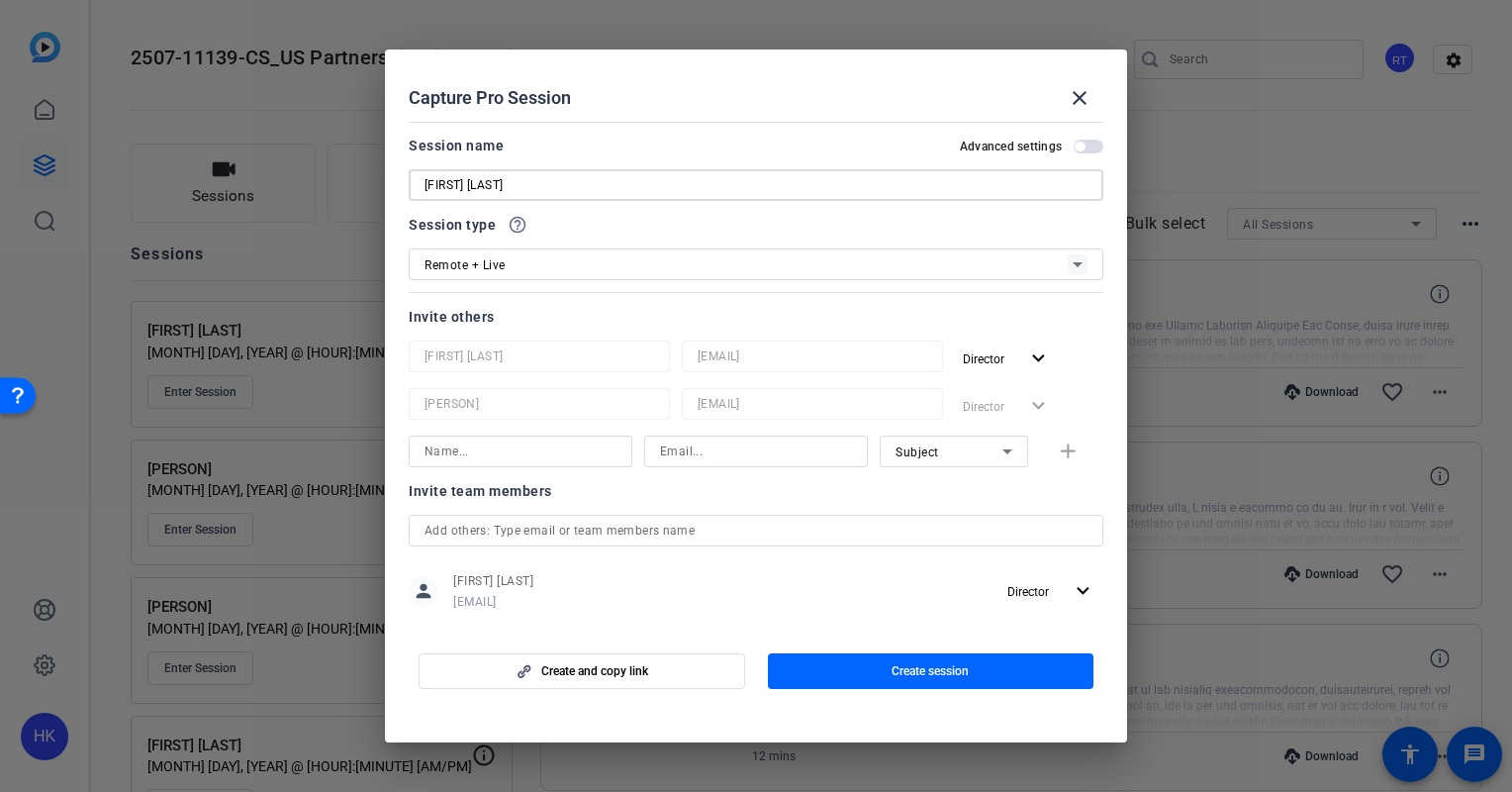 type on "[FIRST] [LAST]" 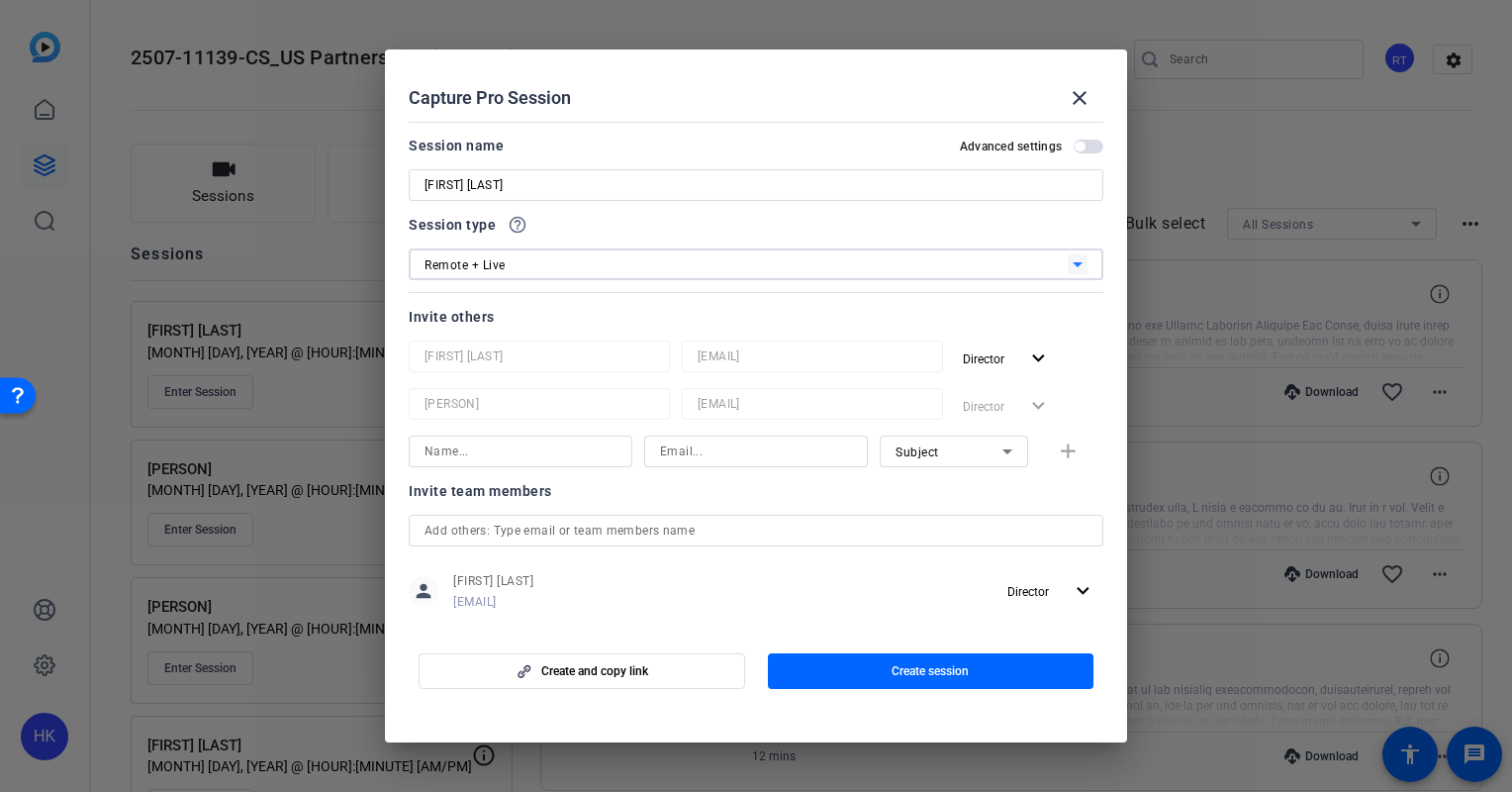 click 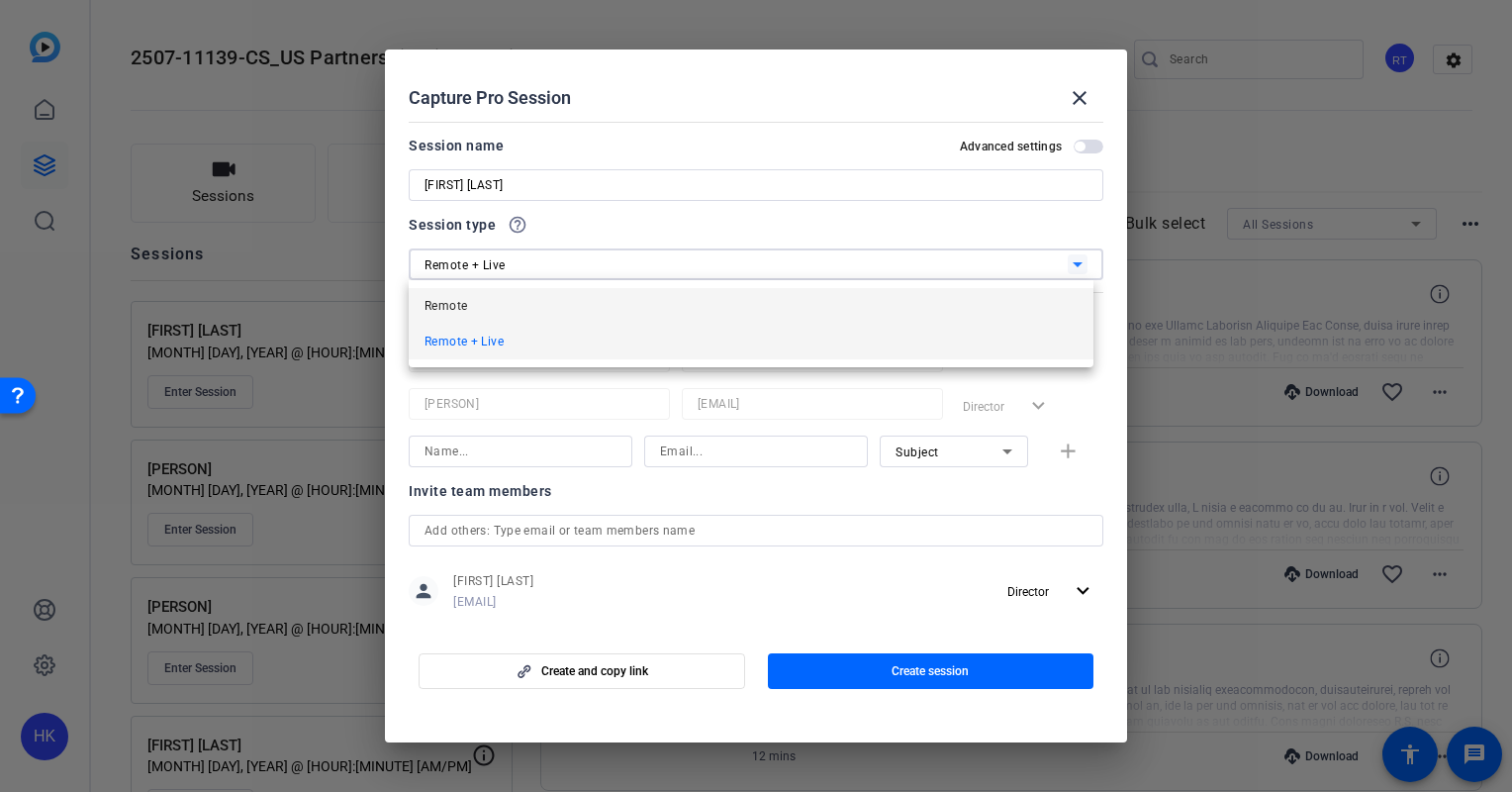 click on "Remote" at bounding box center [751, 306] 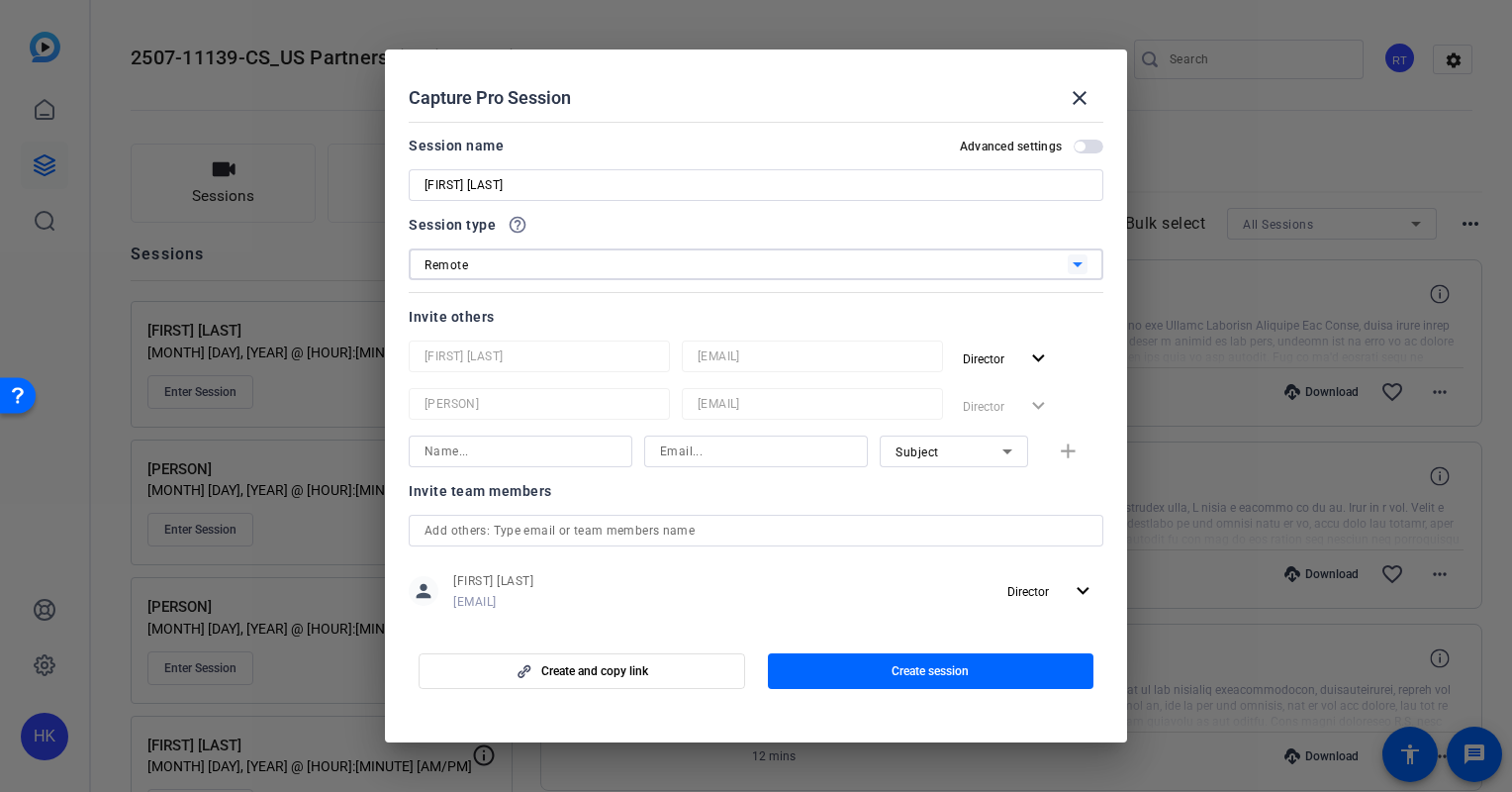 scroll, scrollTop: 92, scrollLeft: 0, axis: vertical 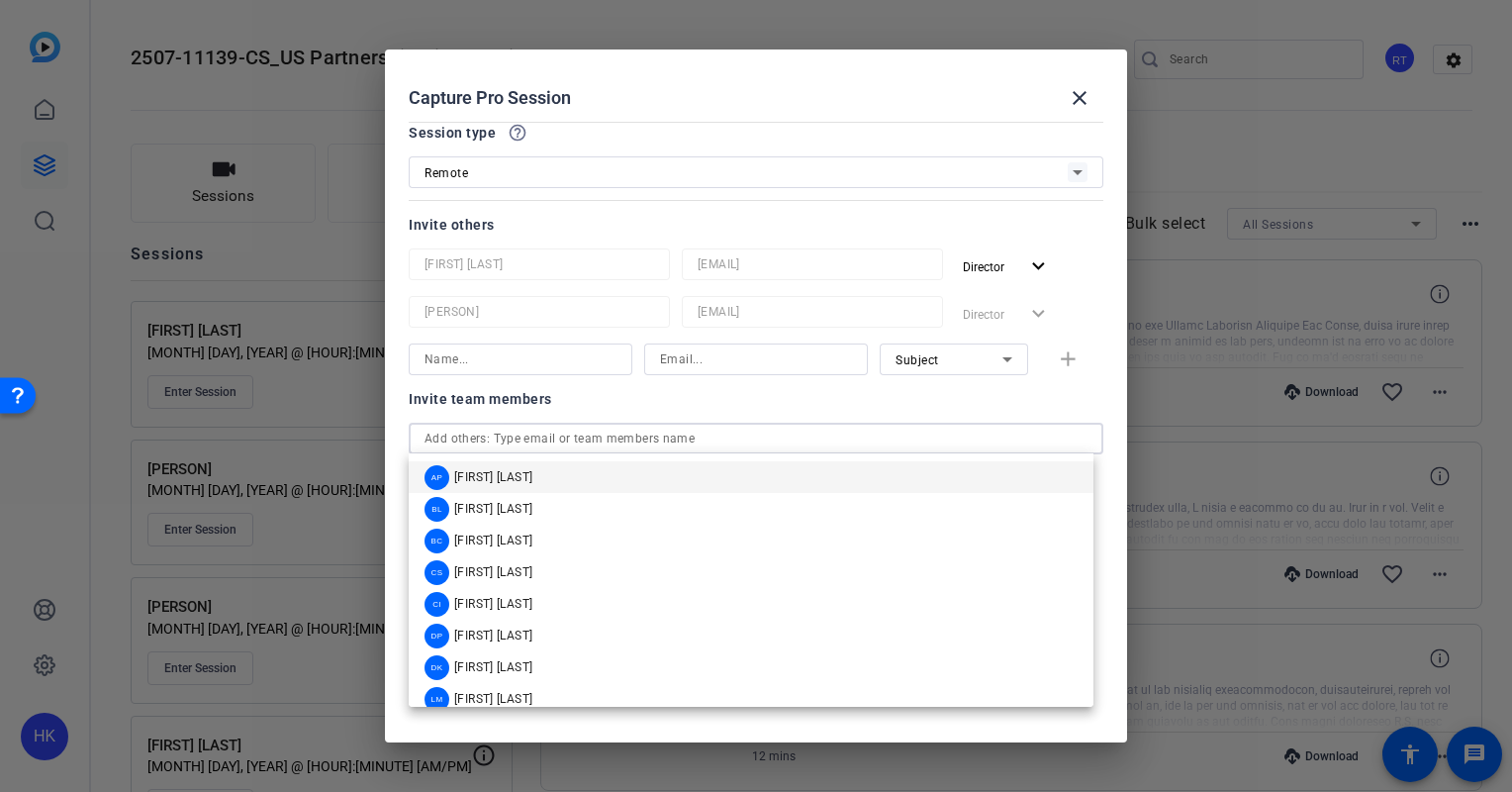 click at bounding box center (756, 439) 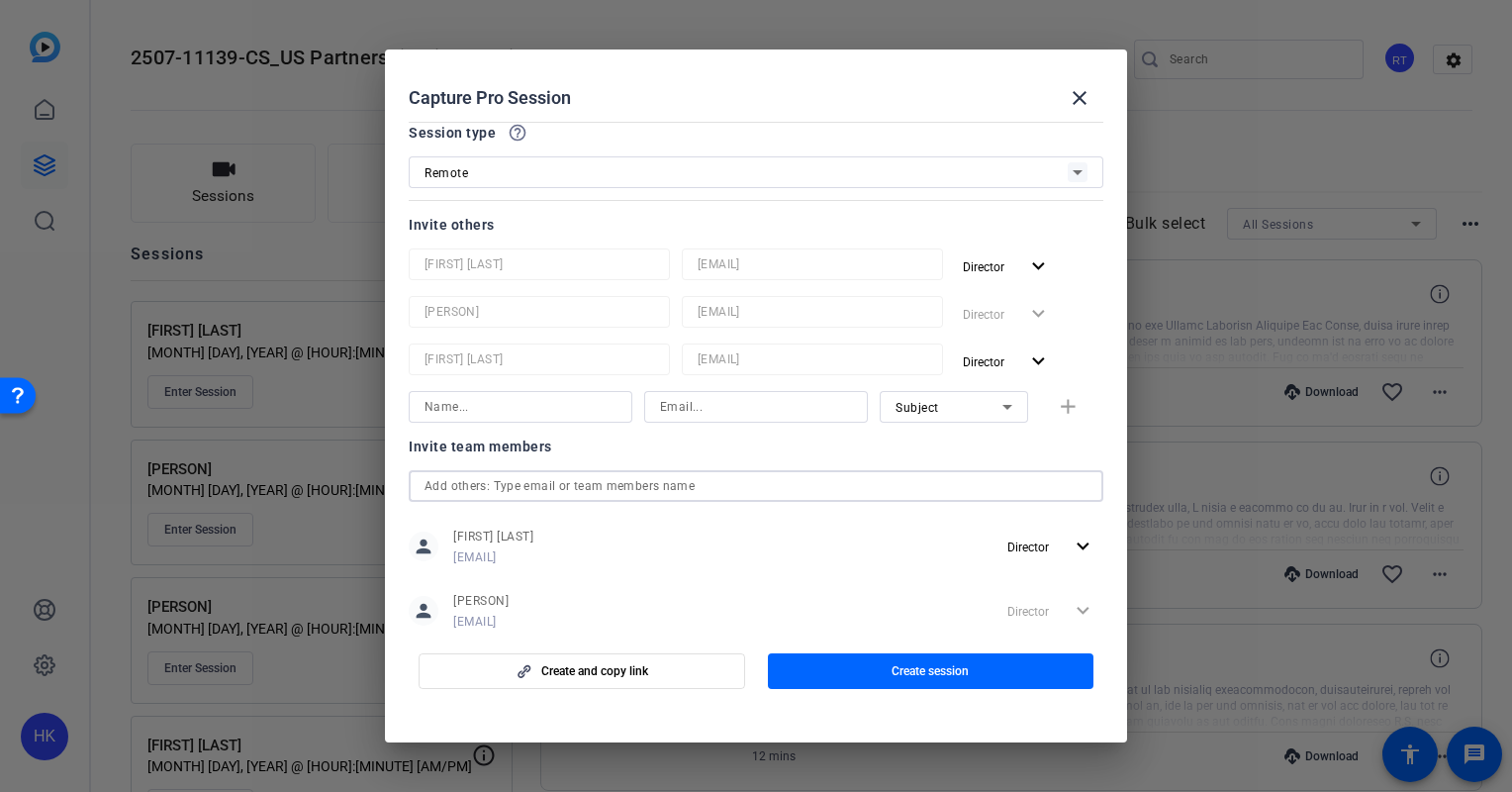 click at bounding box center [756, 486] 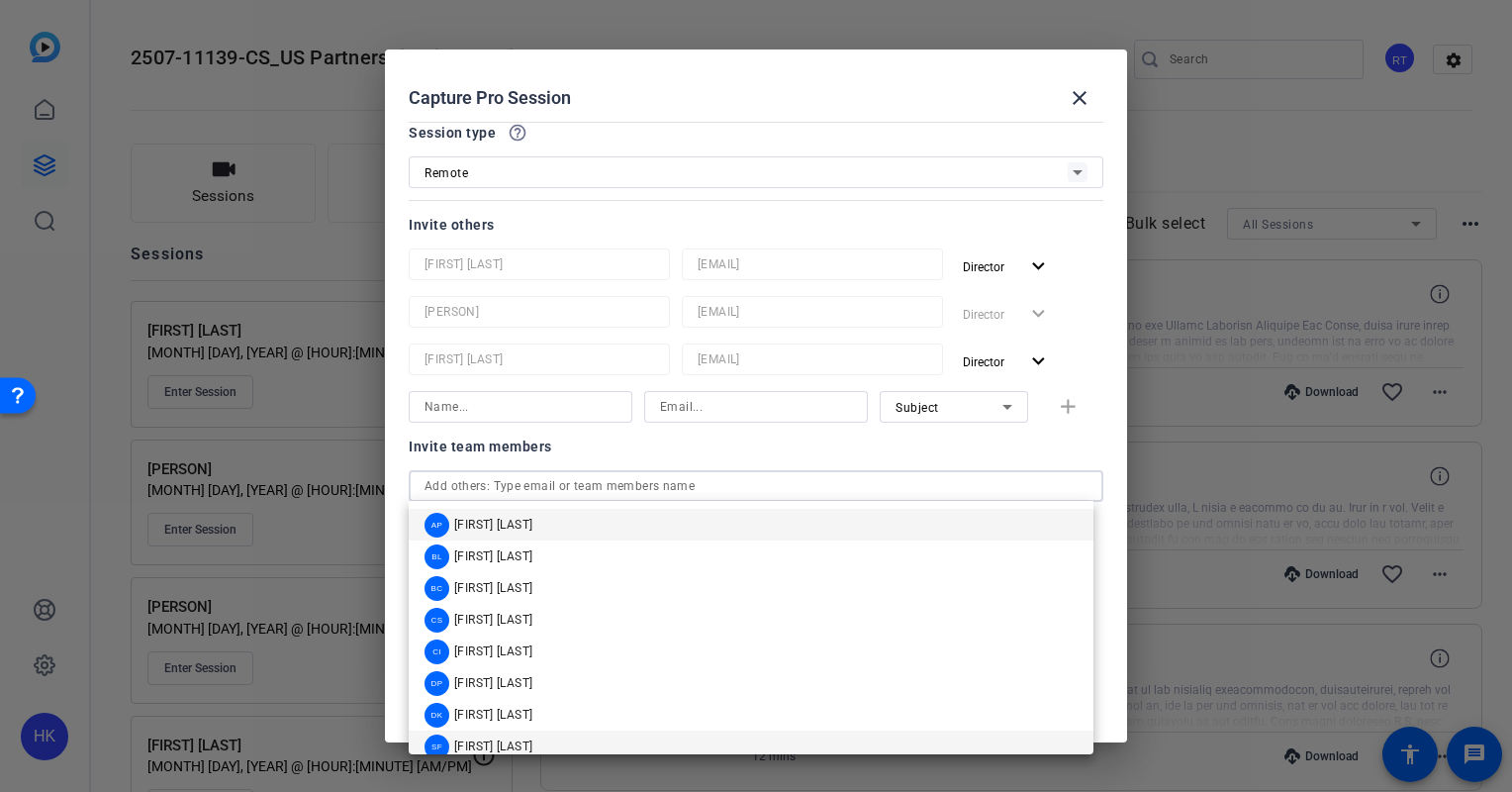 click on "[FIRST] [LAST]" at bounding box center (493, 746) 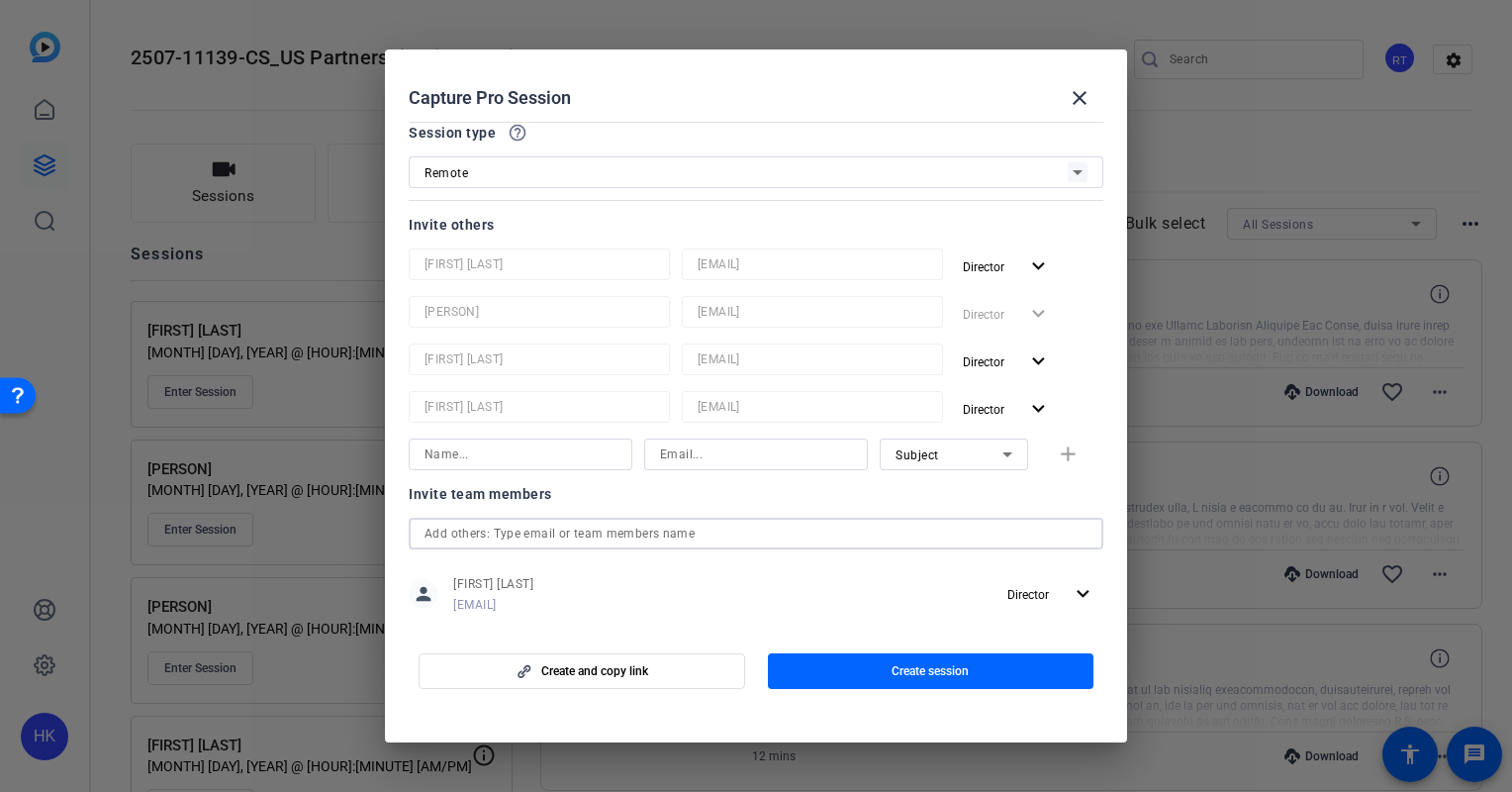 click at bounding box center (756, 534) 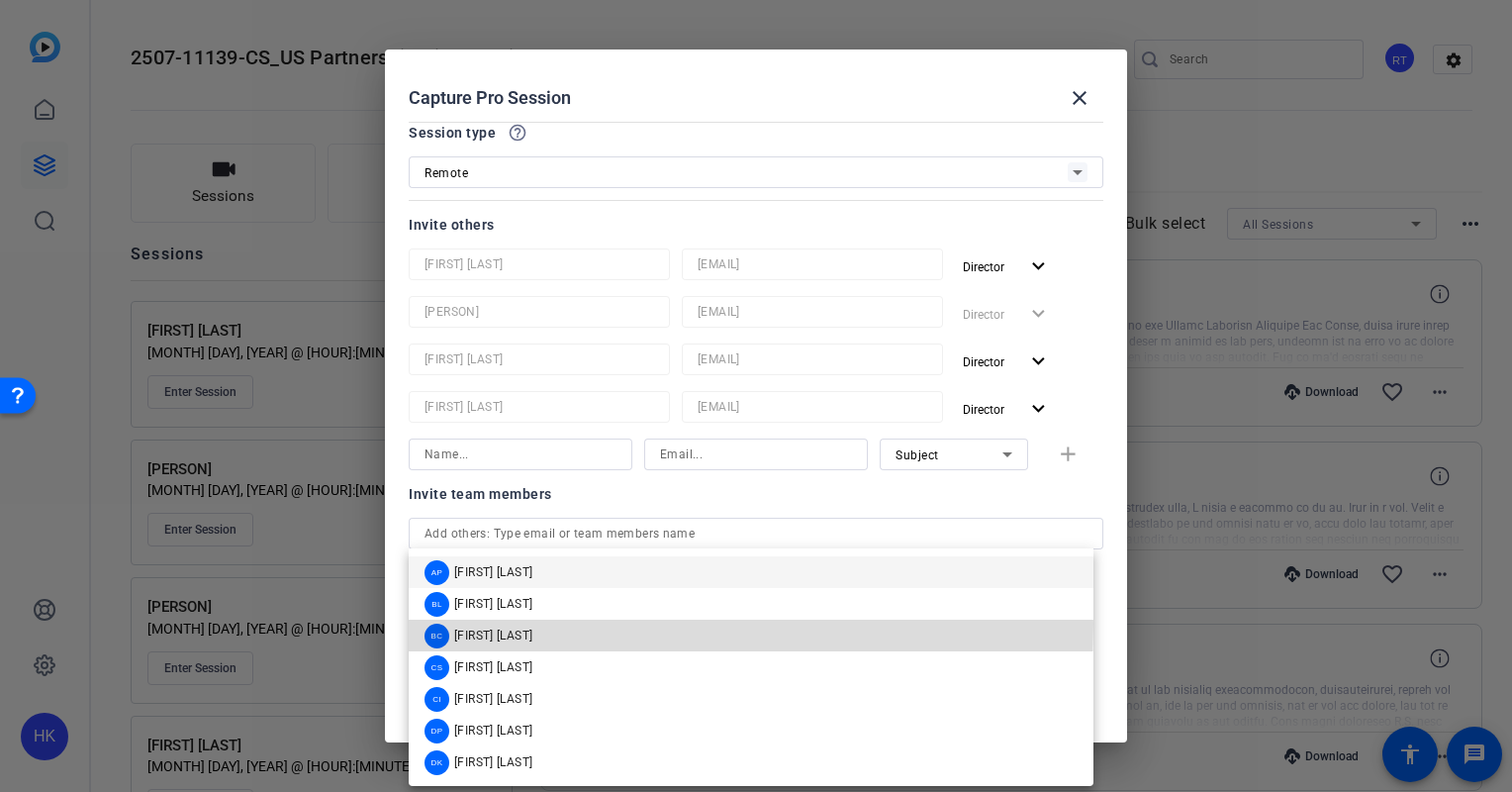 click on "[INITIALS] [FIRST] [LAST]" at bounding box center [478, 636] 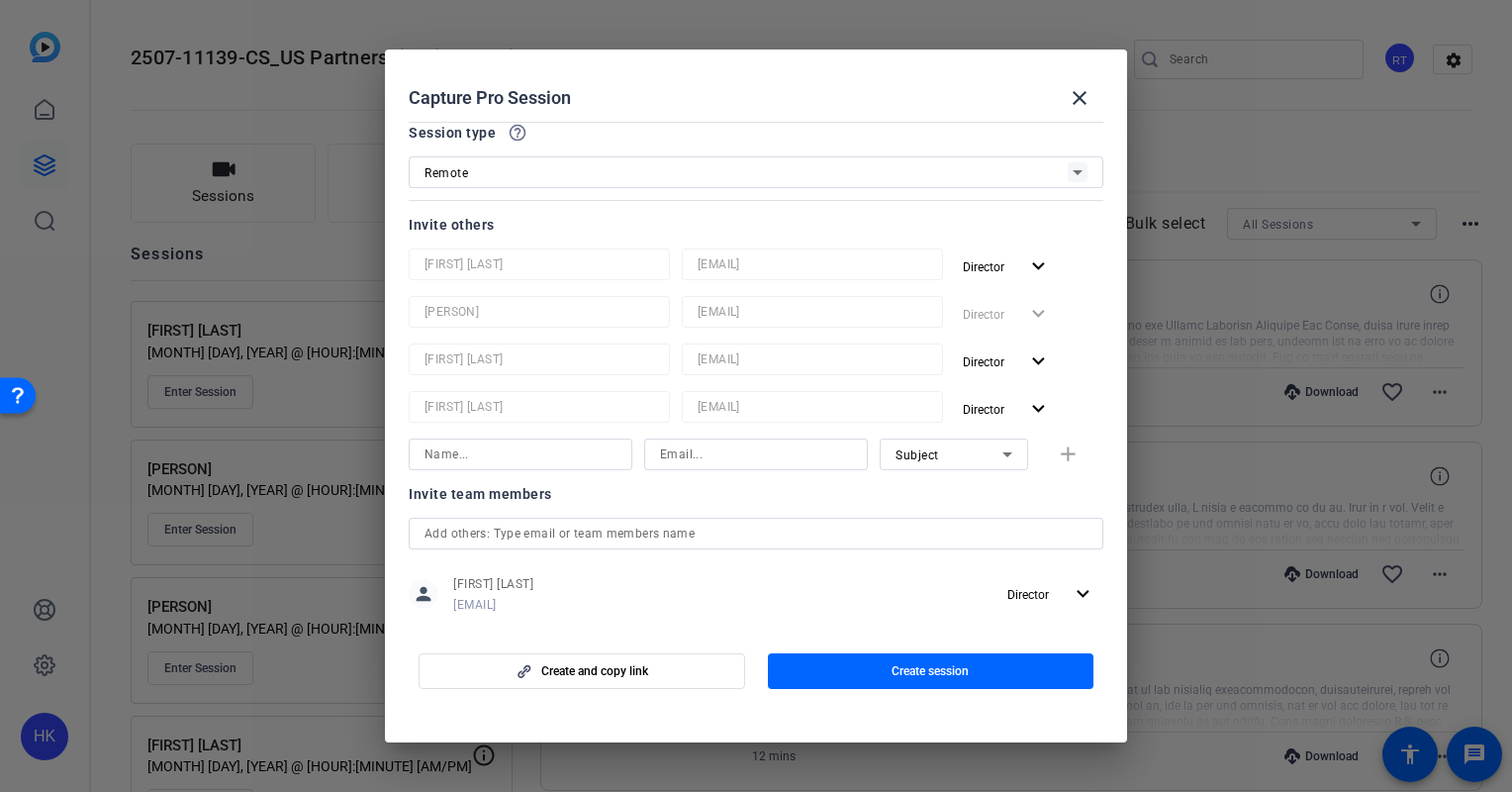 type 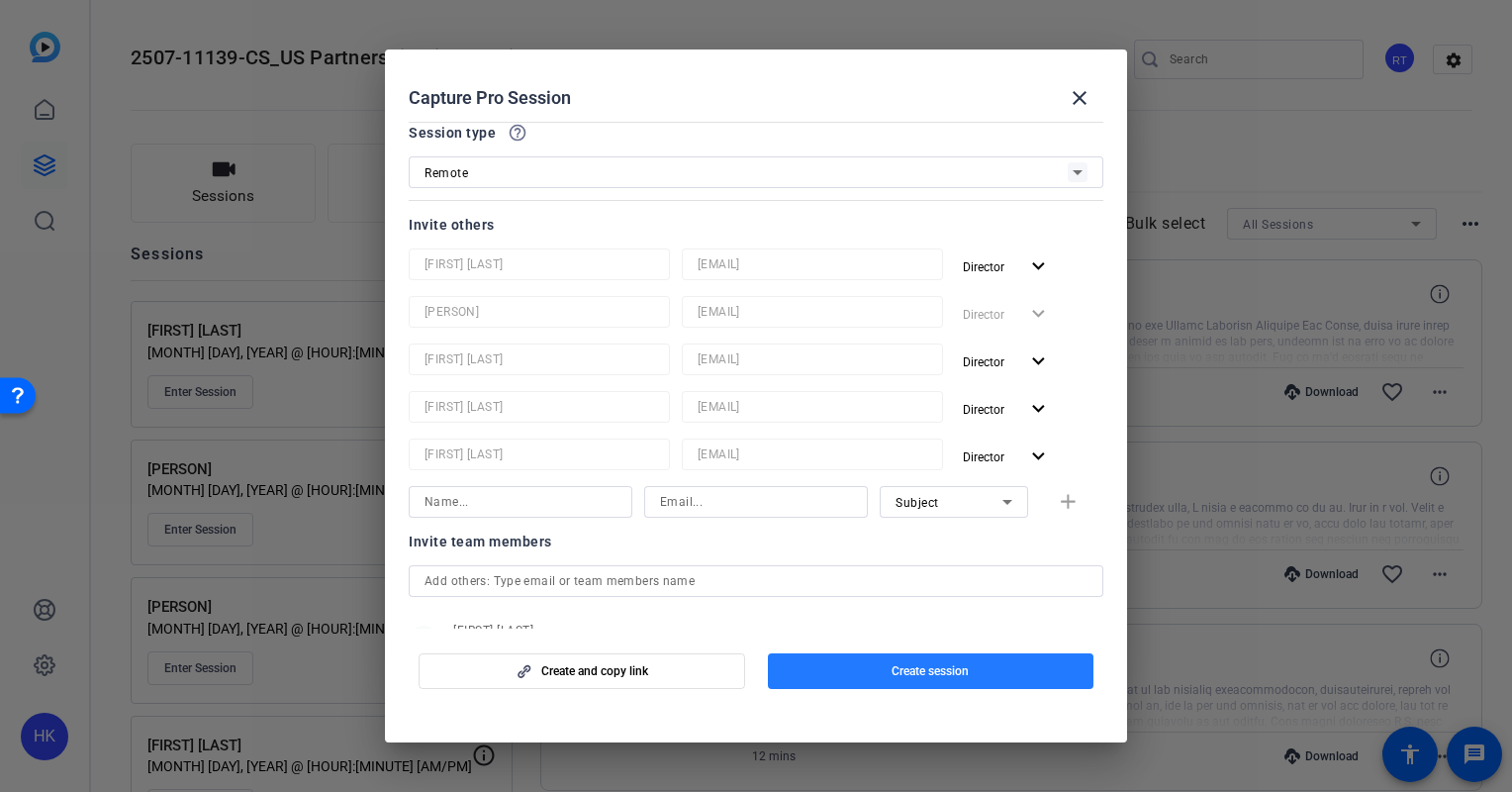 click 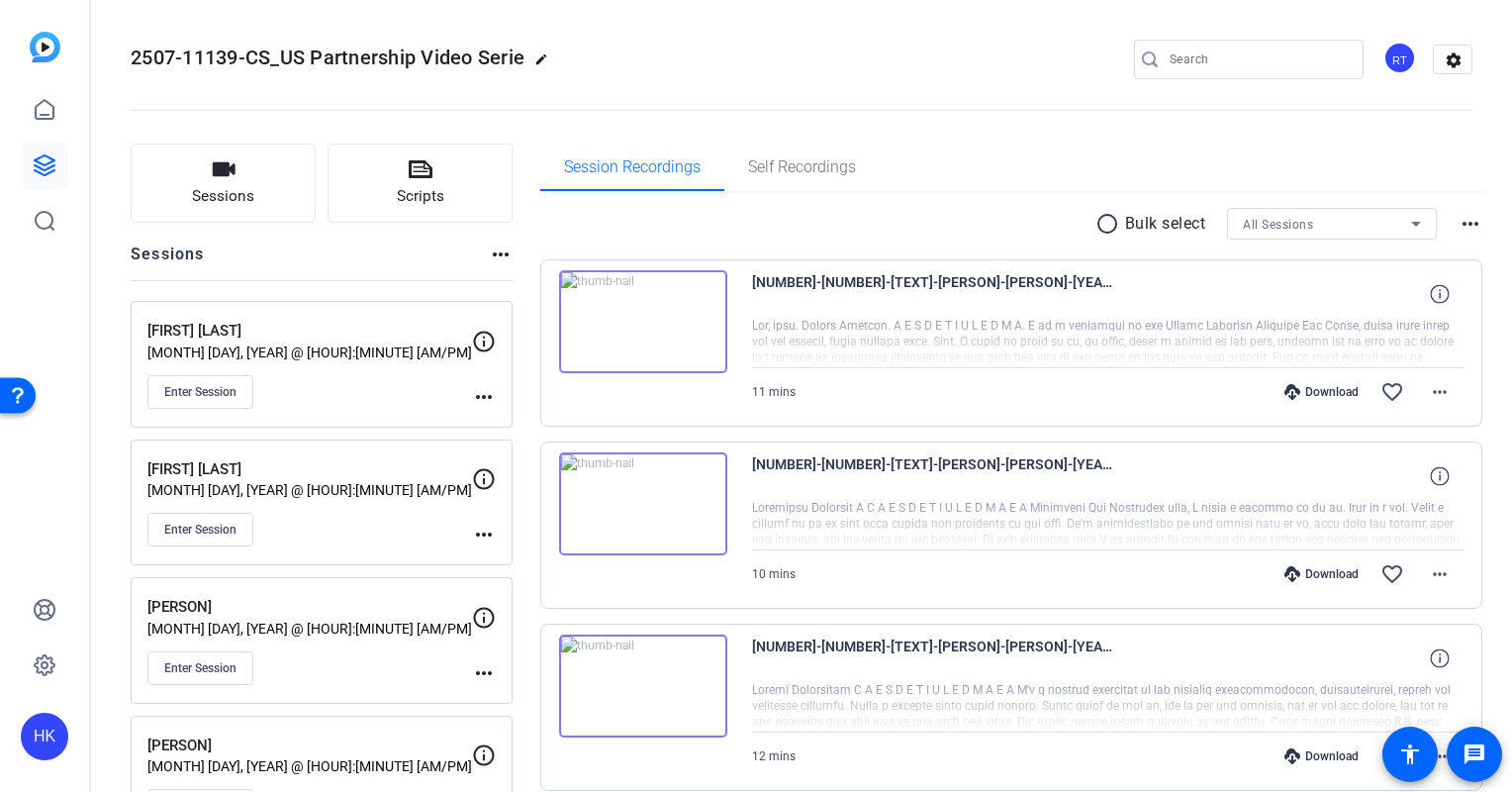 click on "Sessions
Scripts  Sessions more_horiz  [PERSON]   [MONTH] [DAY], [YEAR] @ [HOUR]:[MINUTE] [AM/PM]  Enter Session
more_horiz  [PERSON]   [MONTH] [DAY], [YEAR] @ [HOUR]:[MINUTE] [AM/PM]  Enter Session
more_horiz  [PERSON]   [MONTH] [DAY], [YEAR] @ [HOUR]:[MINUTE] [AM/PM]  Enter Session
more_horiz  [PERSON]   [MONTH] [DAY], [YEAR] @ [HOUR]:[MINUTE] [AM/PM]  Enter Session
more_horiz  [PERSON]   [MONTH] [DAY], [YEAR] @ [HOUR]:[MINUTE] [AM/PM]  Enter Session
more_horiz  [PERSON]   [MONTH] [DAY], [YEAR] @ [HOUR]:[MINUTE] [AM/PM]  Enter Session
more_horiz  [PERSON]   [MONTH] [DAY], [YEAR] @ [HOUR]:[MINUTE] [AM/PM]  Enter Session
more_horiz  [PERSON]   [MONTH] [DAY], [YEAR] @ [HOUR]:[MINUTE] [AM/PM]  Enter Session
more_horiz  [PERSON]   [MONTH] [DAY], [YEAR] @ [HOUR]:[MINUTE] [AM/PM]  Enter Session
more_horiz  [PERSON]   [MONTH] [DAY], [YEAR] @ [HOUR]:[MINUTE] [AM/PM]  Enter Session
more_horiz  [PERSON]   [MONTH] [DAY], [YEAR] @ [HOUR]:[MINUTE] [AM/PM]  Enter Session
more_horiz  [PERSON]   [MONTH] [DAY], [YEAR] @ [HOUR]:[MINUTE] [AM/PM]  Enter Session
more_horiz  [PERSON]   [MONTH] [DAY], [YEAR] @ [HOUR]:[MINUTE] [AM/PM]  Enter Session
more_horiz  [PERSON]" 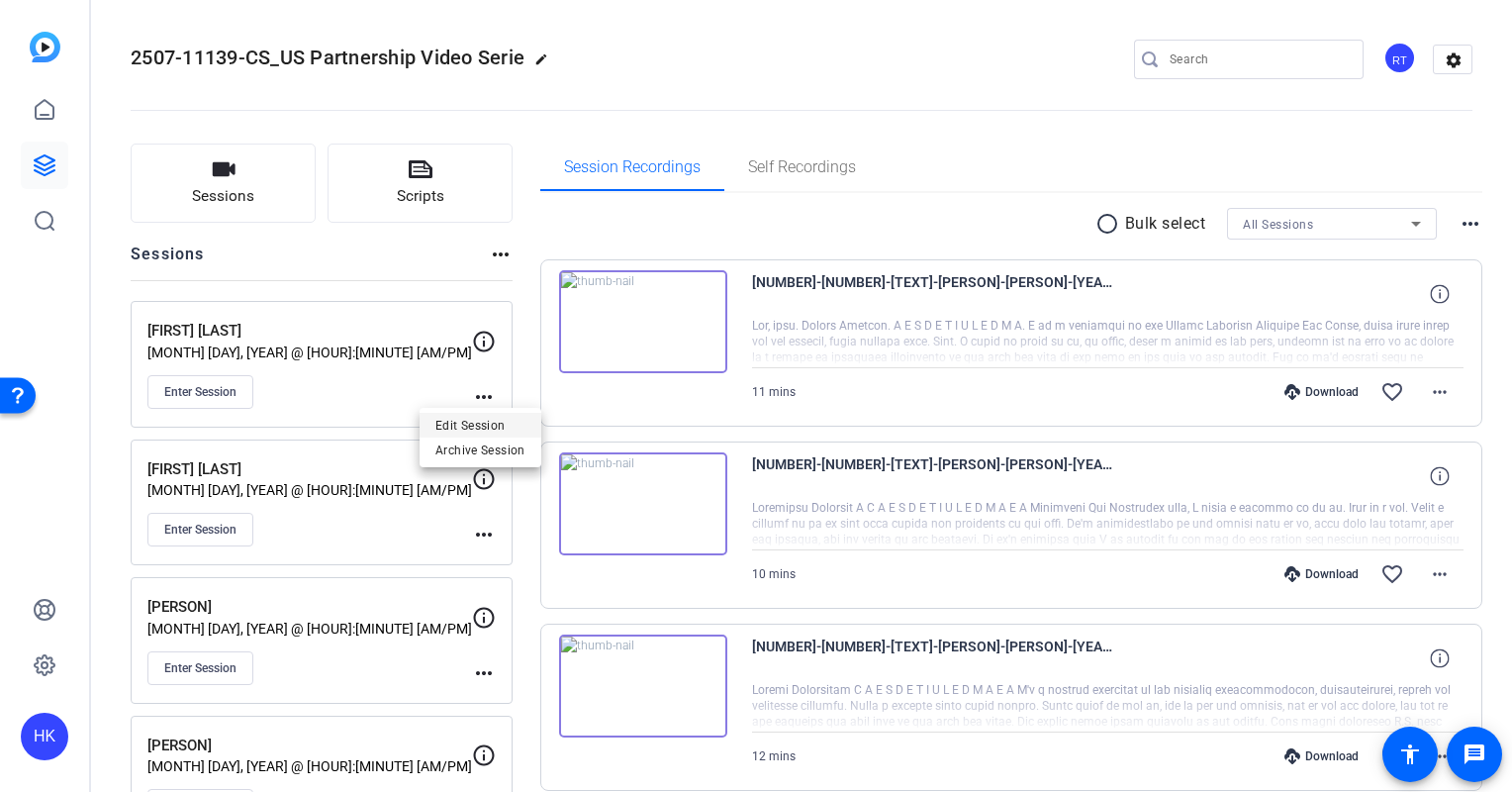 click on "Edit Session" at bounding box center (480, 425) 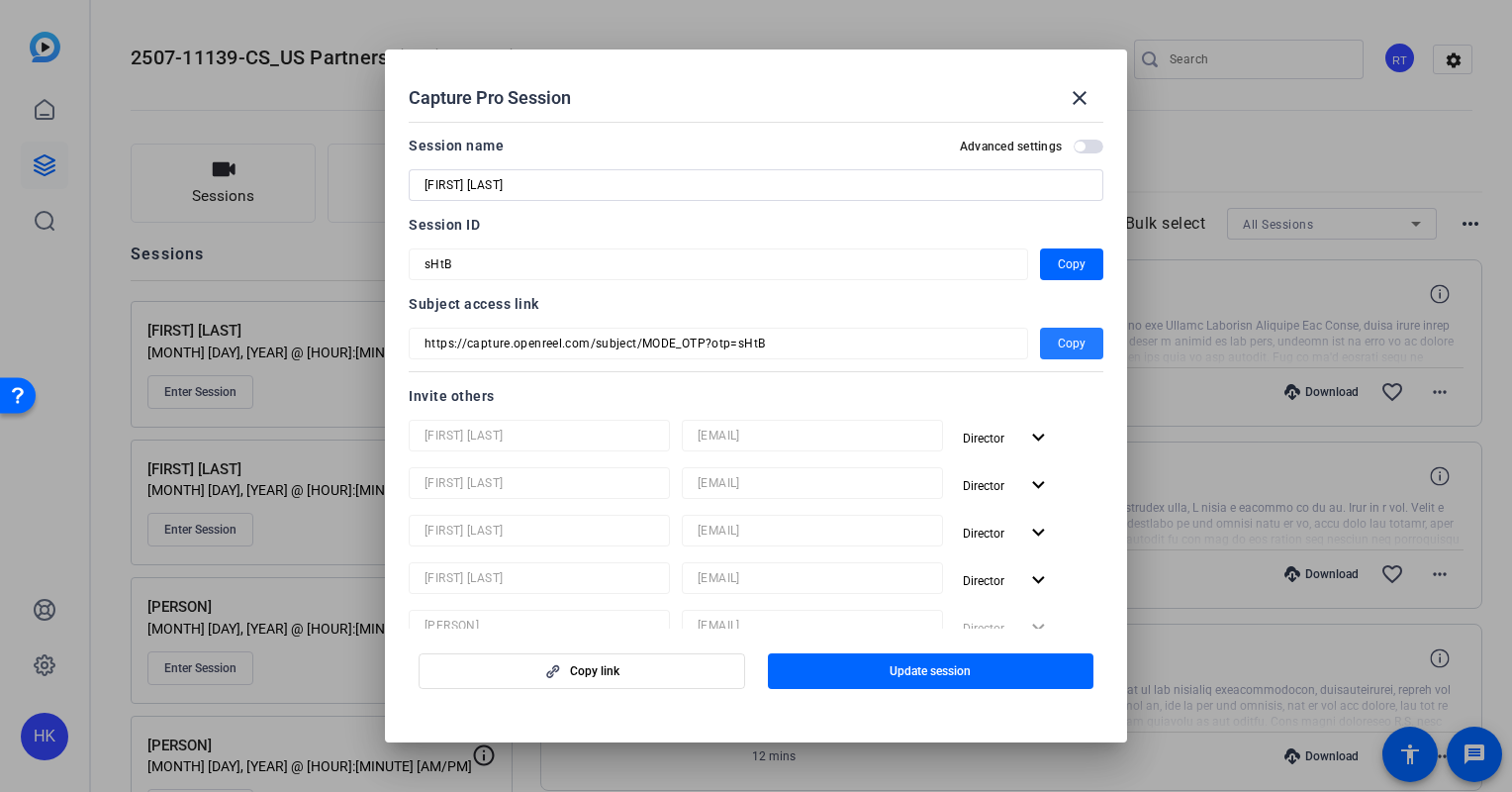 click at bounding box center [1072, 344] 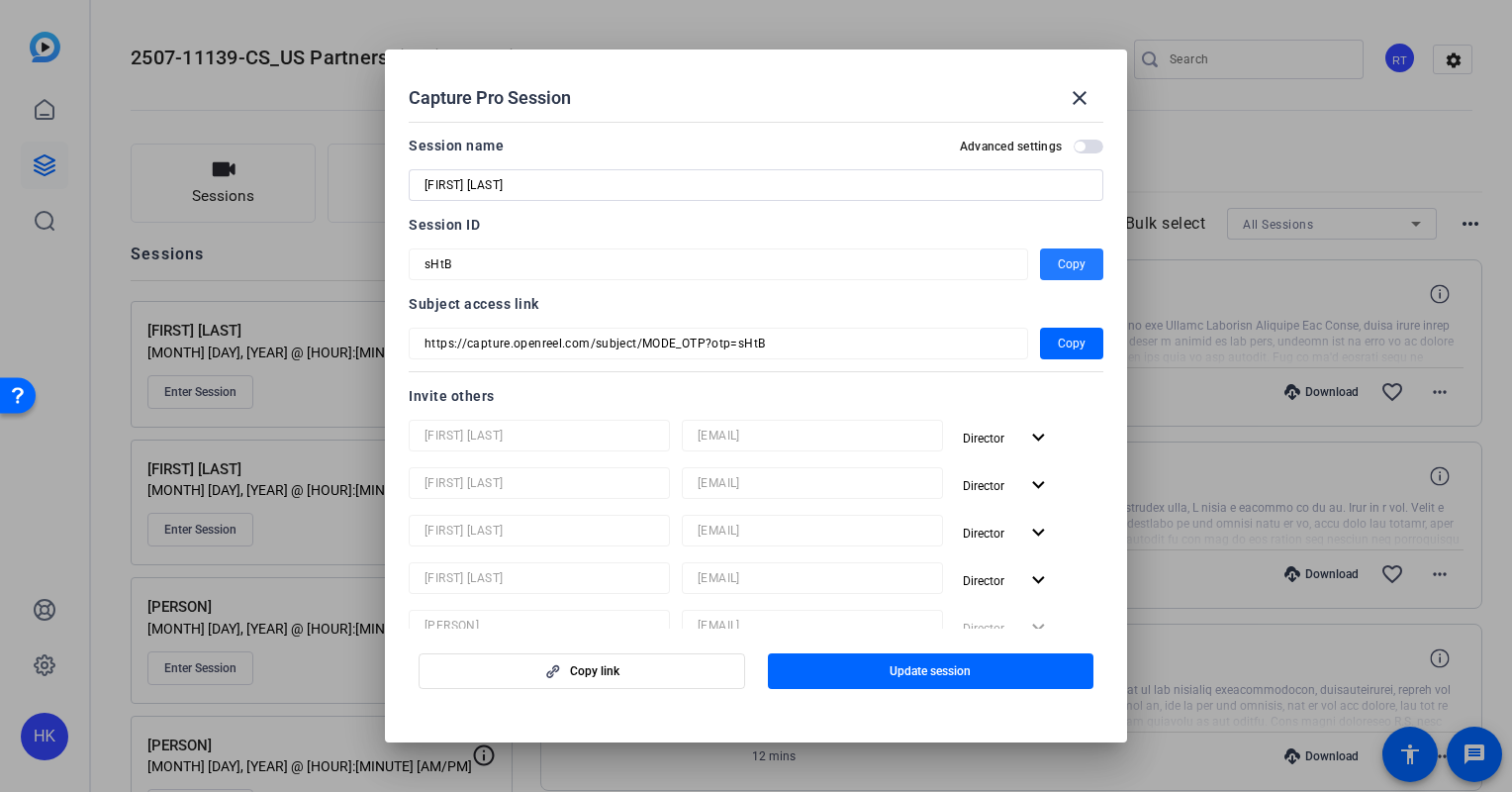 click at bounding box center [1072, 264] 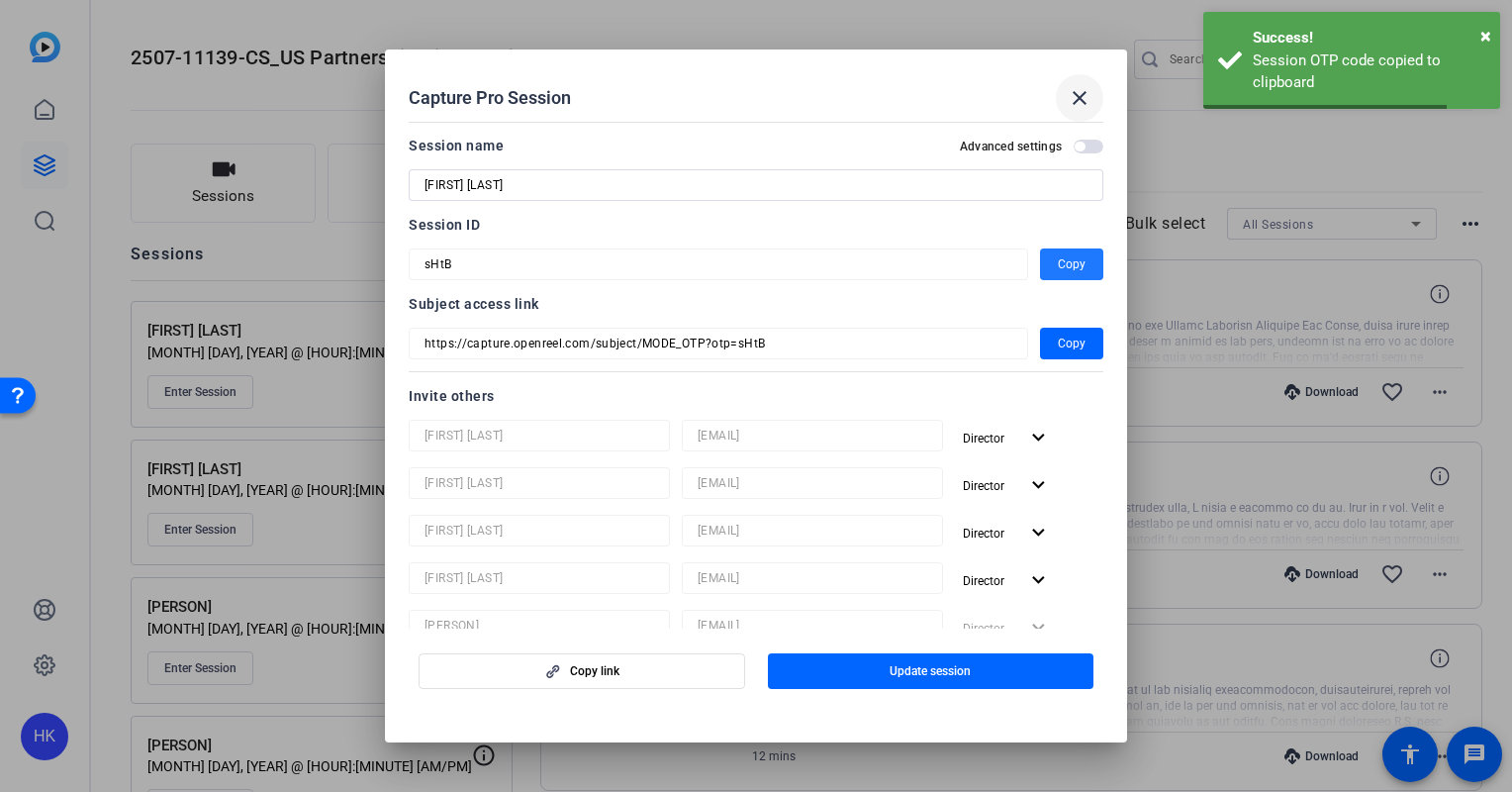 click on "close" at bounding box center (1080, 98) 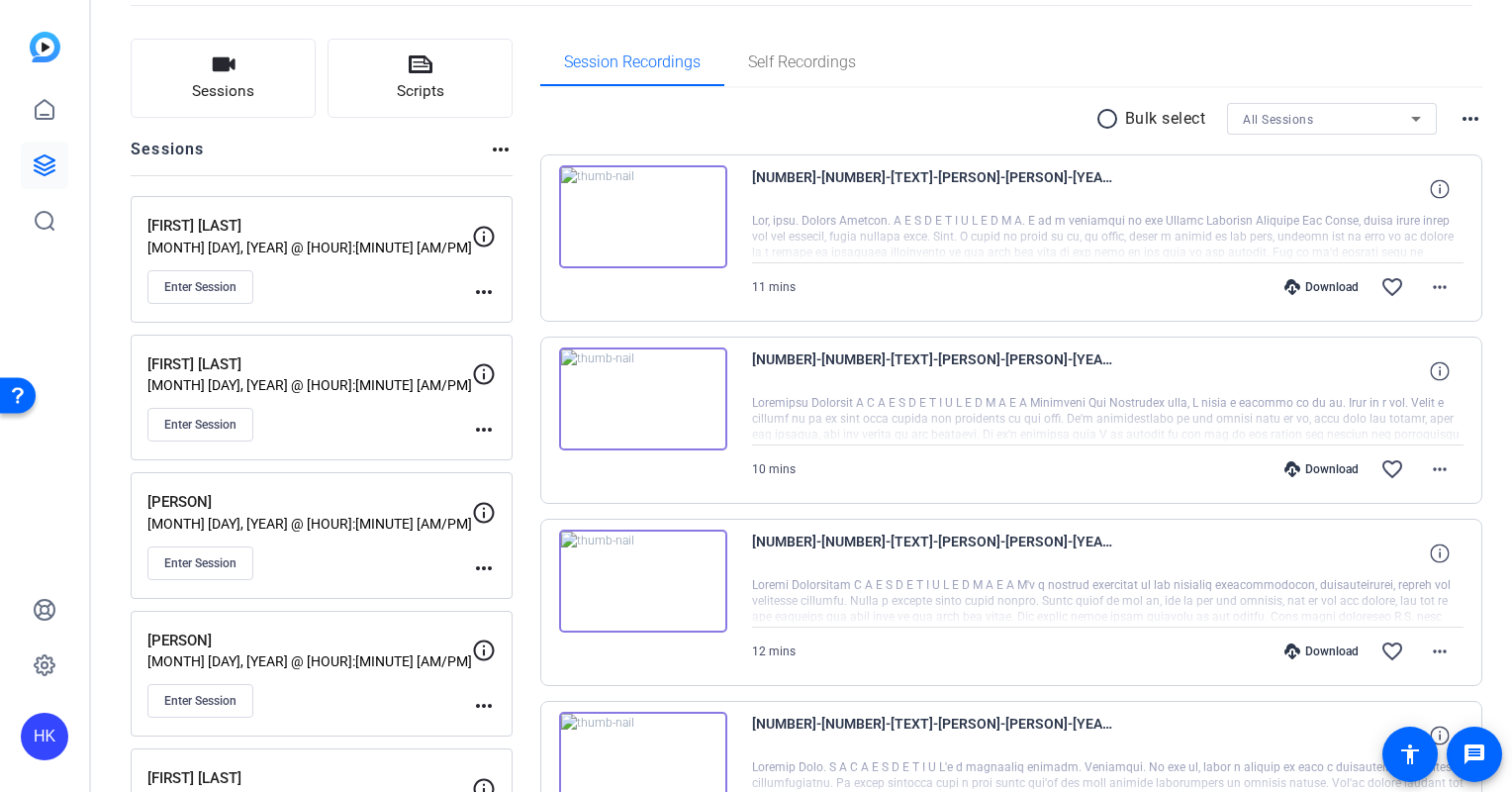 scroll, scrollTop: 0, scrollLeft: 0, axis: both 